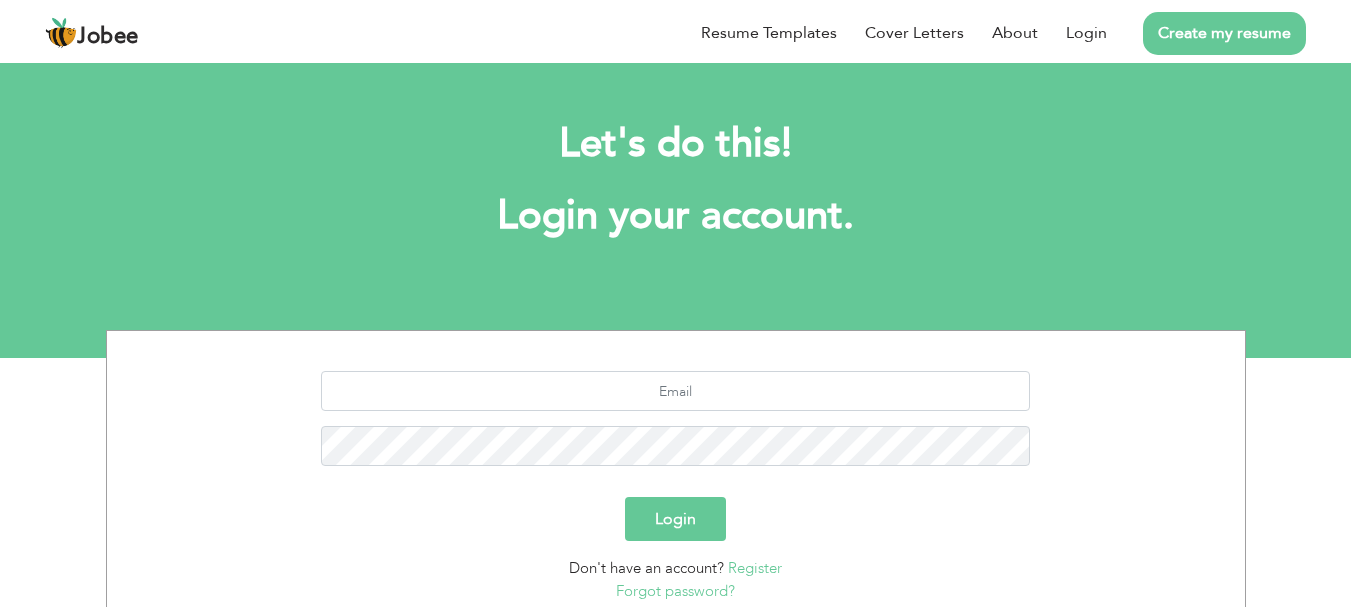 scroll, scrollTop: 0, scrollLeft: 0, axis: both 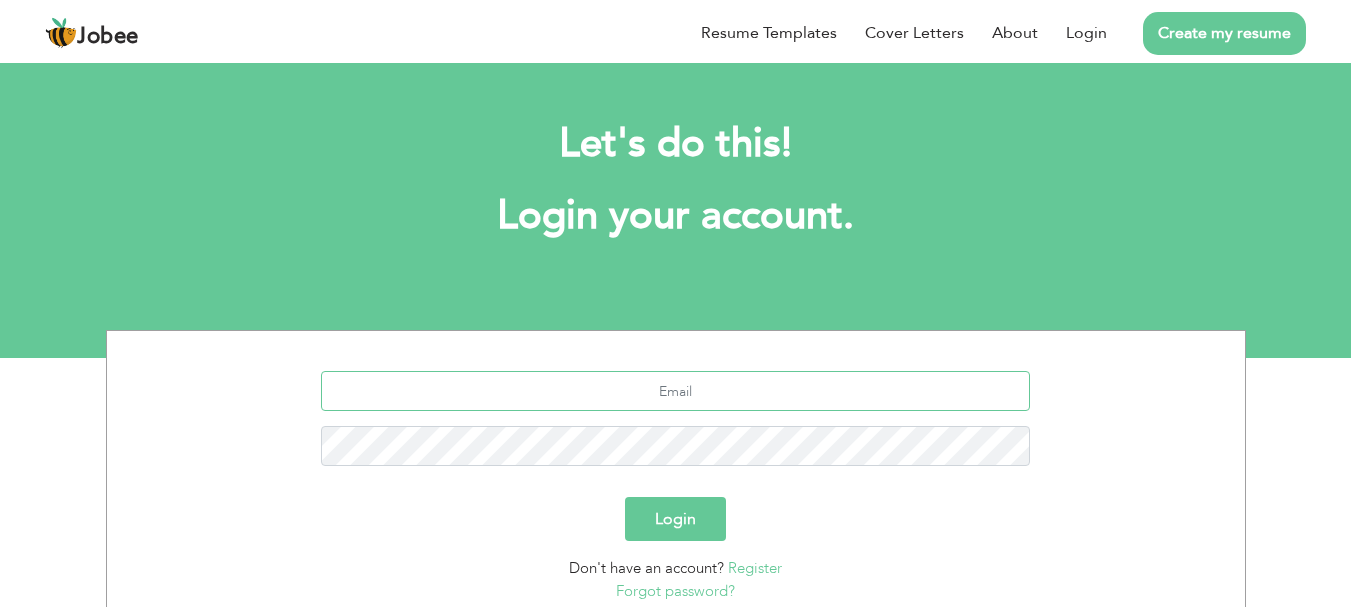click at bounding box center [675, 391] 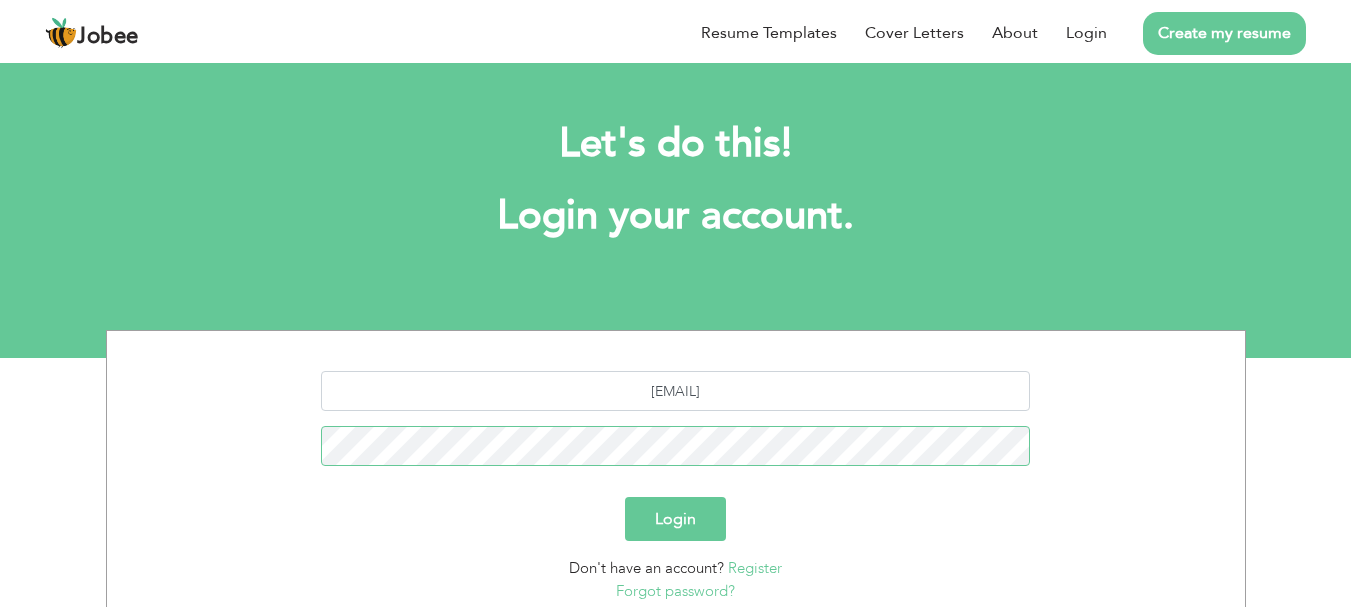 click on "Login" at bounding box center [675, 519] 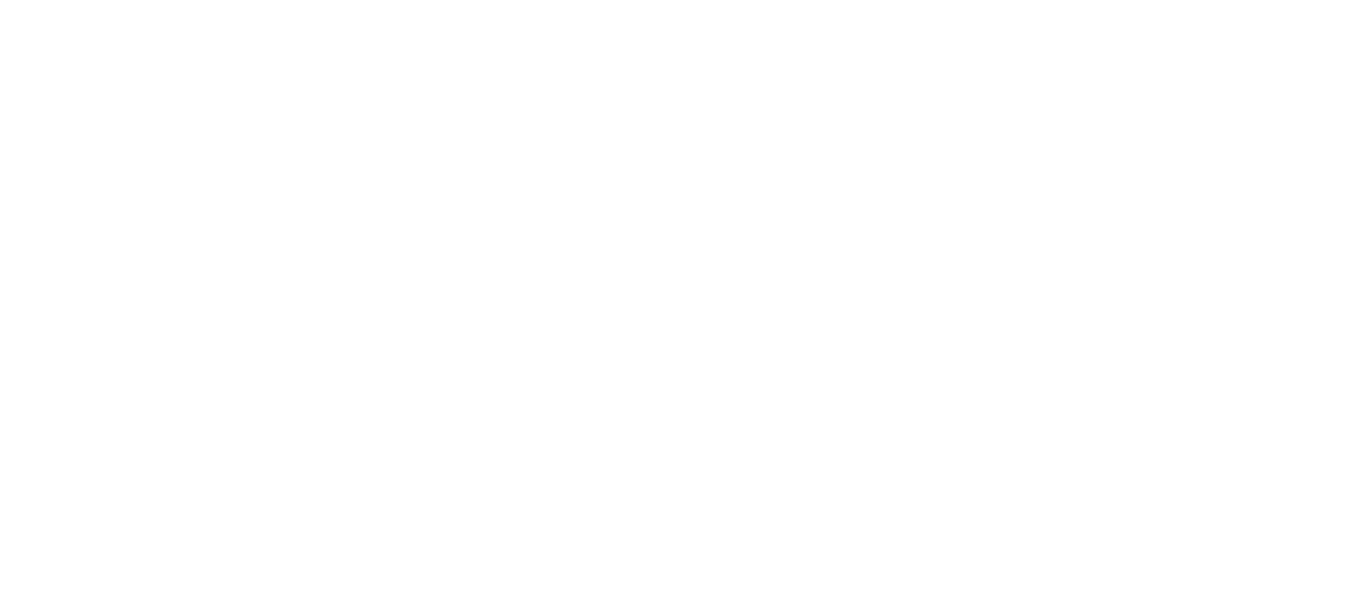 scroll, scrollTop: 0, scrollLeft: 0, axis: both 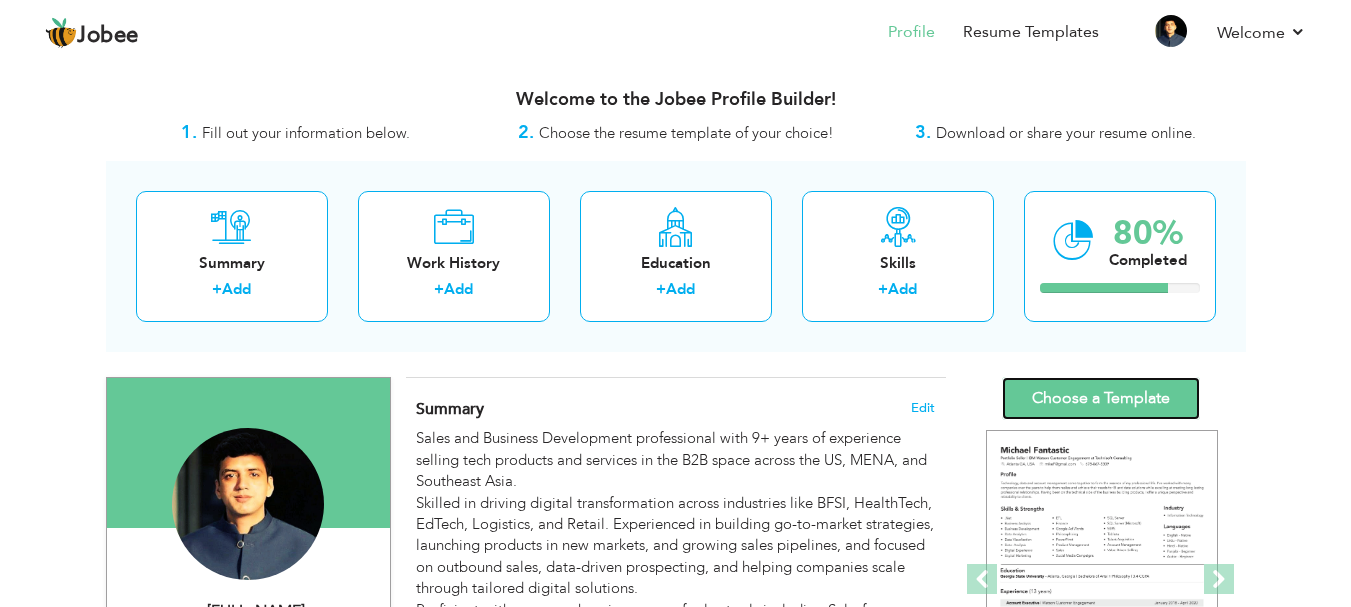 click on "Choose a Template" at bounding box center [1101, 398] 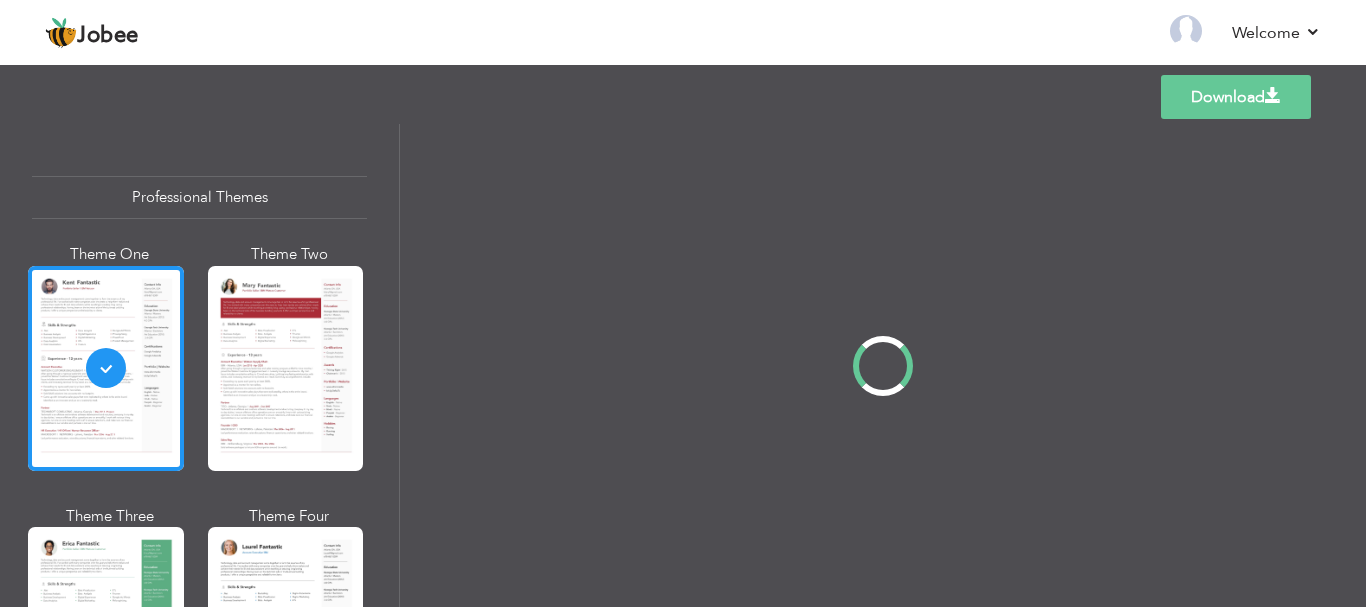 scroll, scrollTop: 0, scrollLeft: 0, axis: both 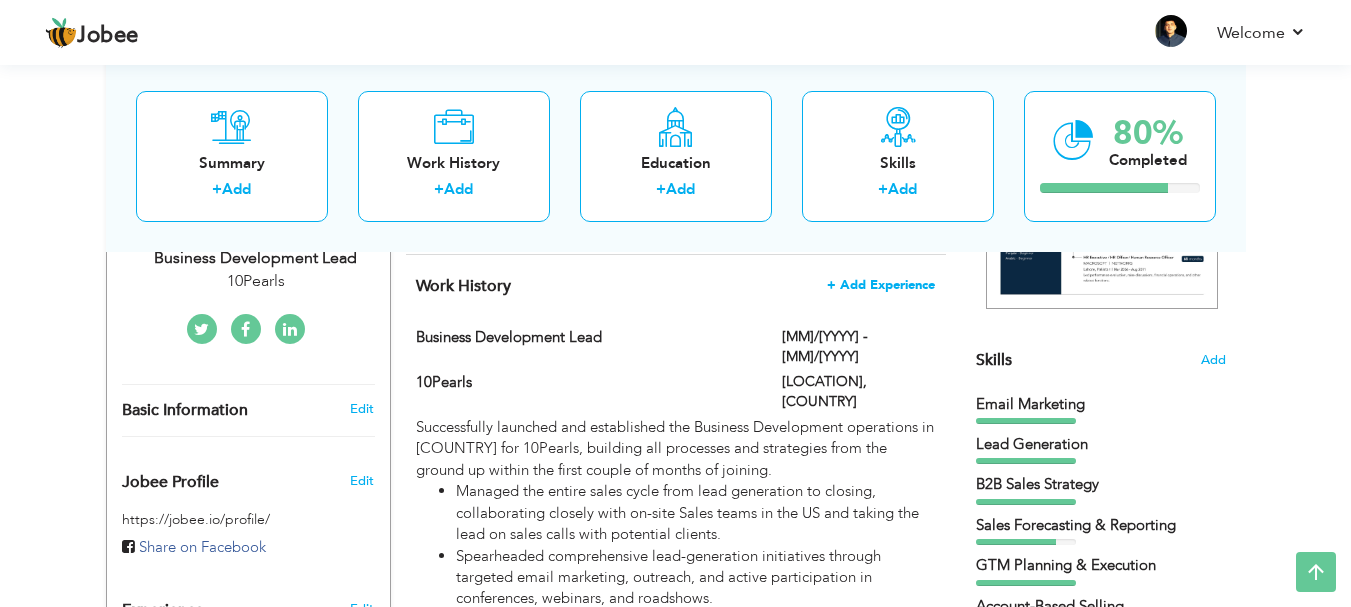 click on "+ Add Experience" at bounding box center (881, 285) 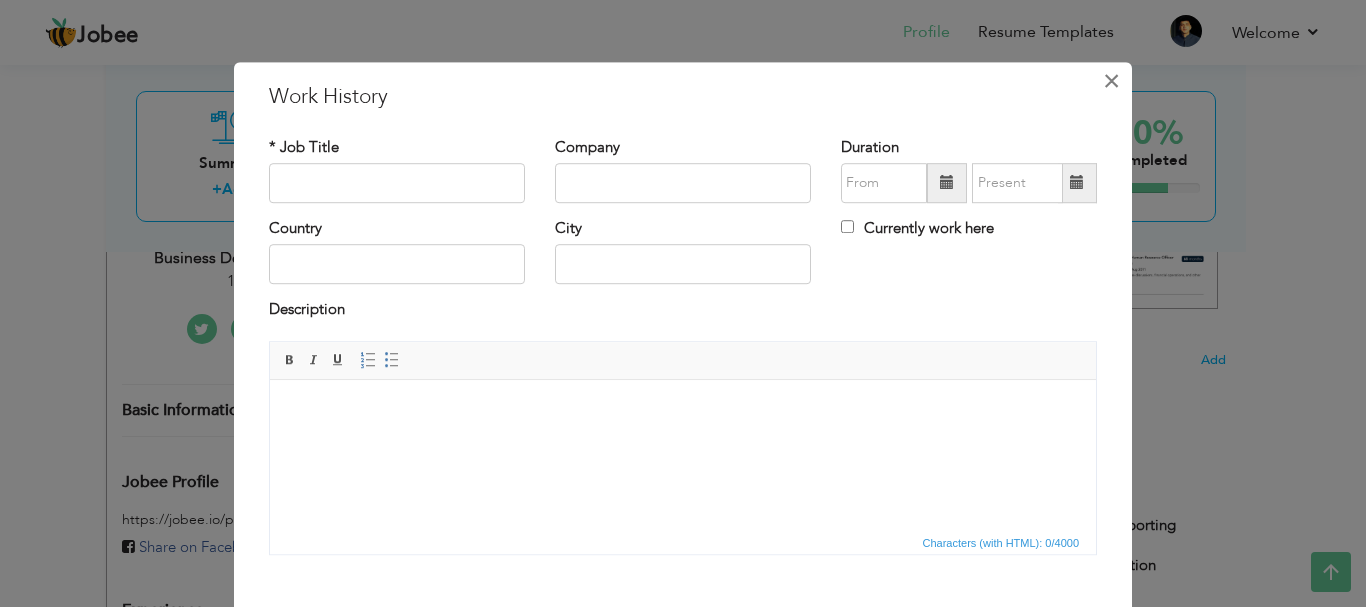 click on "×" at bounding box center (1111, 81) 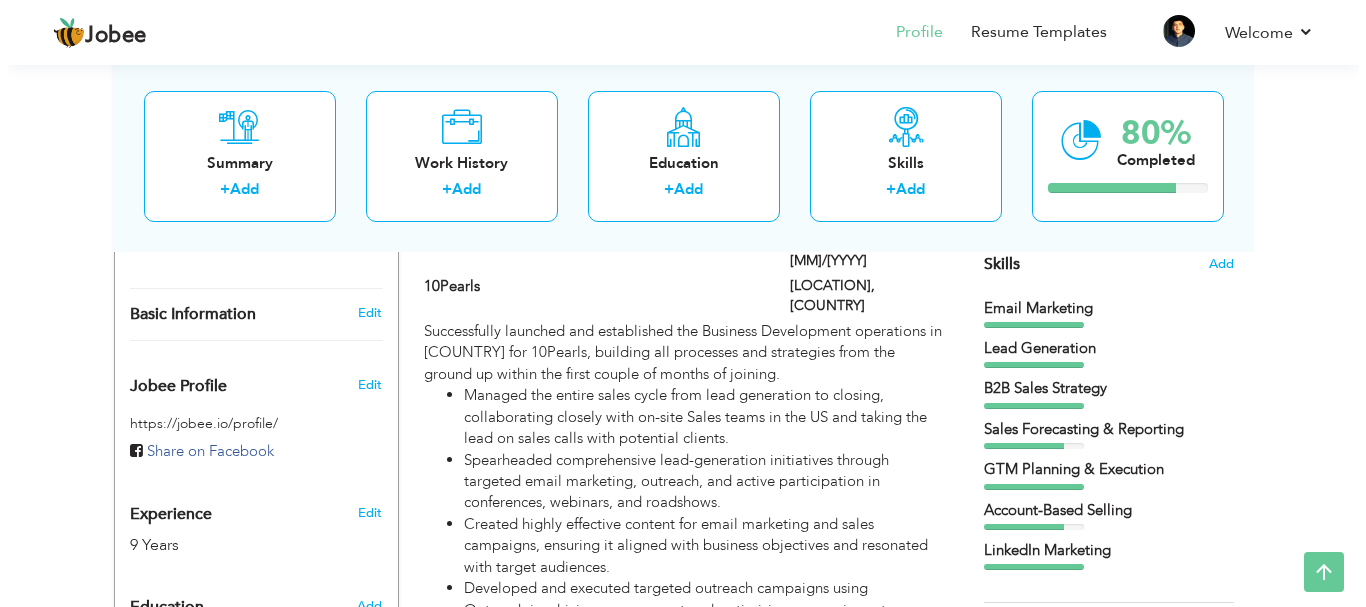 scroll, scrollTop: 529, scrollLeft: 0, axis: vertical 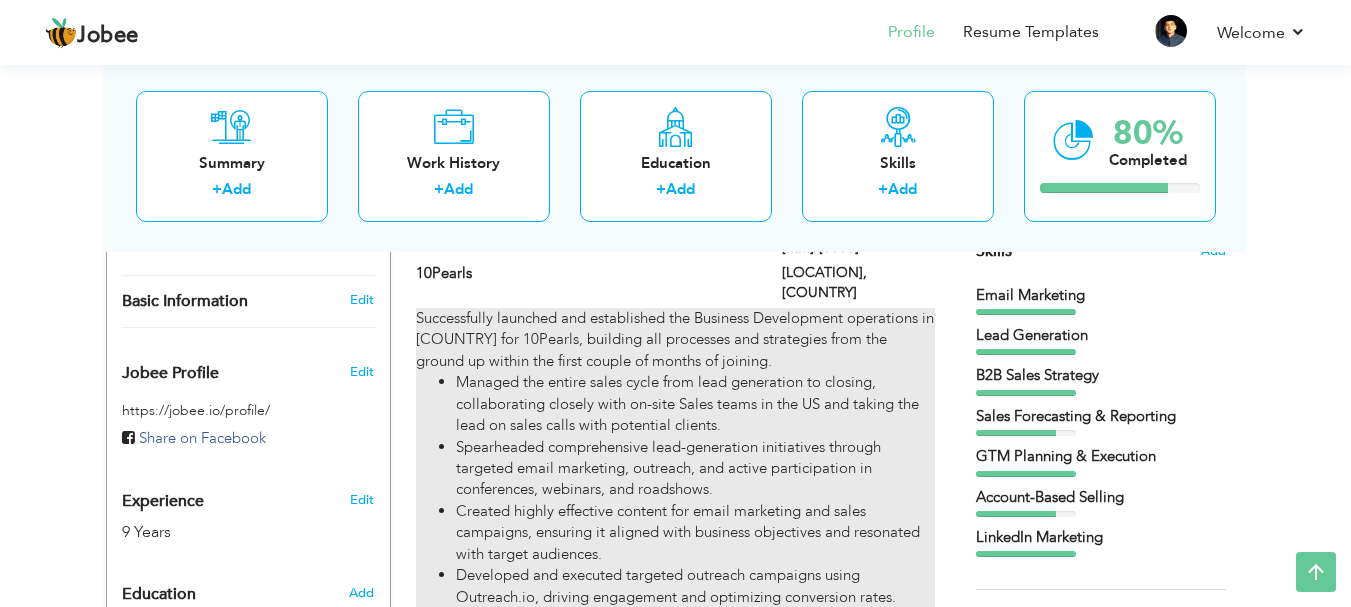 click on "Successfully launched and established the Business Development operations in Pakistan for 10Pearls, building all processes and strategies from the ground up within the first couple of months of joining.
Managed the entire sales cycle from lead generation to closing, collaborating closely with on-site Sales teams in the US and taking the lead on sales calls with potential clients.
Spearheaded comprehensive lead-generation initiatives through targeted email marketing, outreach, and active participation in conferences, webinars, and roadshows.
Created highly effective content for email marketing and sales campaigns, ensuring it aligned with business objectives and resonated with target audiences.
Developed and executed targeted outreach campaigns using Outreach.io, driving engagement and optimizing conversion rates.
Leveraged tools like ZoomInfo and Seamless.ai to gather and manage prospect data, ensuring that outreach efforts are based on accurate and up-to-date information." at bounding box center [675, 554] 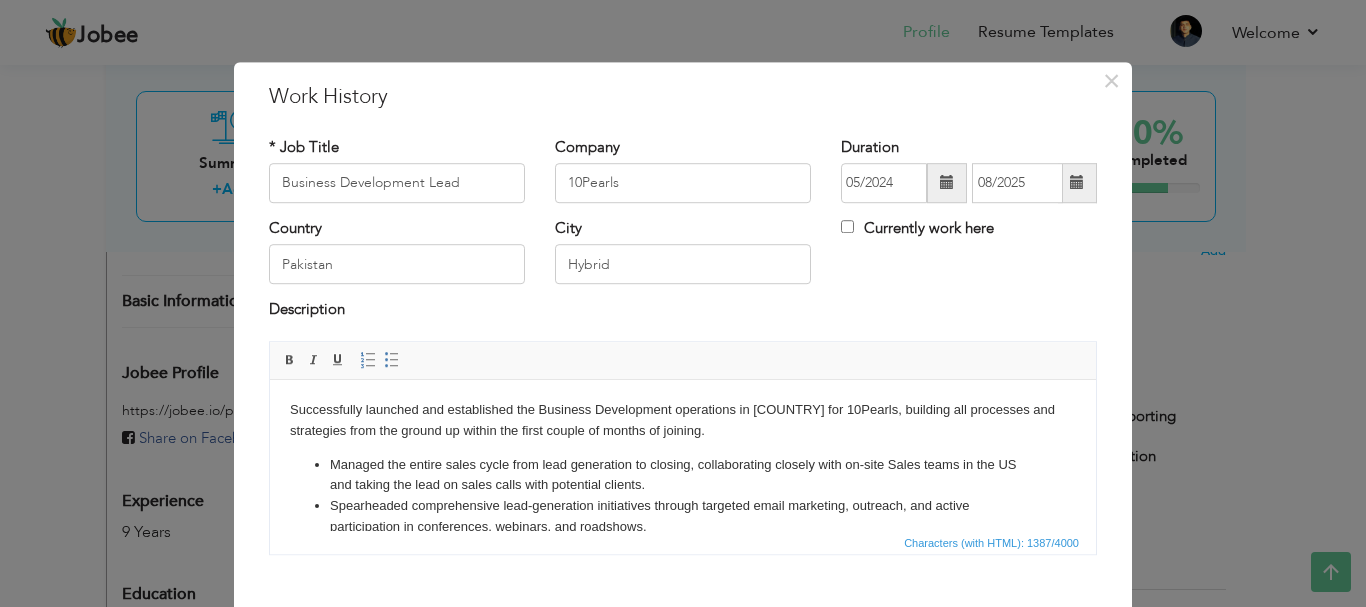 click at bounding box center (947, 183) 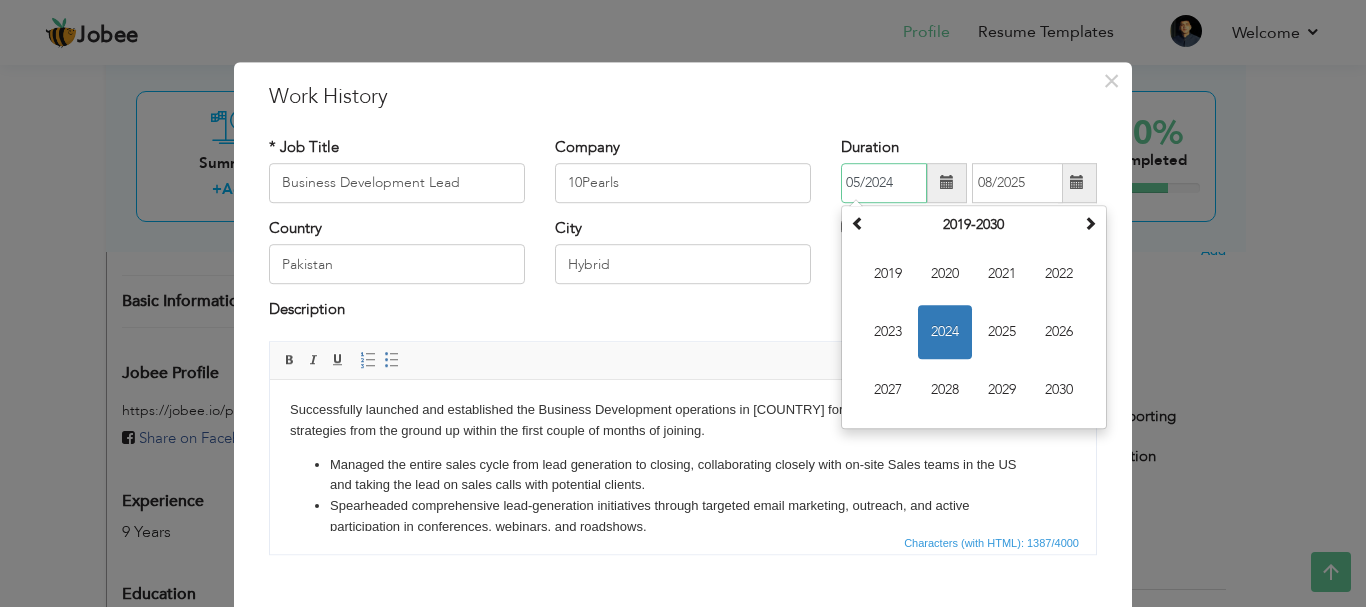 click on "2024" at bounding box center [945, 332] 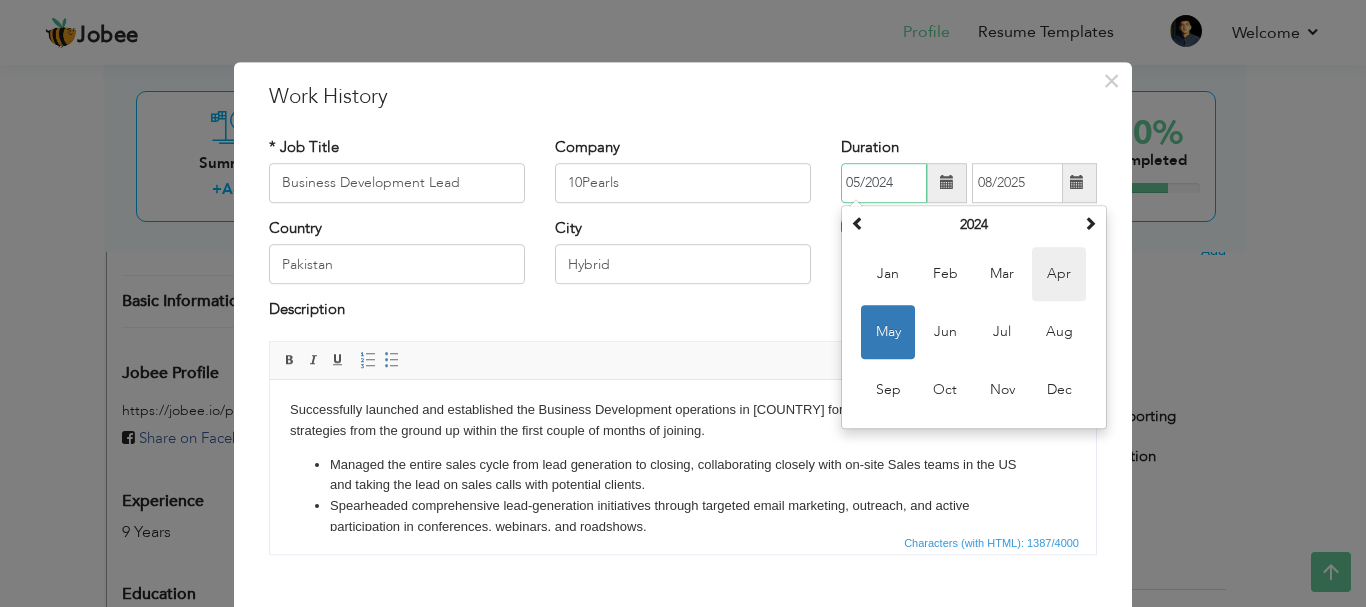 click on "Apr" at bounding box center (1059, 274) 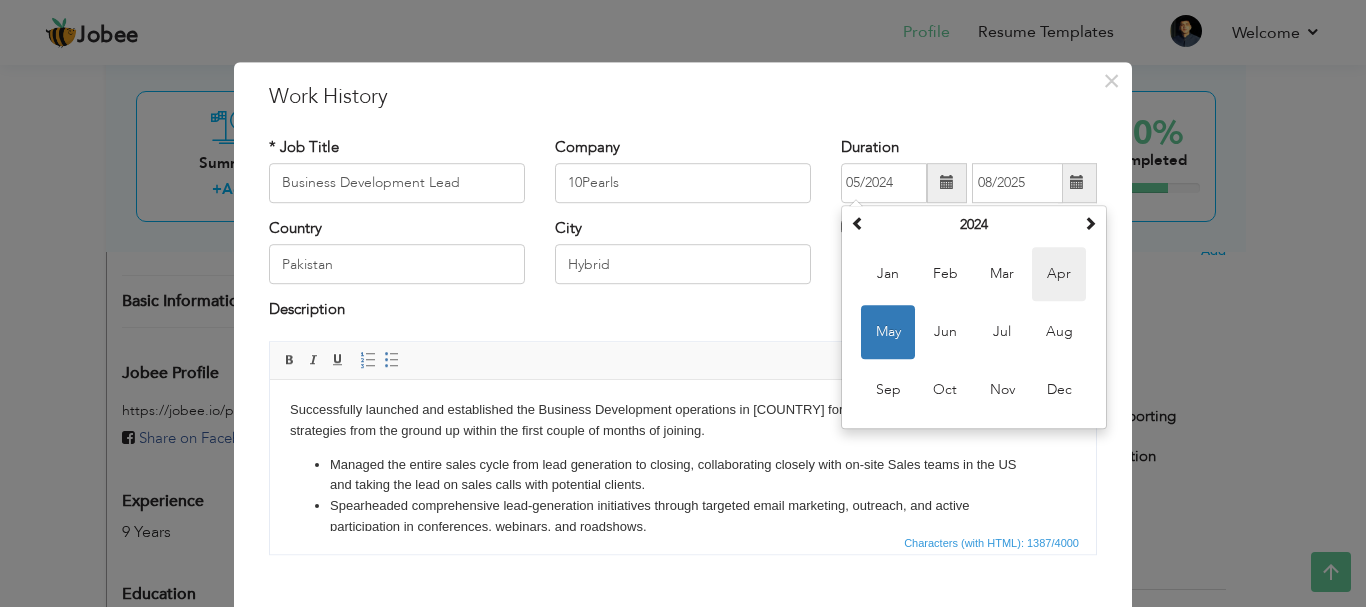 type on "04/2024" 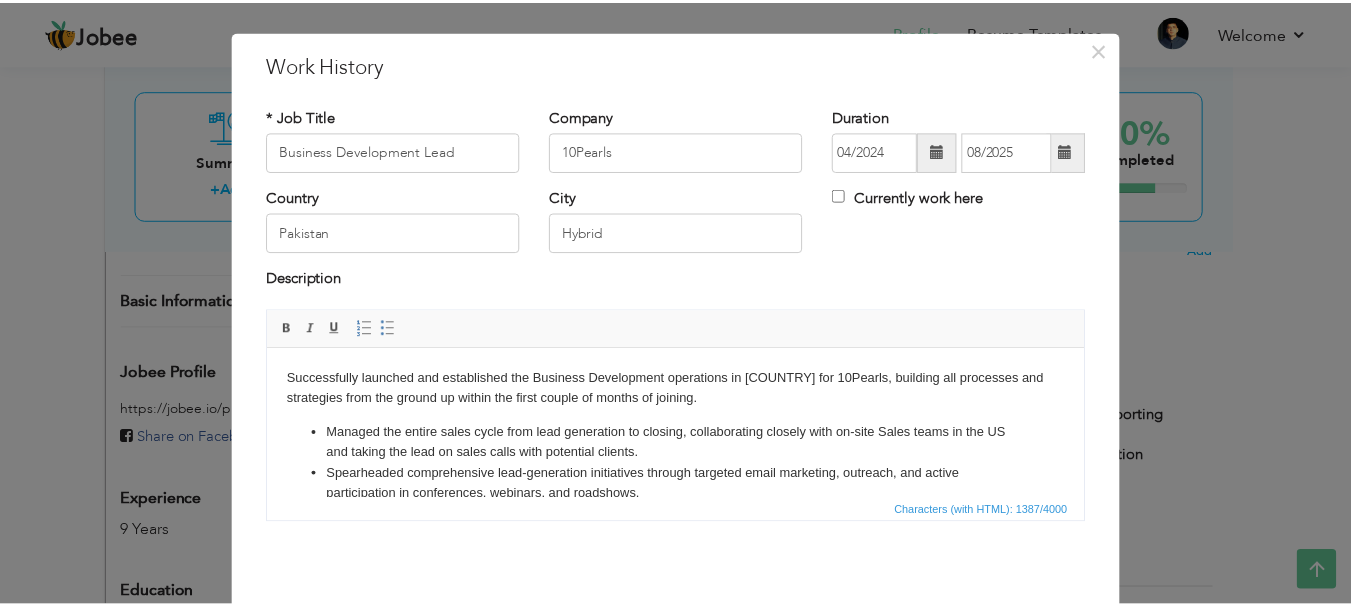 scroll, scrollTop: 61, scrollLeft: 0, axis: vertical 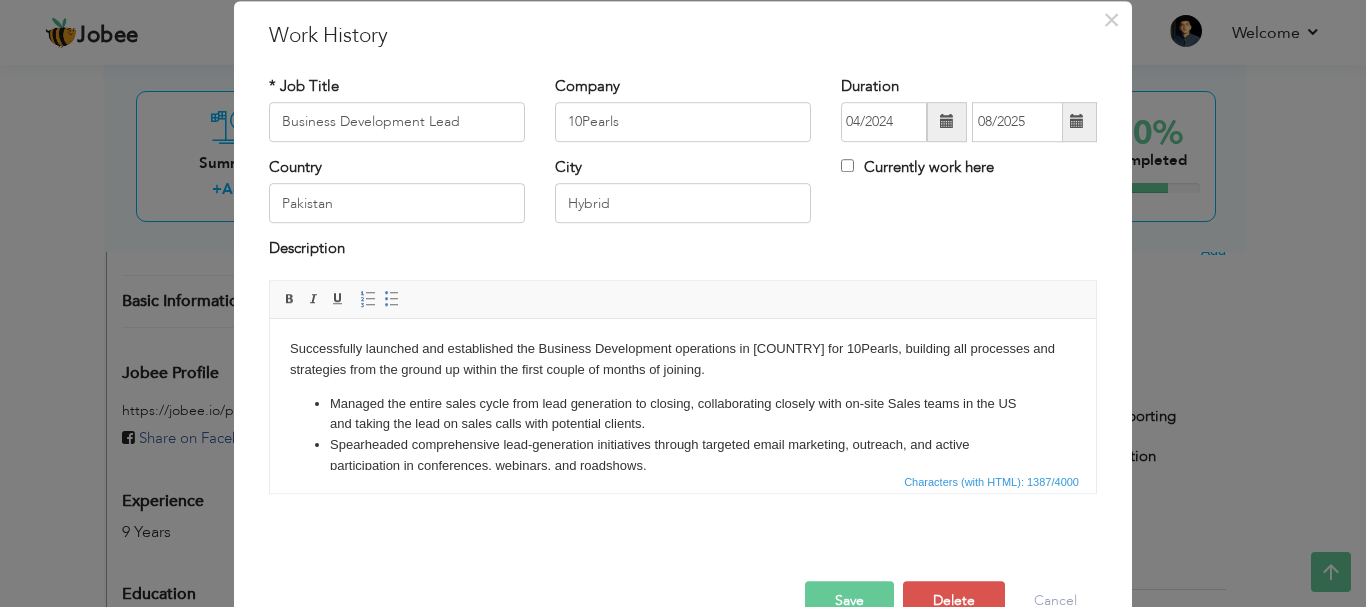 click on "Save" at bounding box center (849, 601) 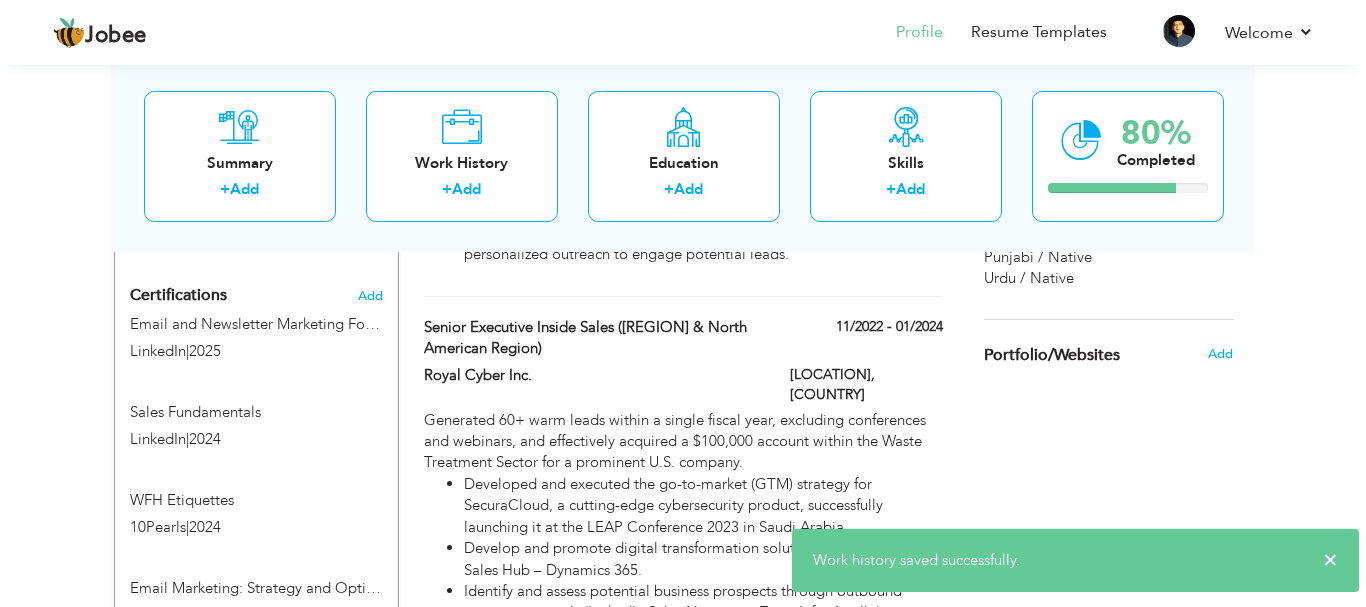 scroll, scrollTop: 1057, scrollLeft: 0, axis: vertical 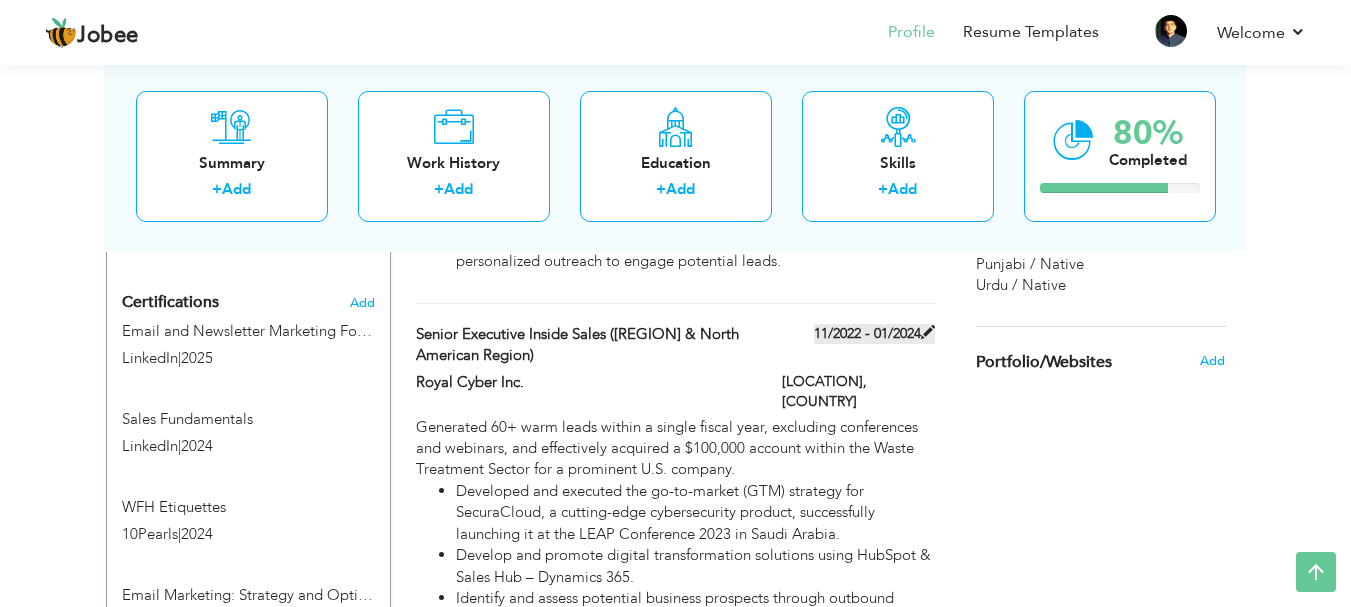 click on "11/2022 - 01/2024" at bounding box center (874, 334) 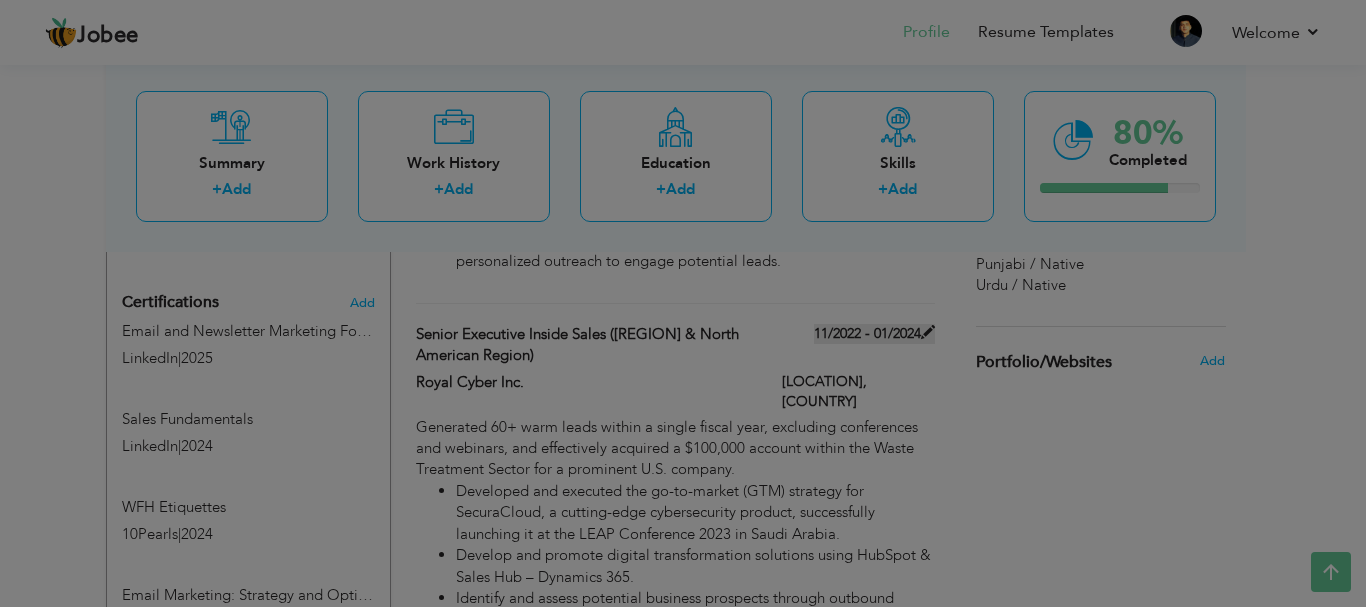 scroll, scrollTop: 0, scrollLeft: 0, axis: both 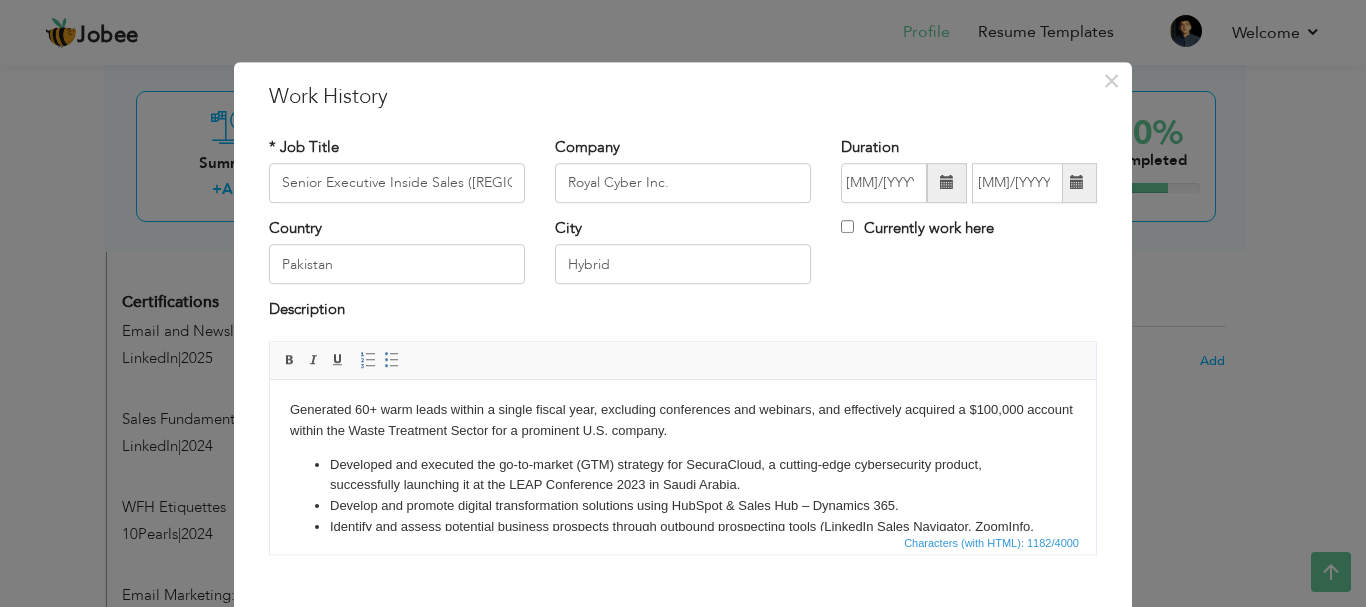 click at bounding box center [1077, 183] 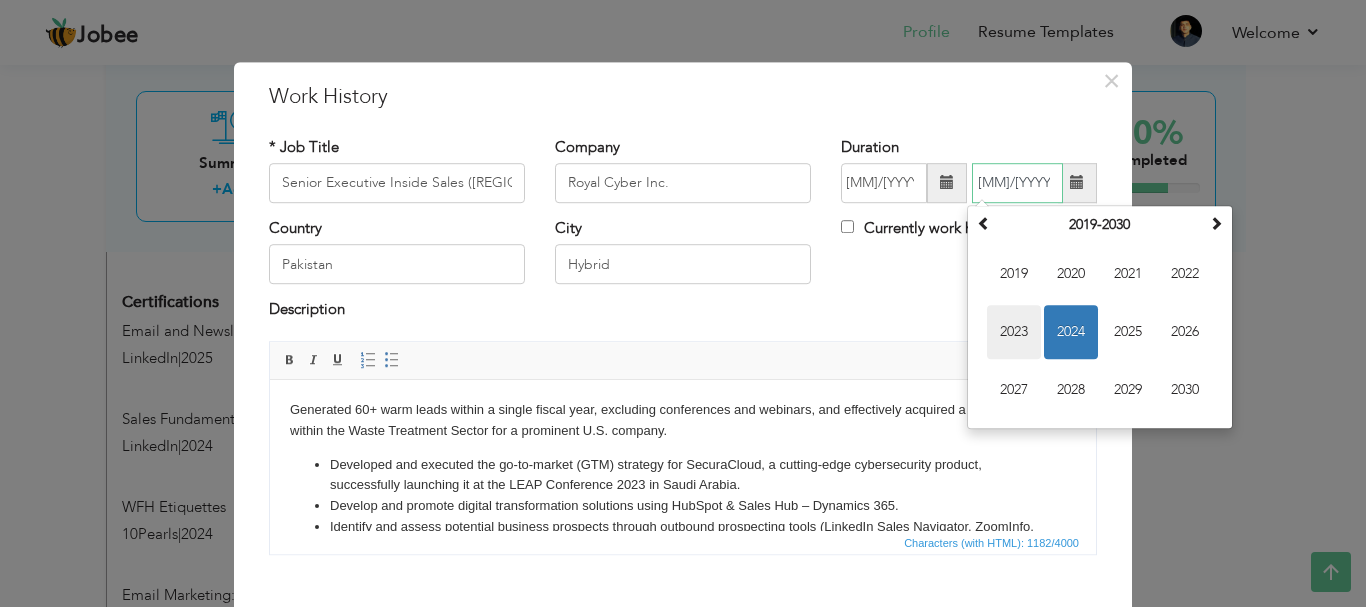click on "2023" at bounding box center [1014, 332] 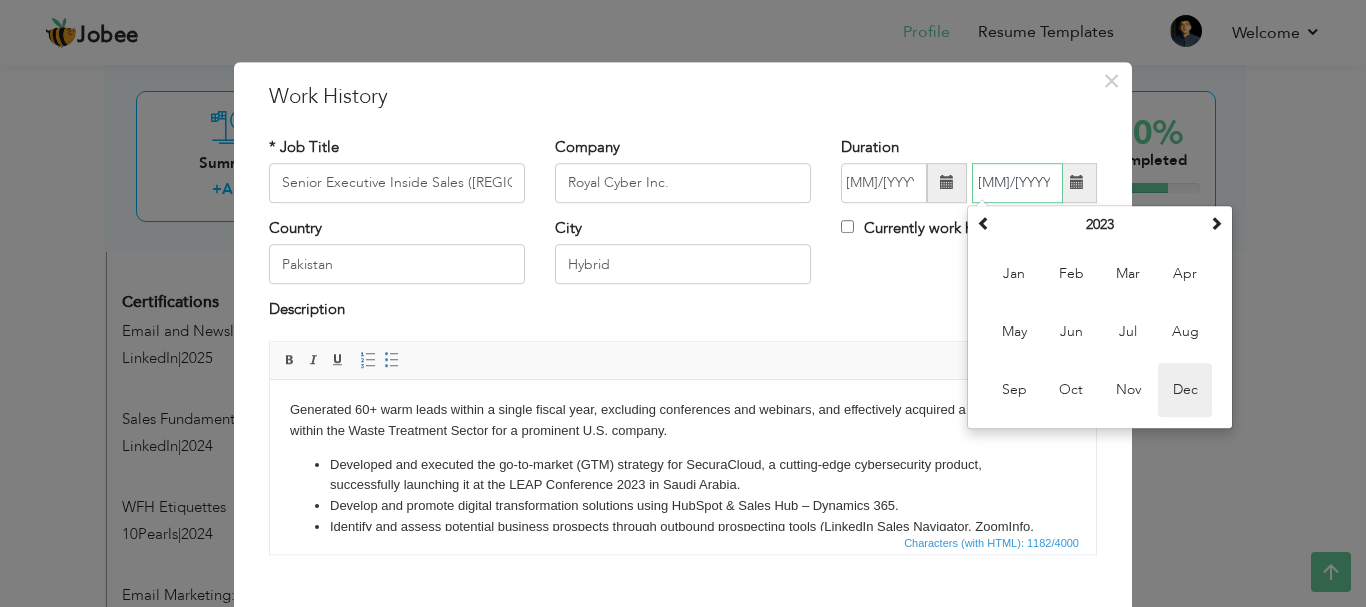 click on "Dec" at bounding box center (1185, 390) 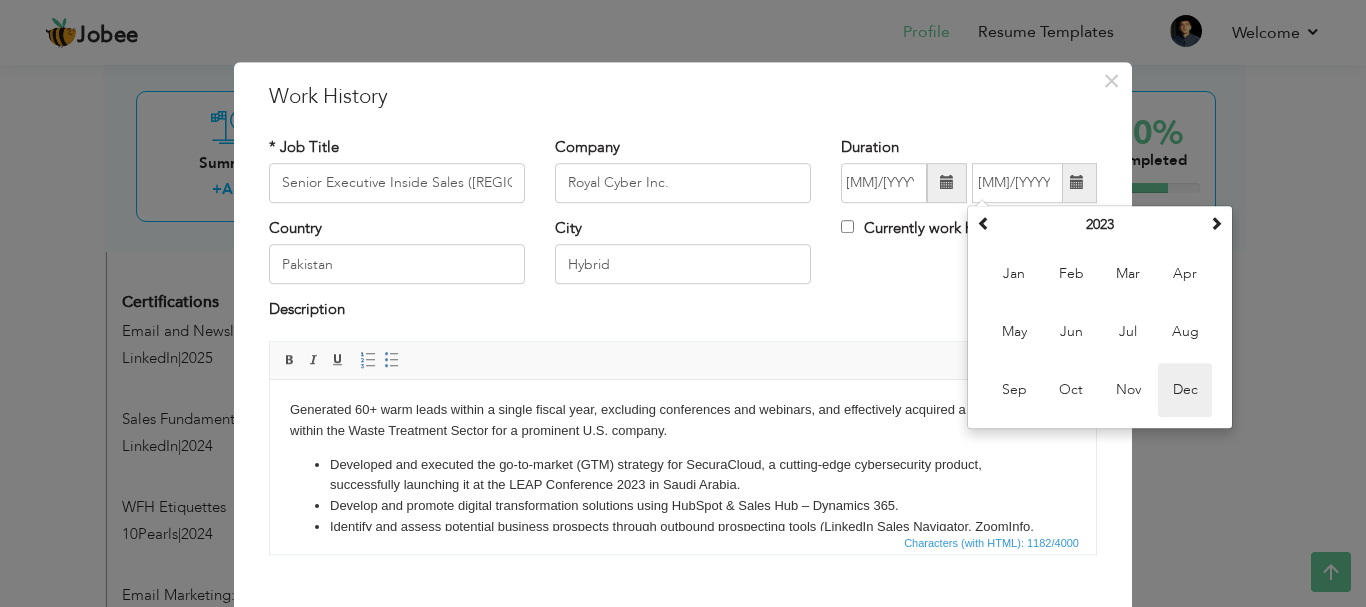 type on "12/2023" 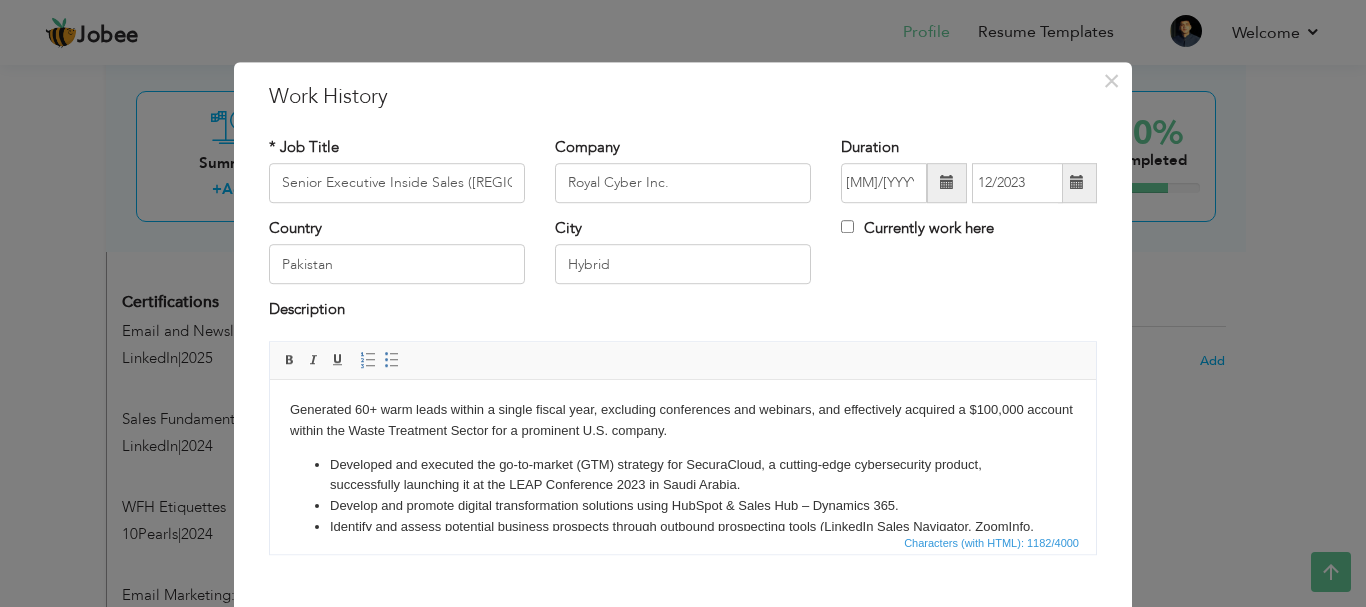click at bounding box center (947, 183) 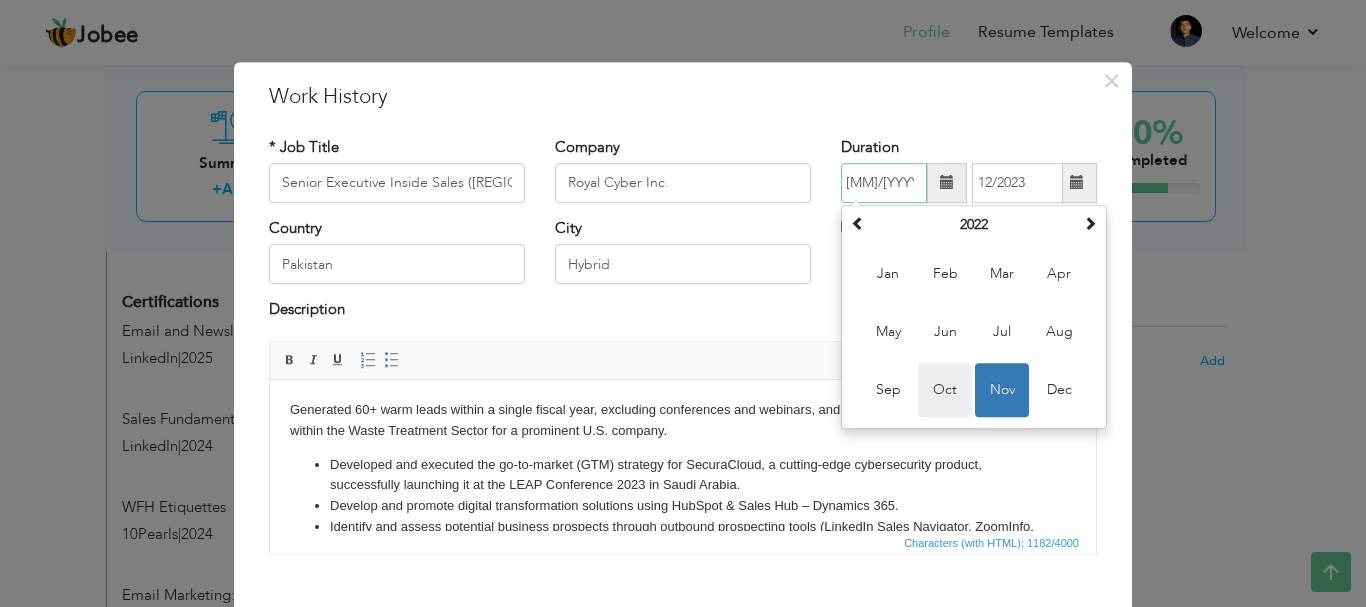 click on "Oct" at bounding box center (945, 390) 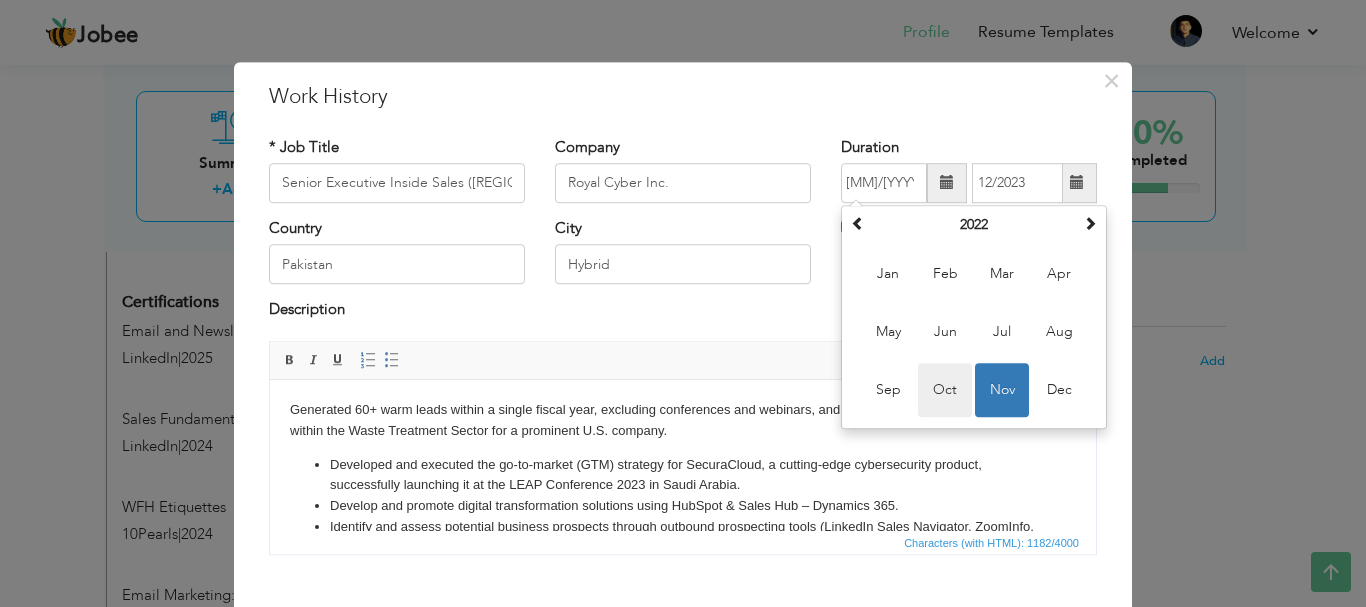 type on "10/2022" 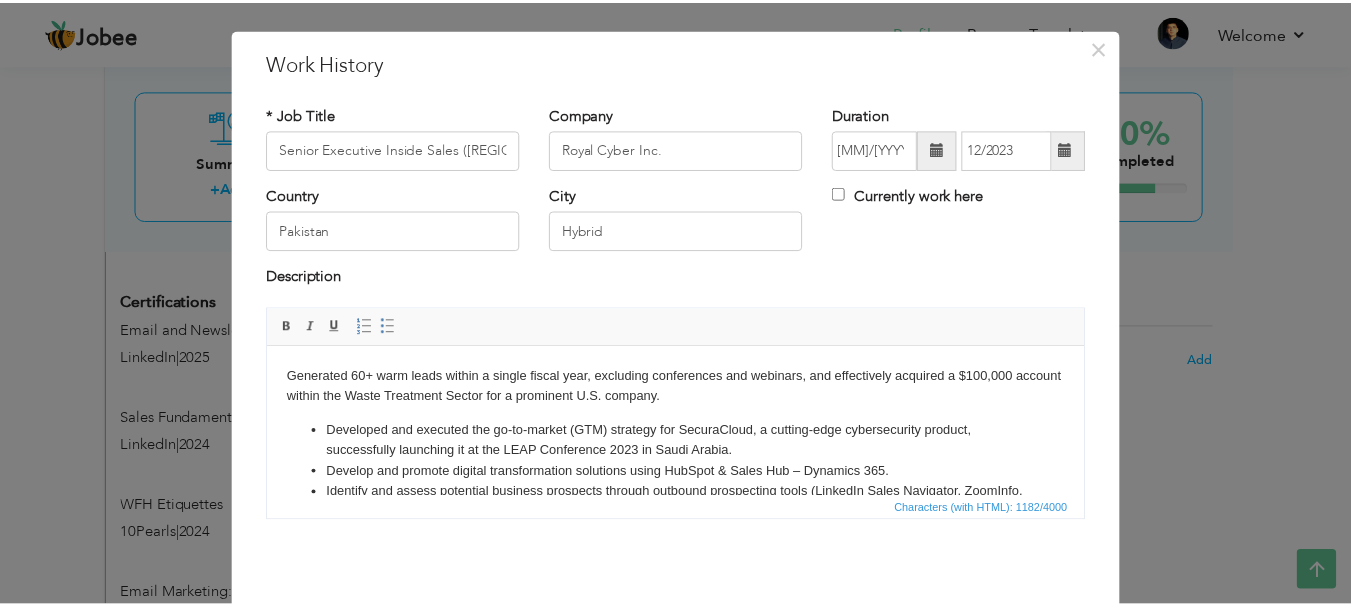 scroll, scrollTop: 90, scrollLeft: 0, axis: vertical 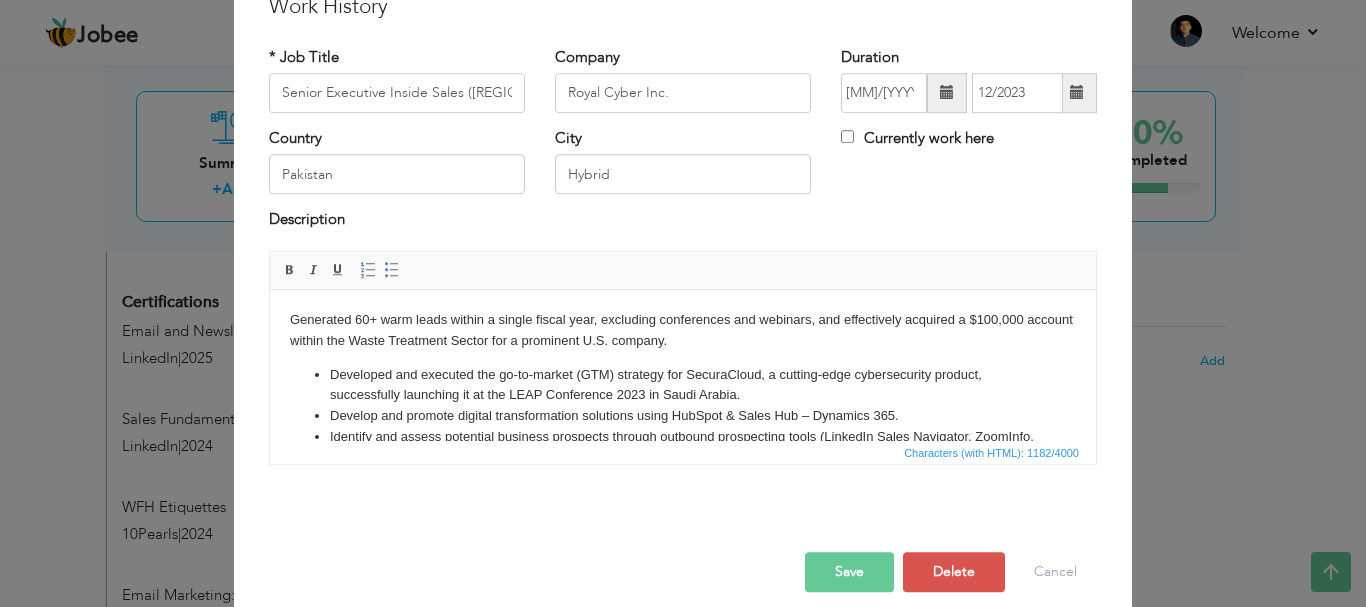 click on "Save" at bounding box center [849, 572] 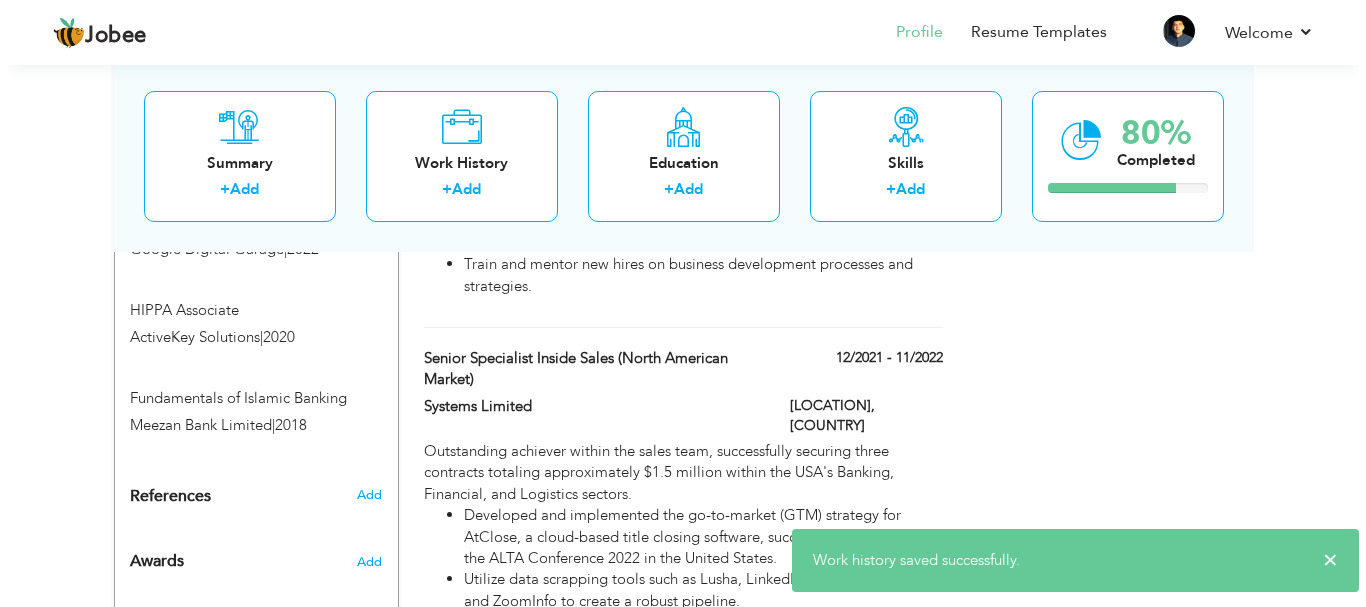 scroll, scrollTop: 1618, scrollLeft: 0, axis: vertical 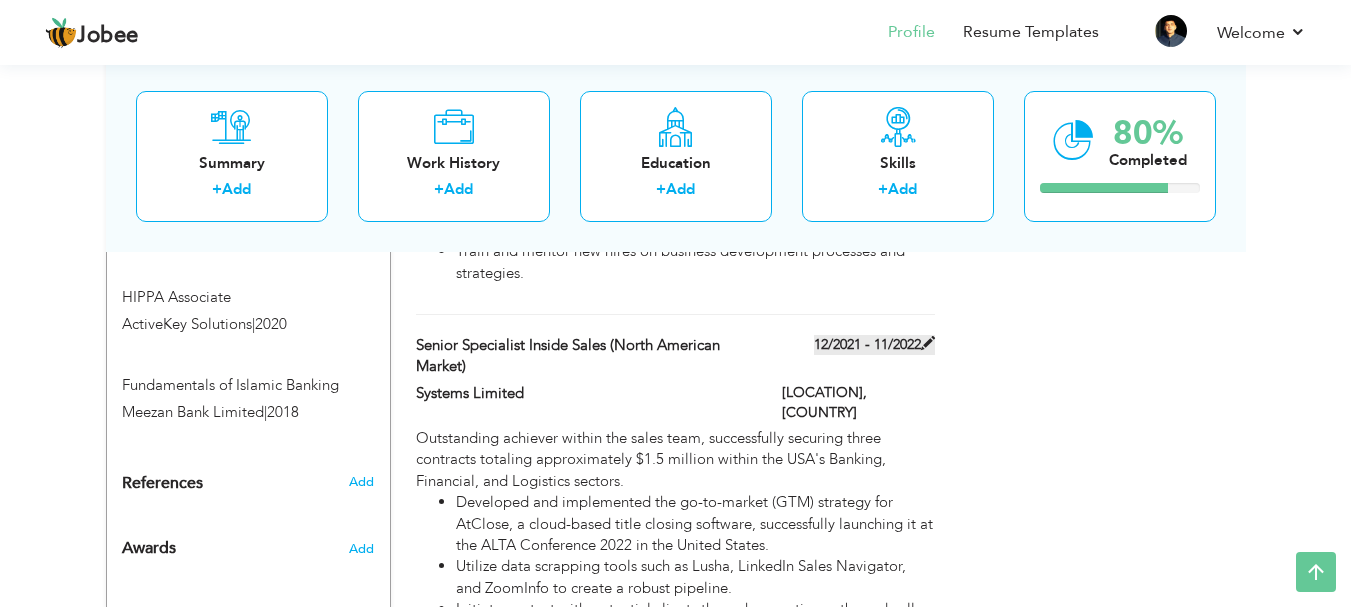 click on "12/2021 - 11/2022" at bounding box center [874, 345] 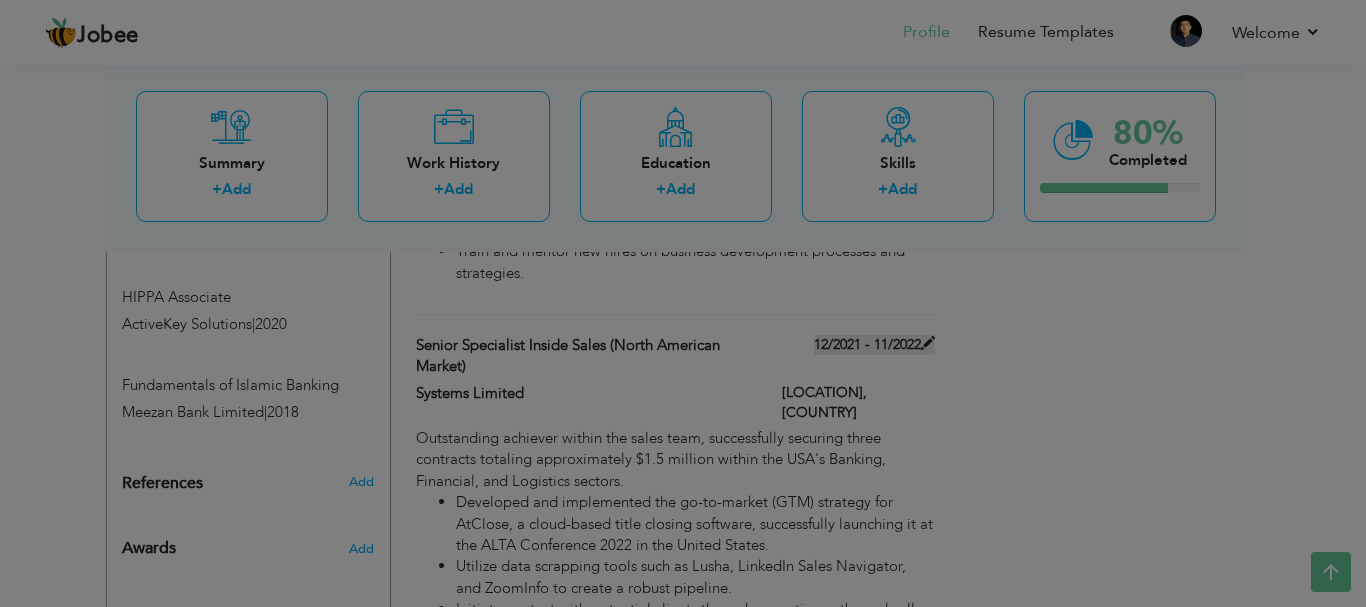 scroll, scrollTop: 0, scrollLeft: 0, axis: both 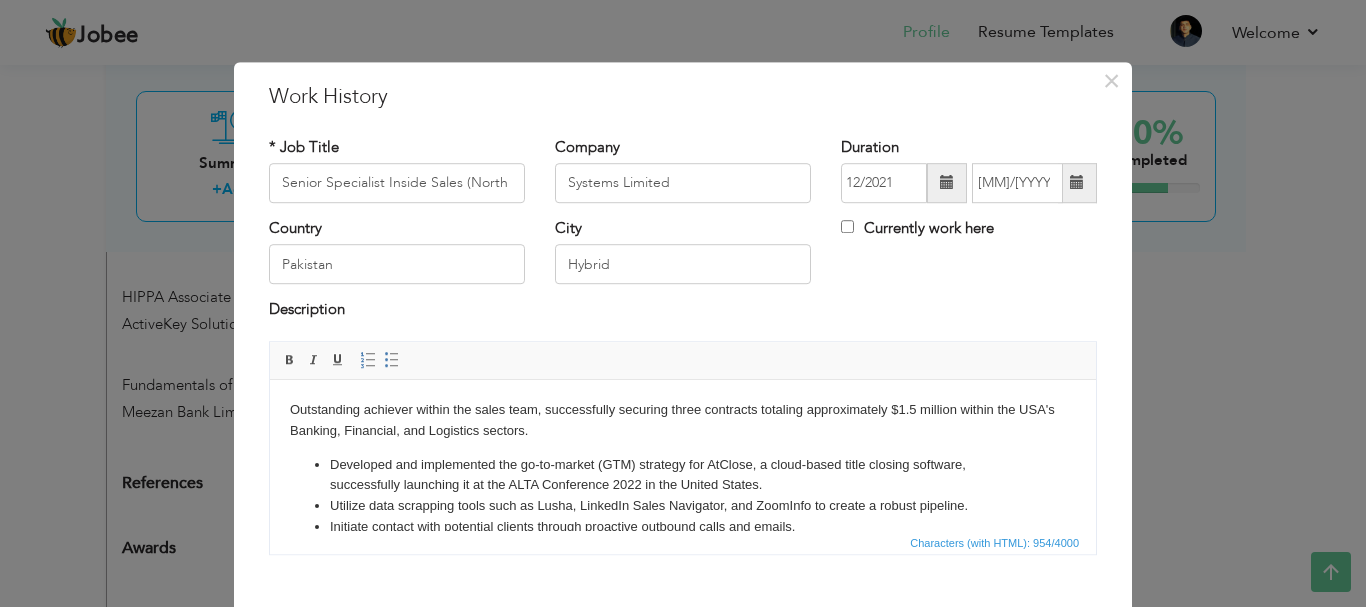 click at bounding box center (947, 183) 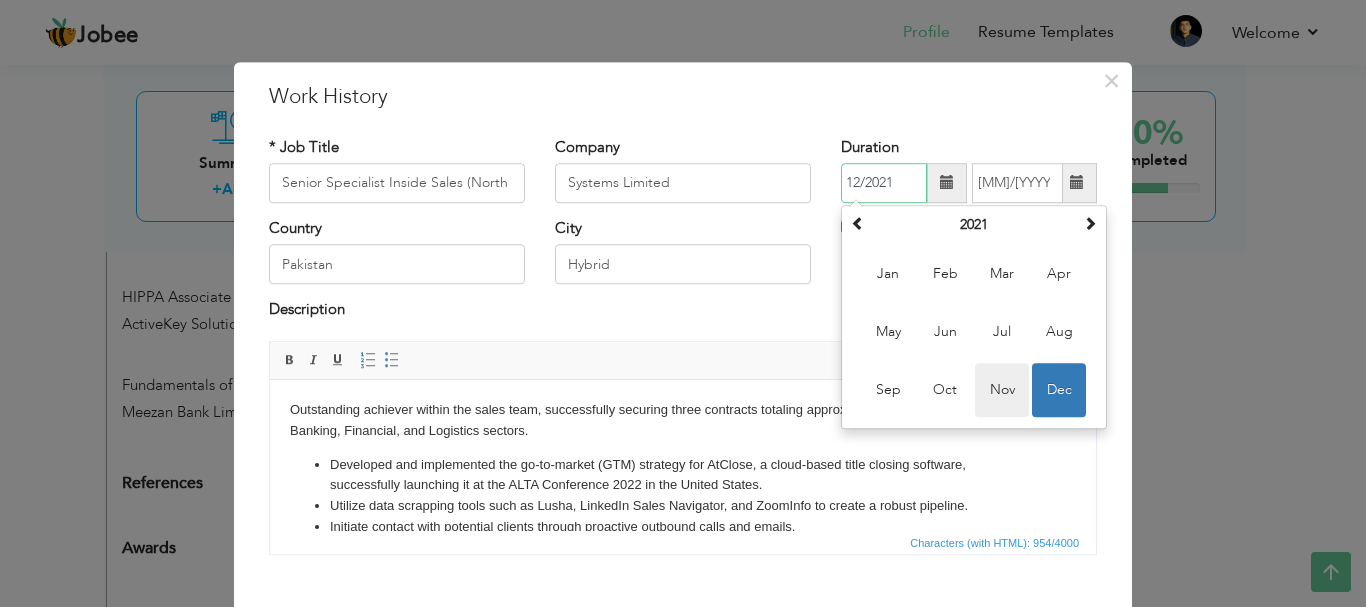 click on "Nov" at bounding box center [1002, 390] 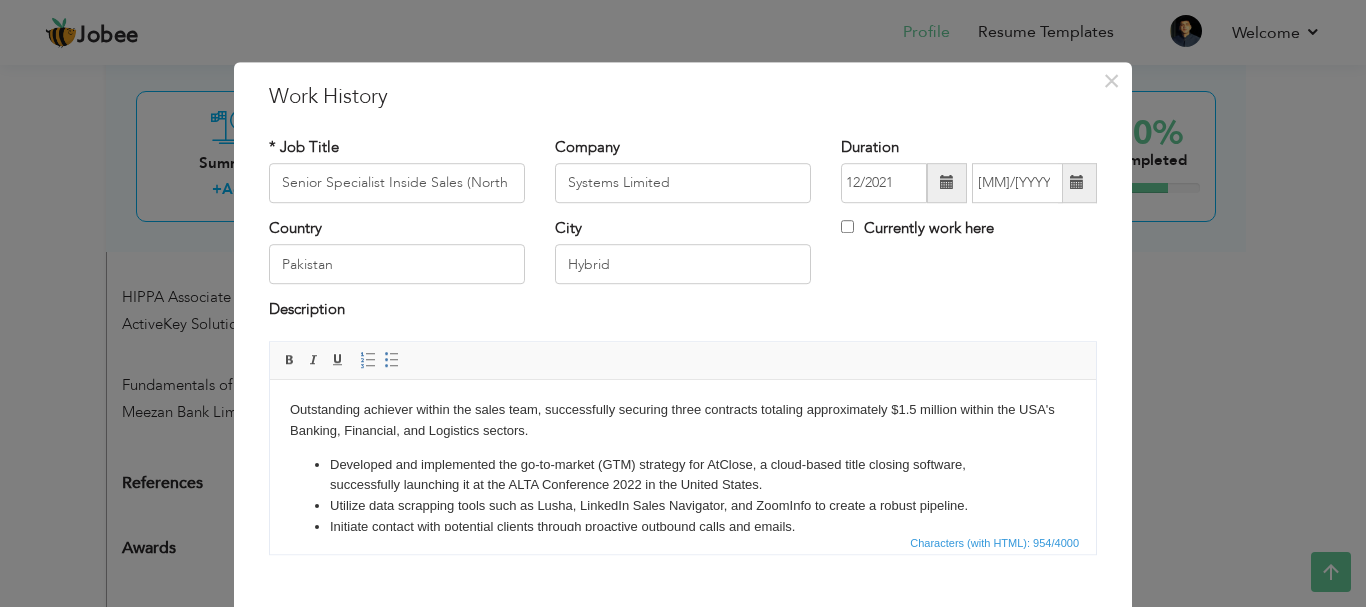 type on "11/2021" 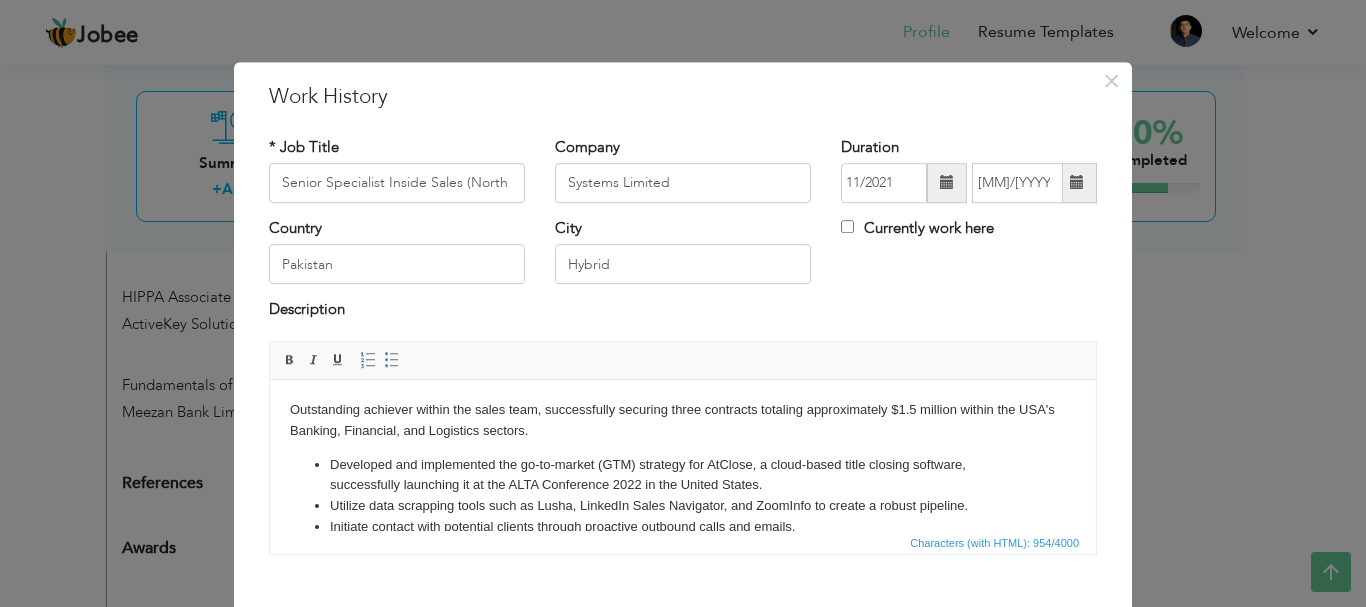 click at bounding box center [1077, 183] 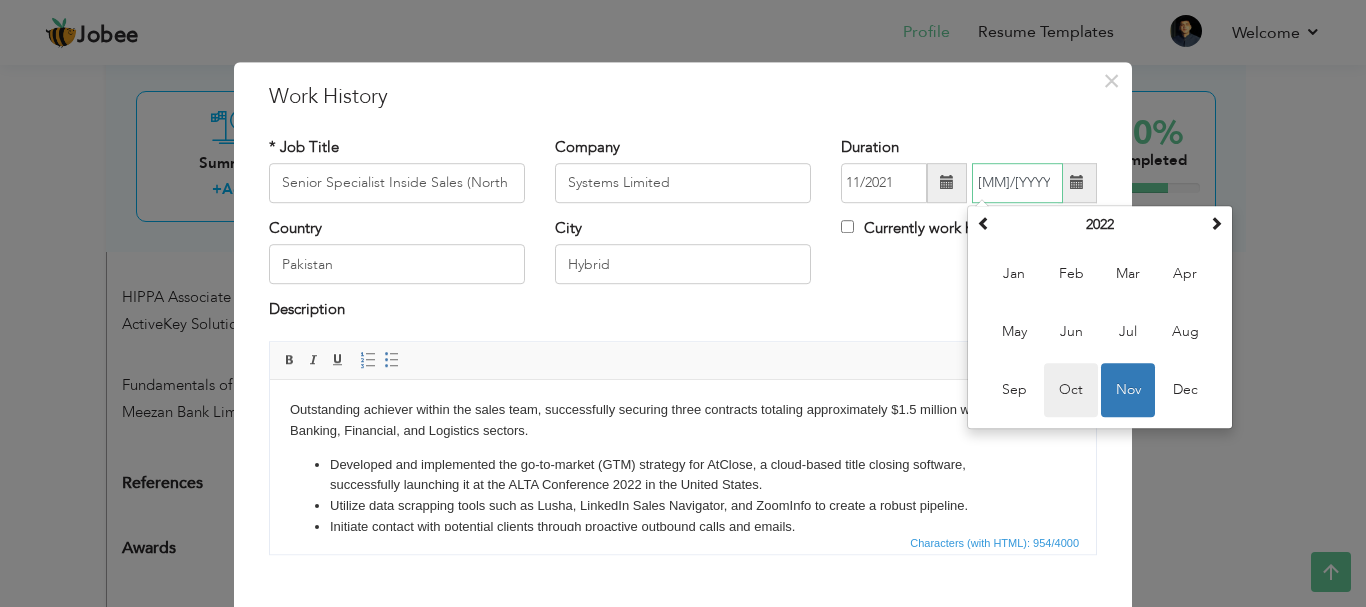 click on "Oct" at bounding box center [1071, 390] 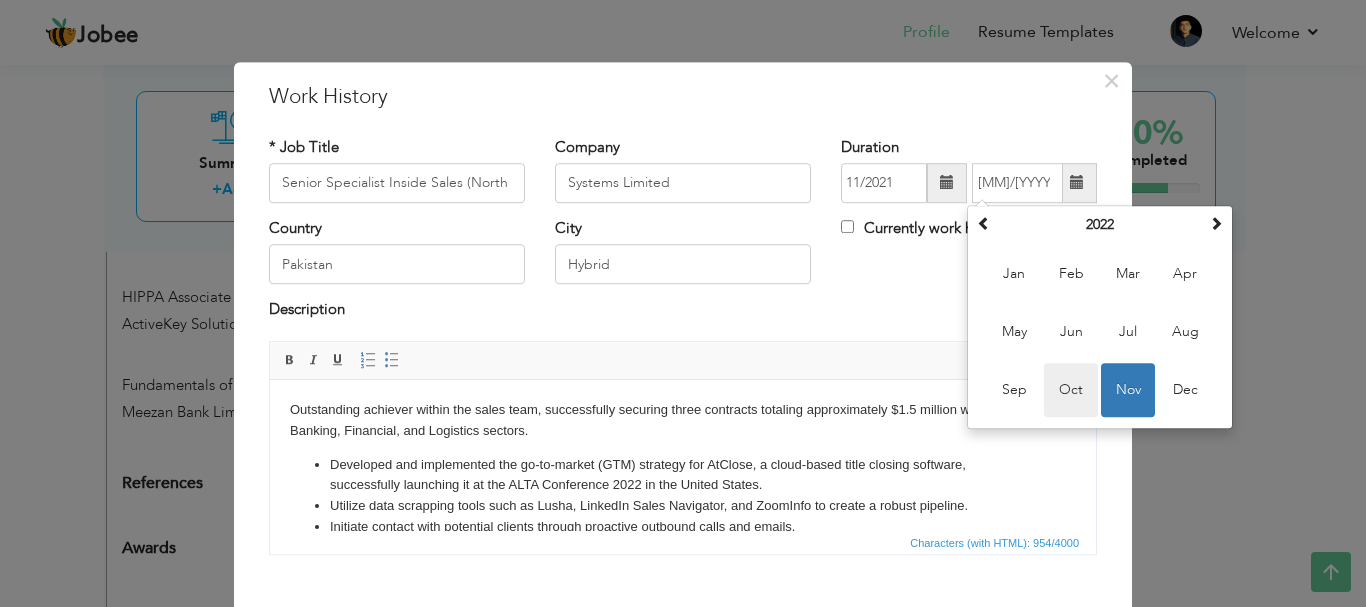 type on "10/2022" 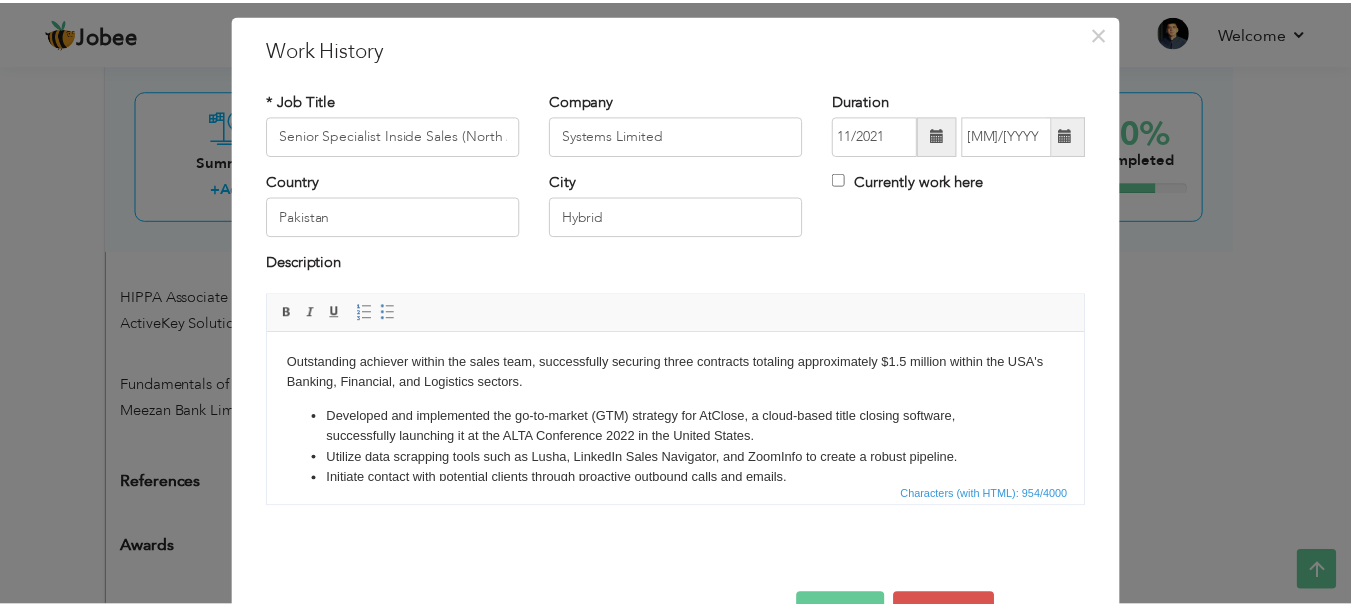 scroll, scrollTop: 74, scrollLeft: 0, axis: vertical 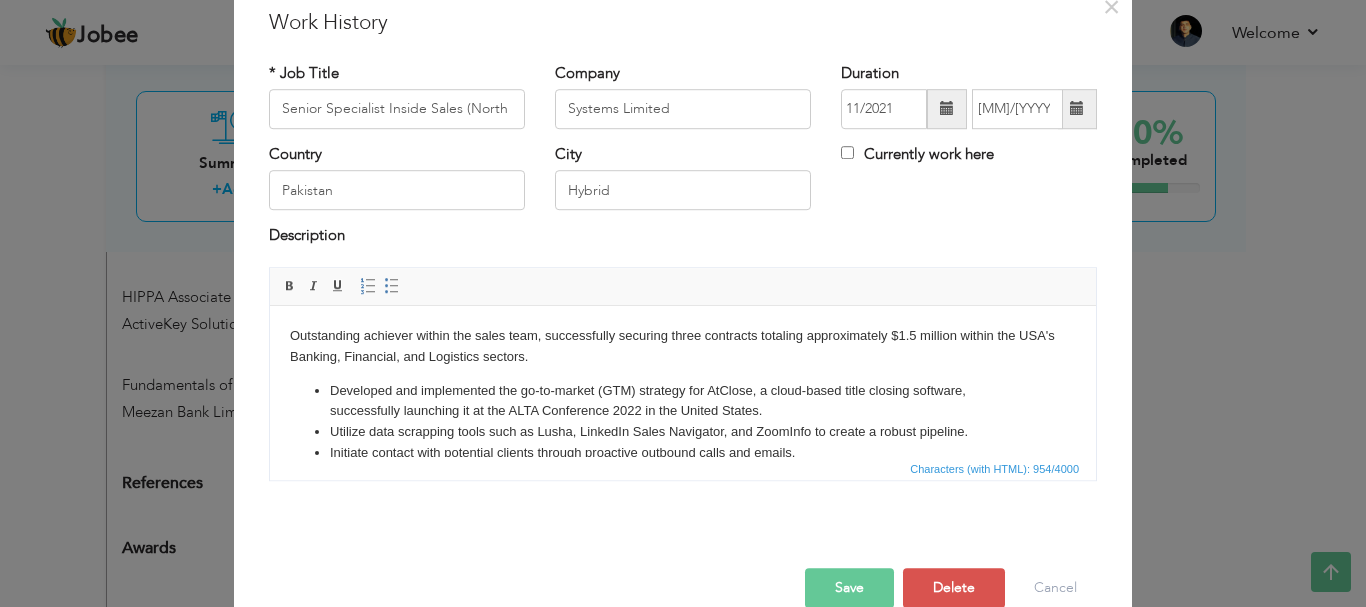 click on "Save" at bounding box center [849, 588] 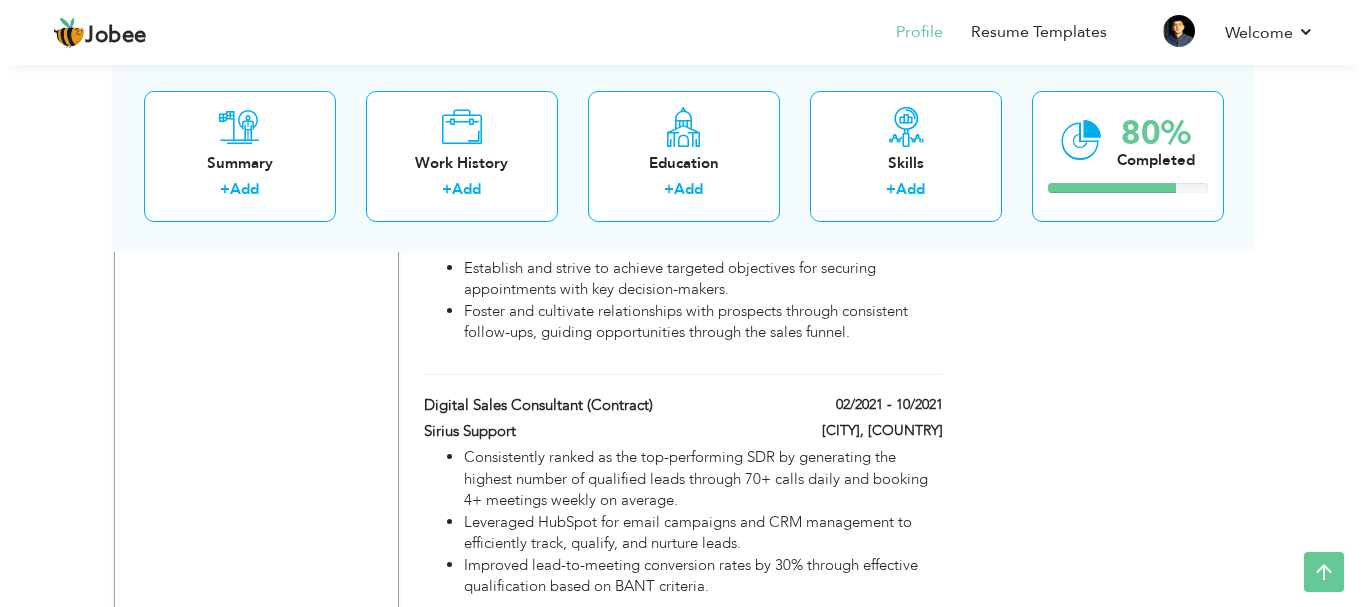 scroll, scrollTop: 2064, scrollLeft: 0, axis: vertical 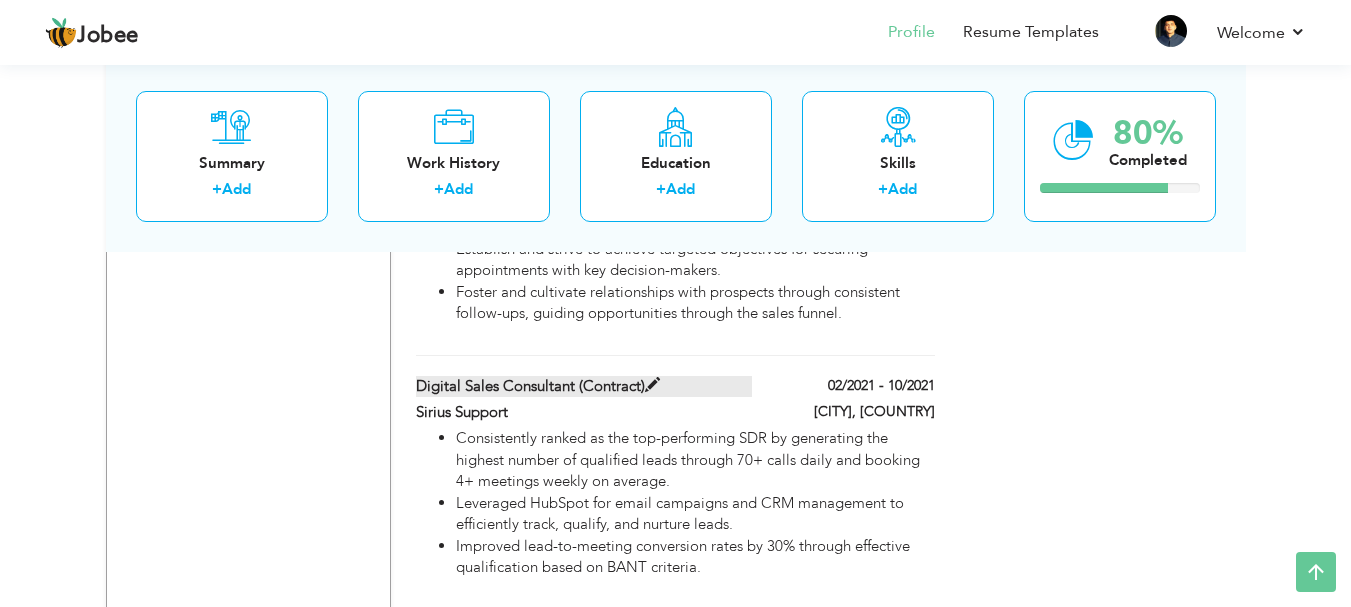 click at bounding box center (652, 385) 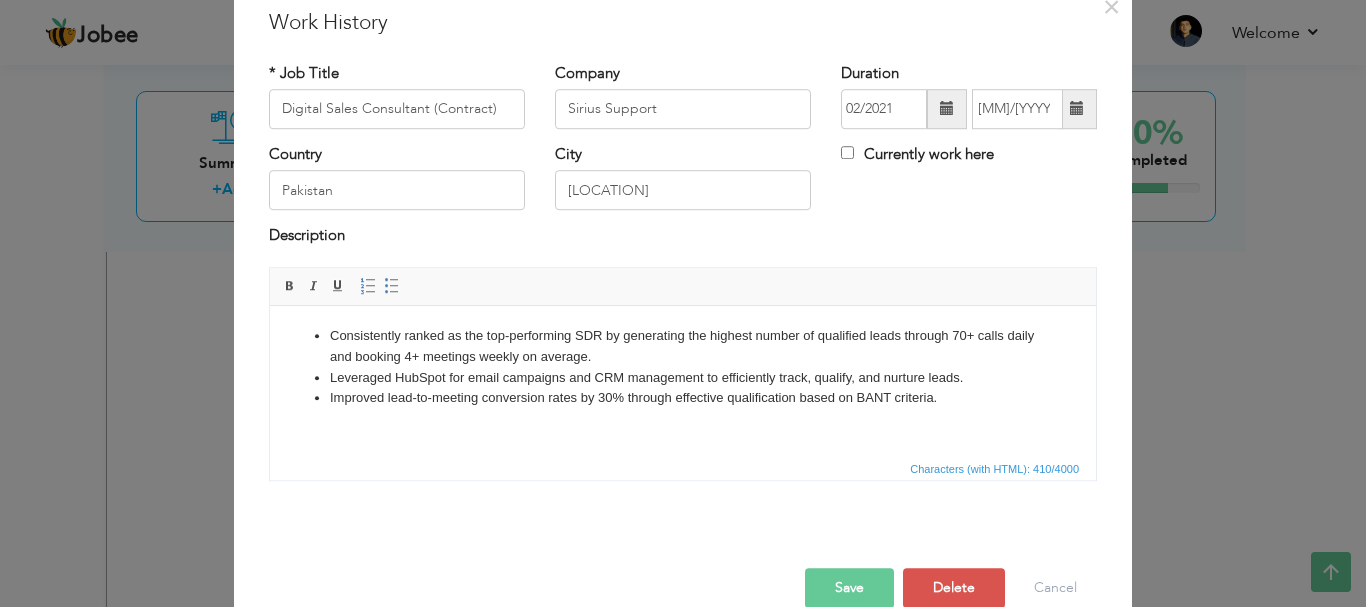 scroll, scrollTop: 0, scrollLeft: 0, axis: both 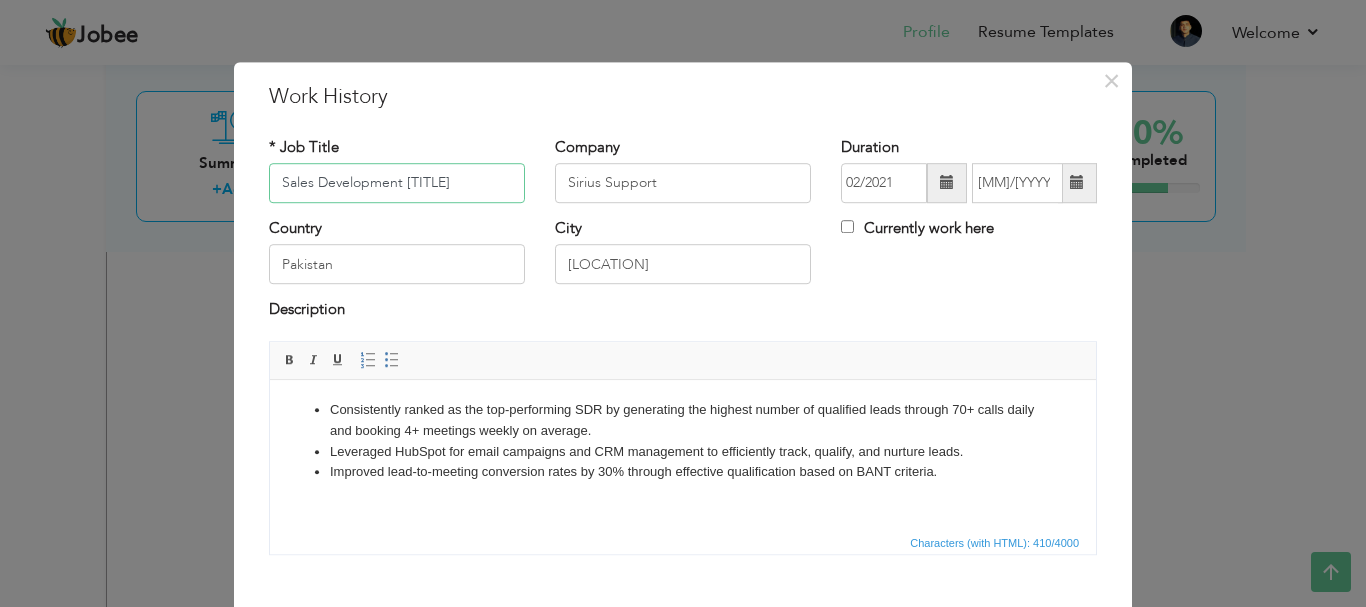 paste on "irius Support logo Sales Development Representative" 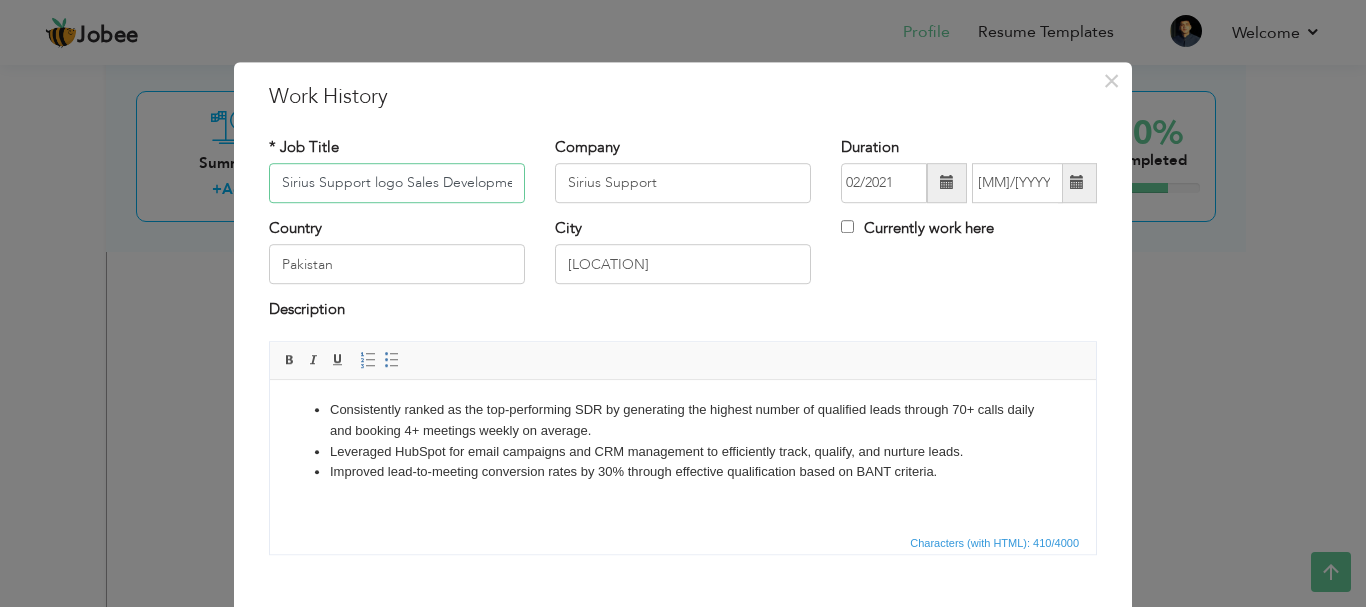 scroll, scrollTop: 0, scrollLeft: 110, axis: horizontal 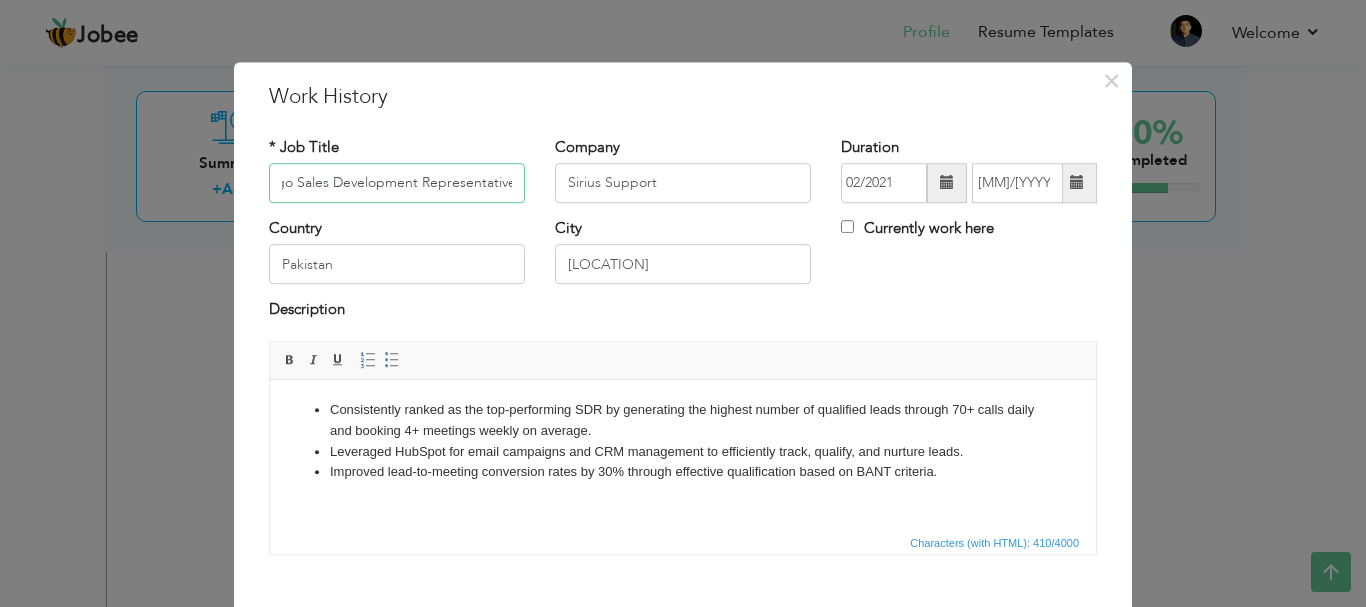 click on "Sirius Support logo Sales Development Representative" at bounding box center (397, 183) 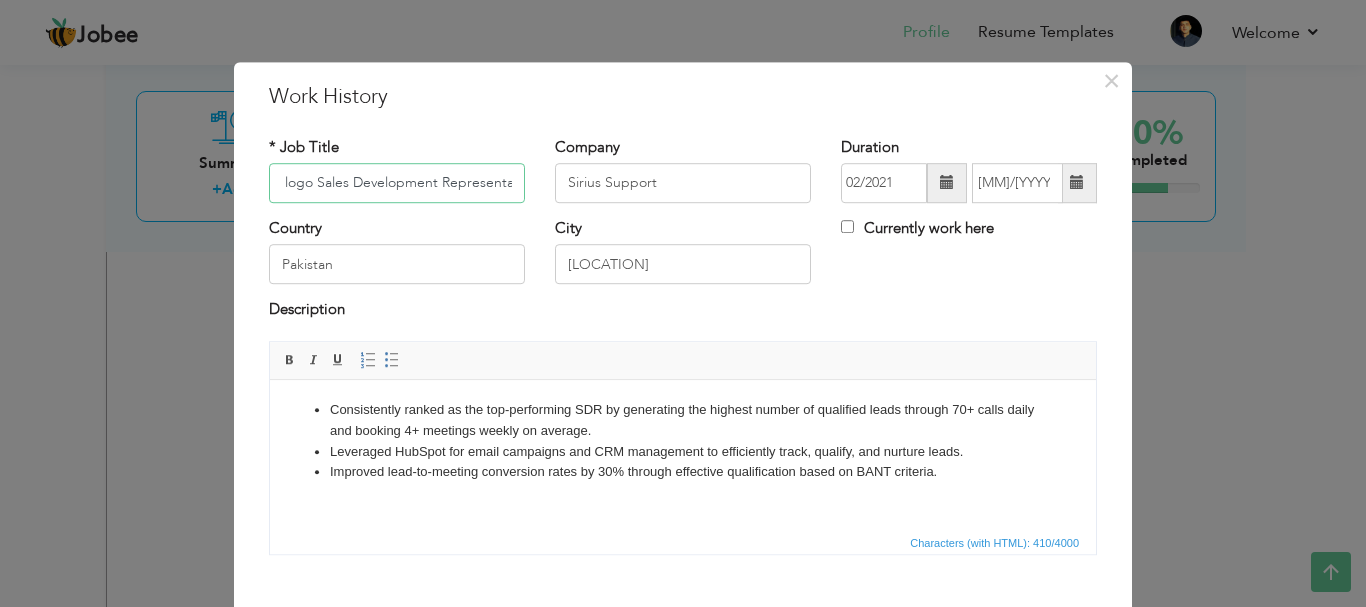 scroll, scrollTop: 0, scrollLeft: 0, axis: both 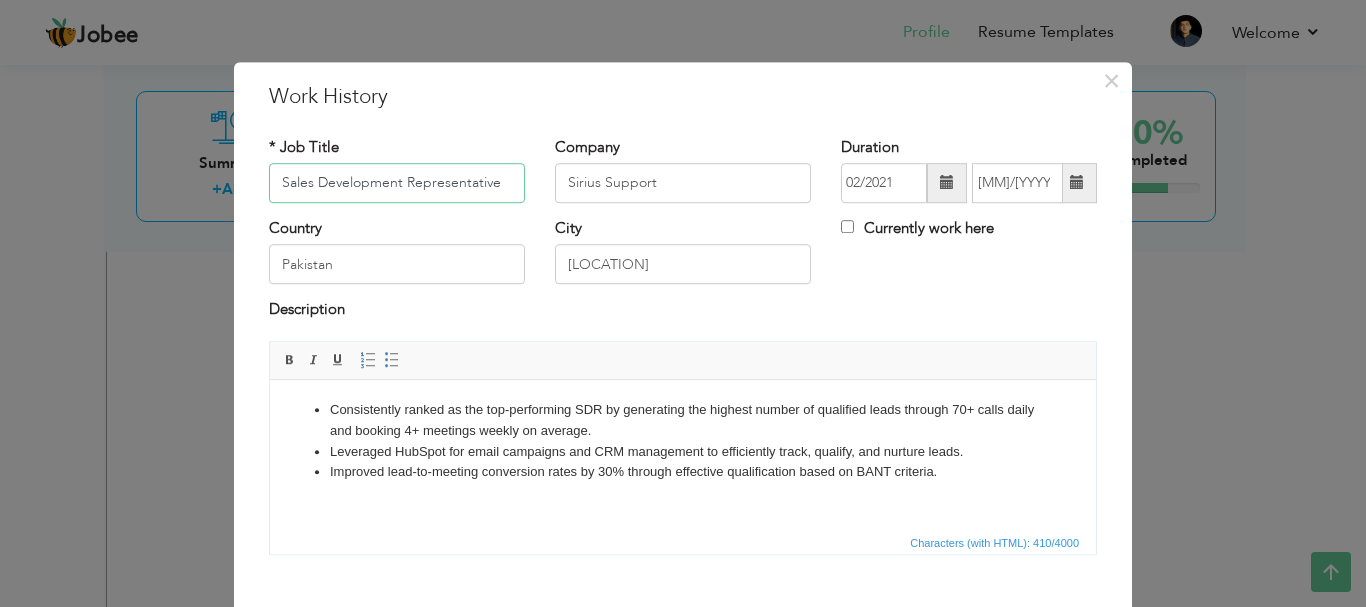 type on "Sales Development Representative" 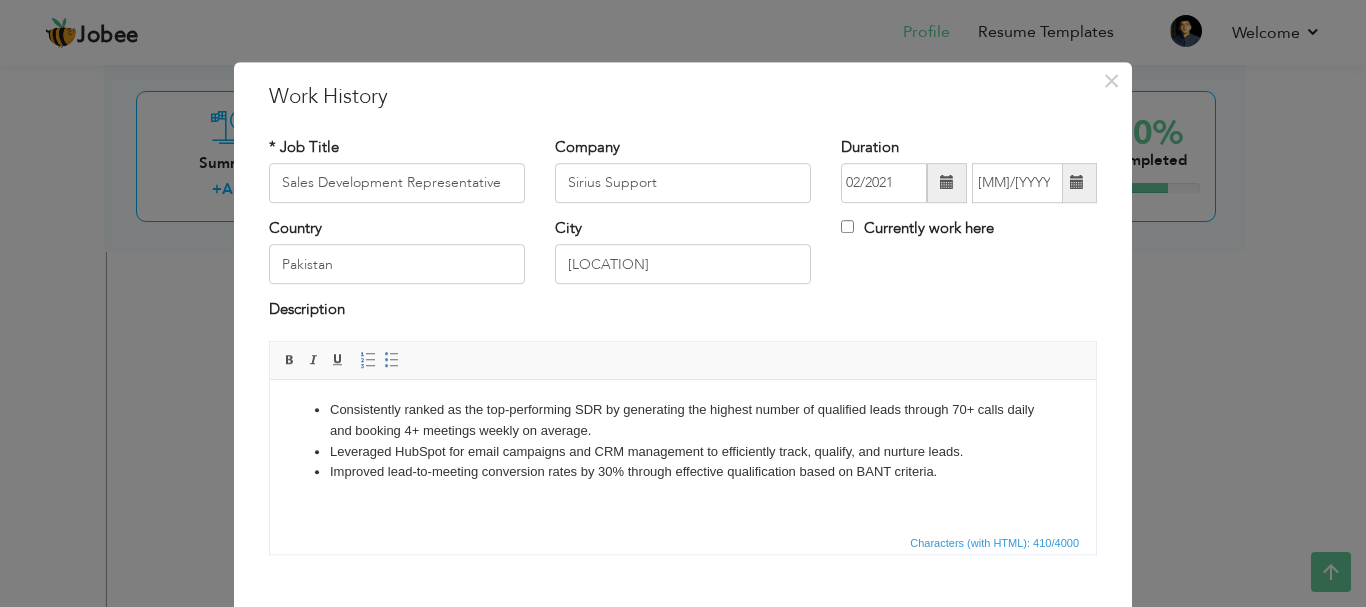 click at bounding box center (947, 183) 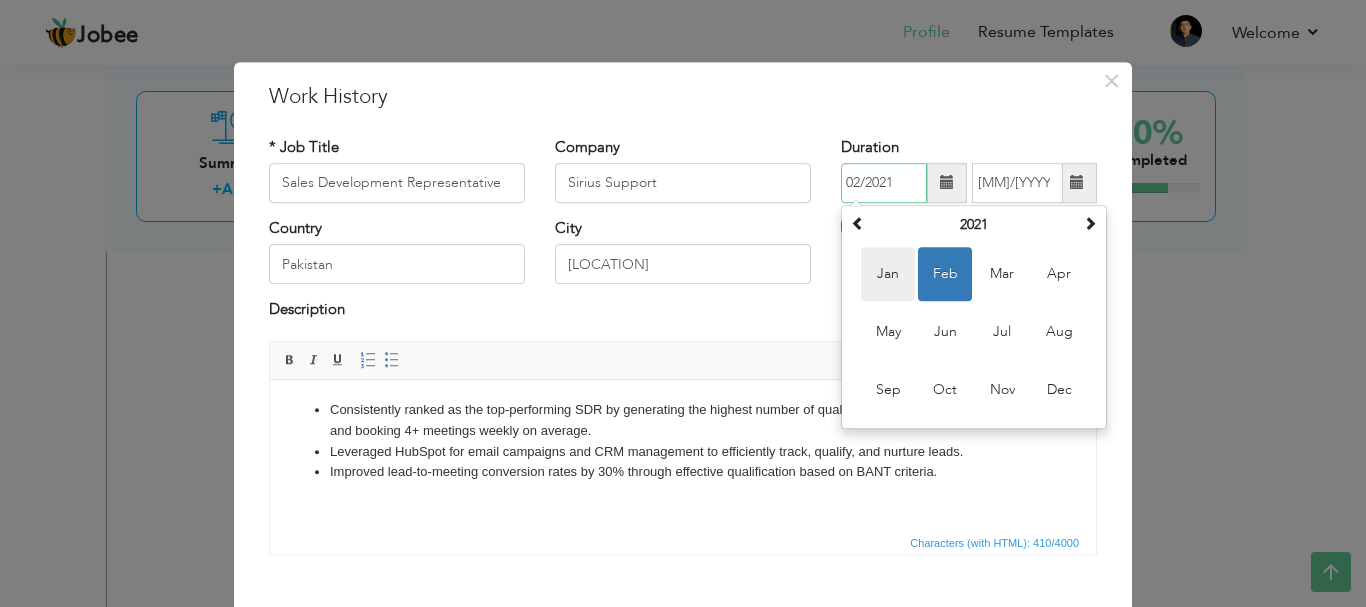 click on "Jan" at bounding box center (888, 274) 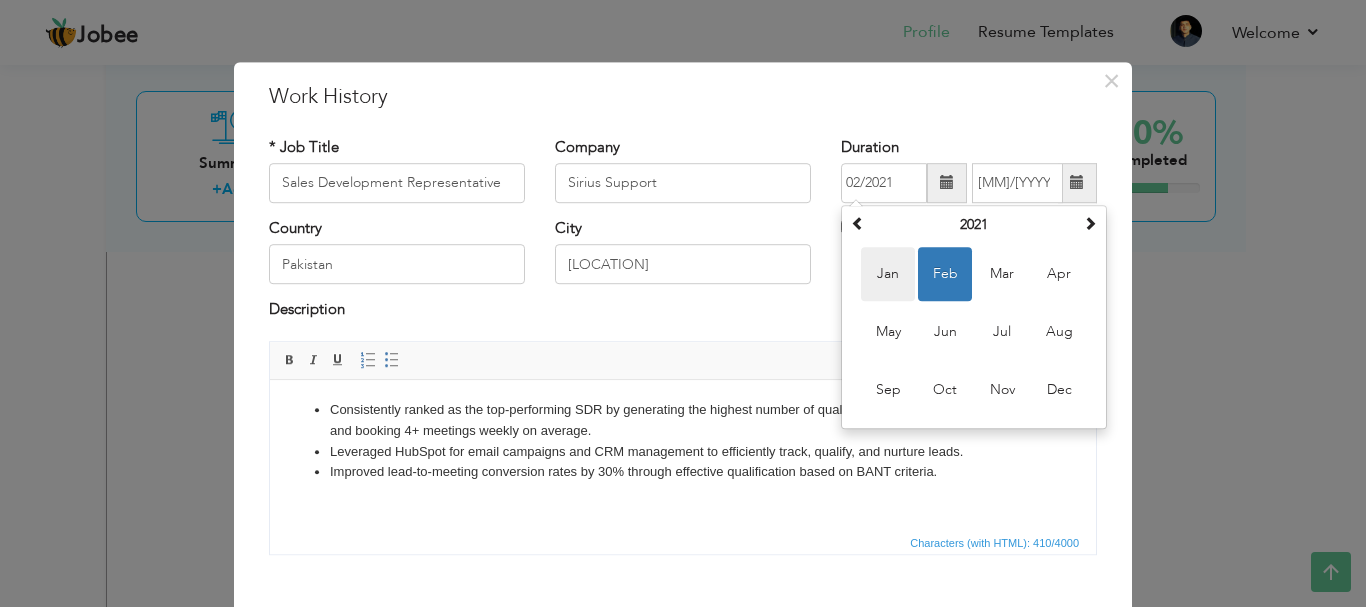 type on "01/2021" 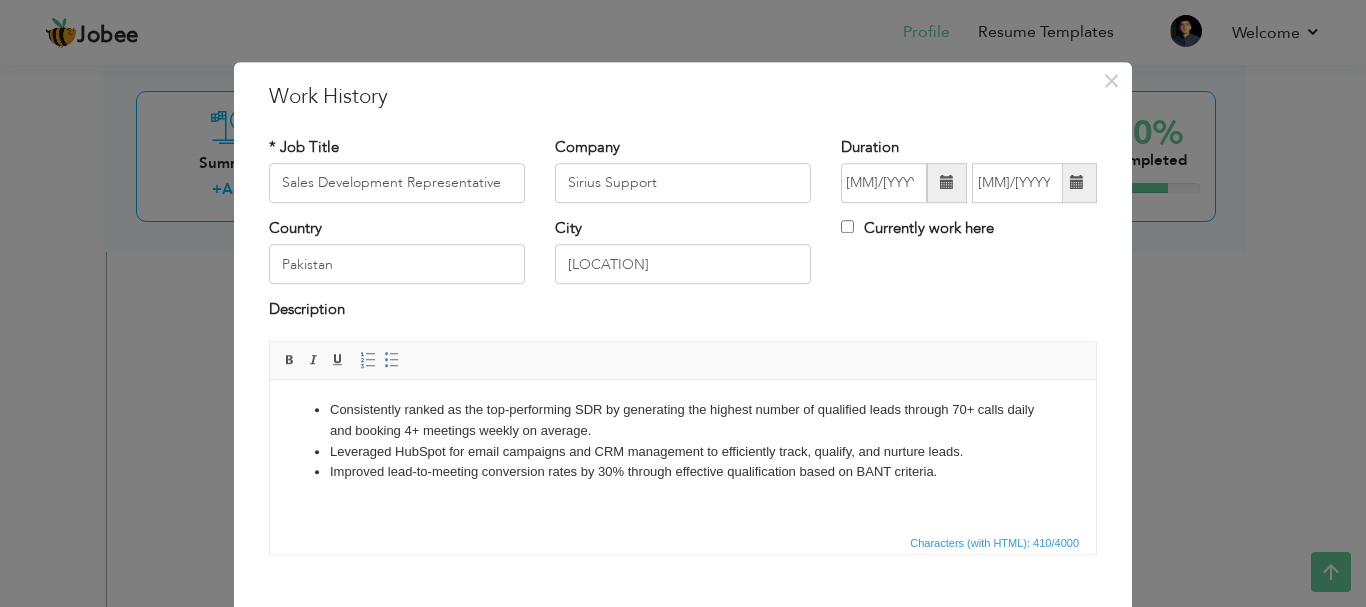 click at bounding box center [1077, 183] 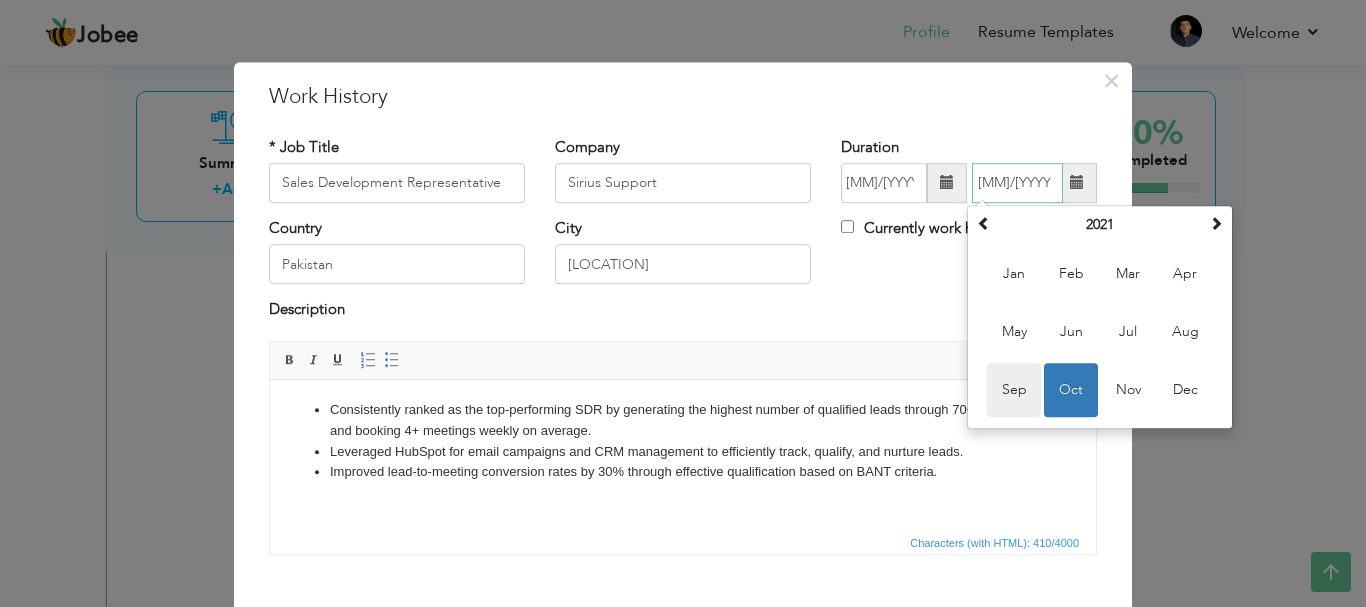 click on "Sep" at bounding box center (1014, 390) 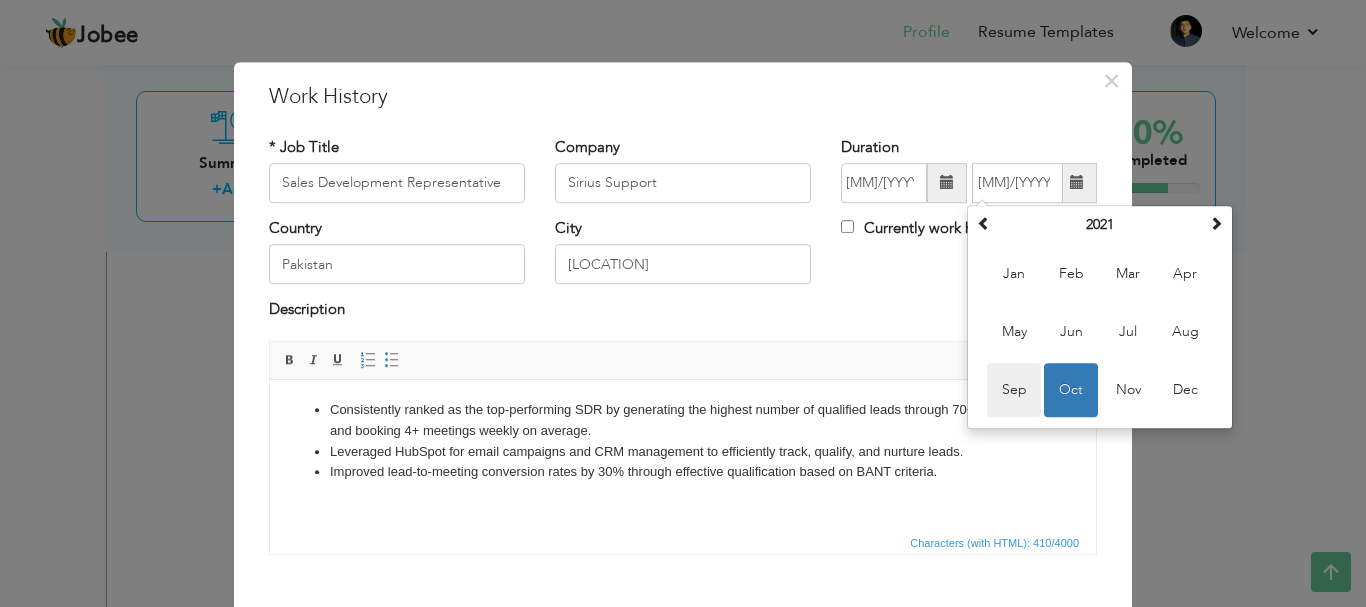 type on "09/2021" 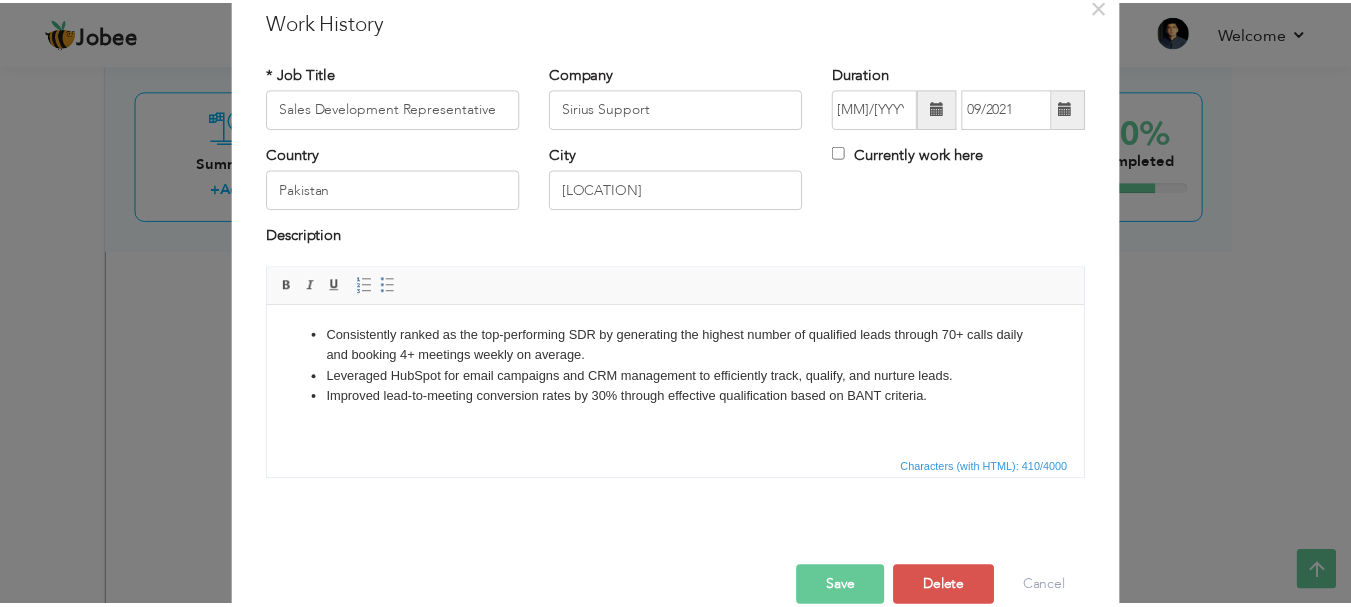 scroll, scrollTop: 79, scrollLeft: 0, axis: vertical 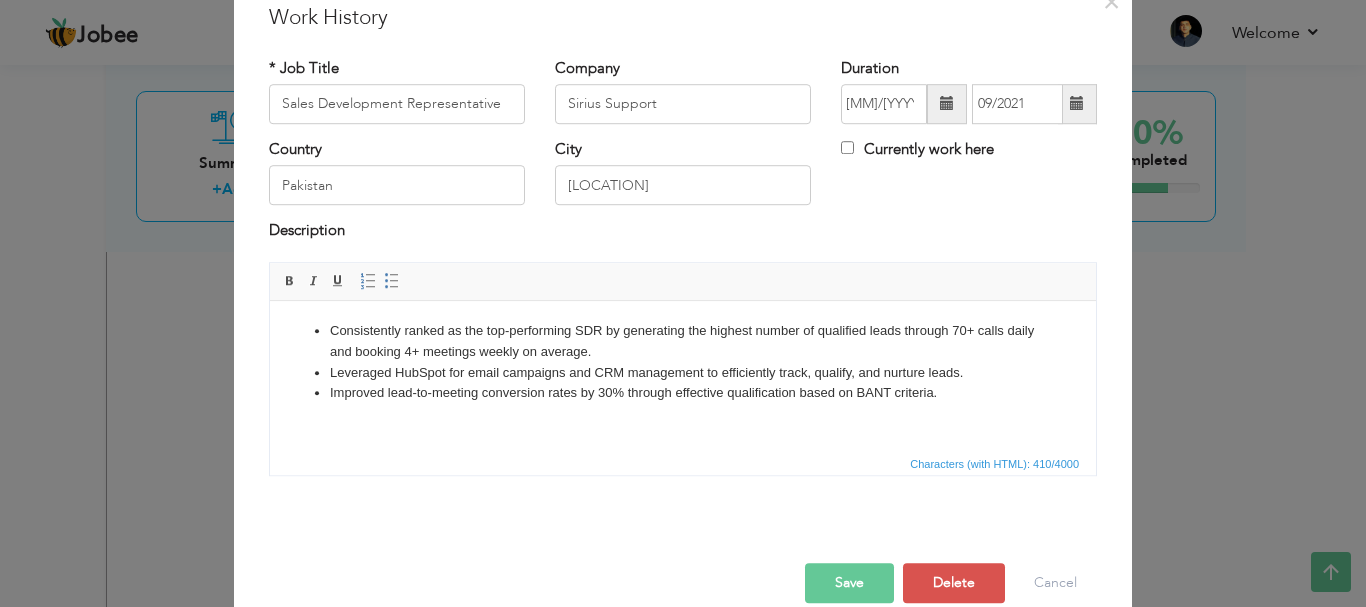 click on "Save" at bounding box center [849, 583] 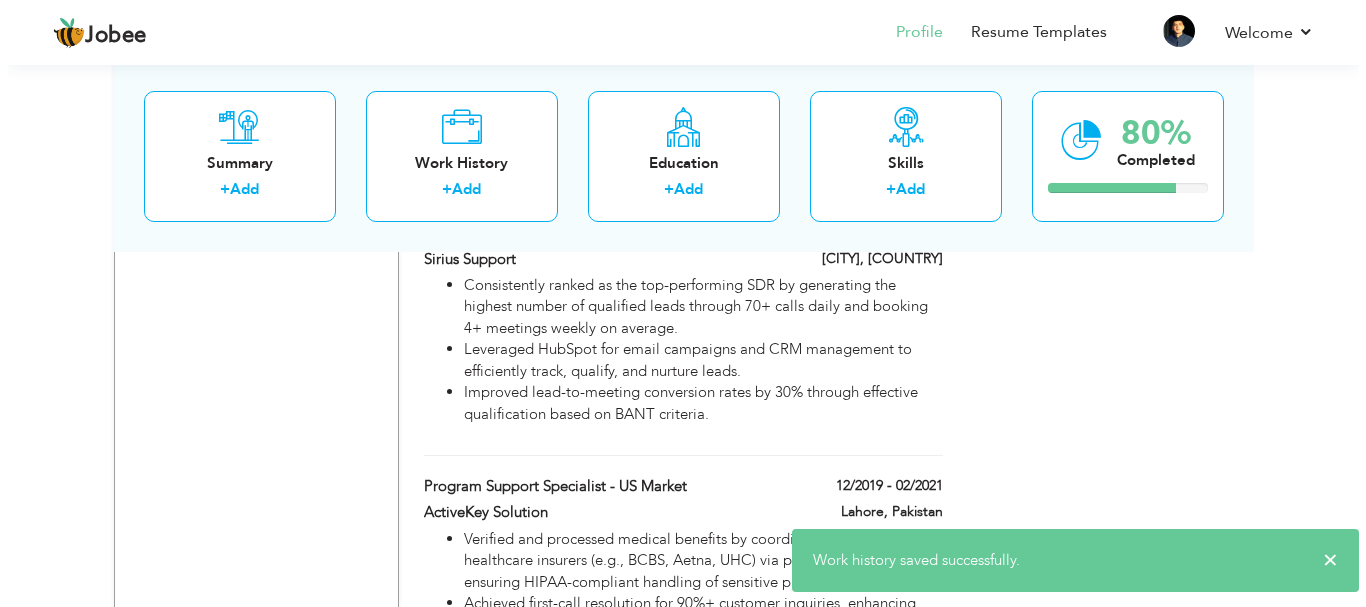 scroll, scrollTop: 2338, scrollLeft: 0, axis: vertical 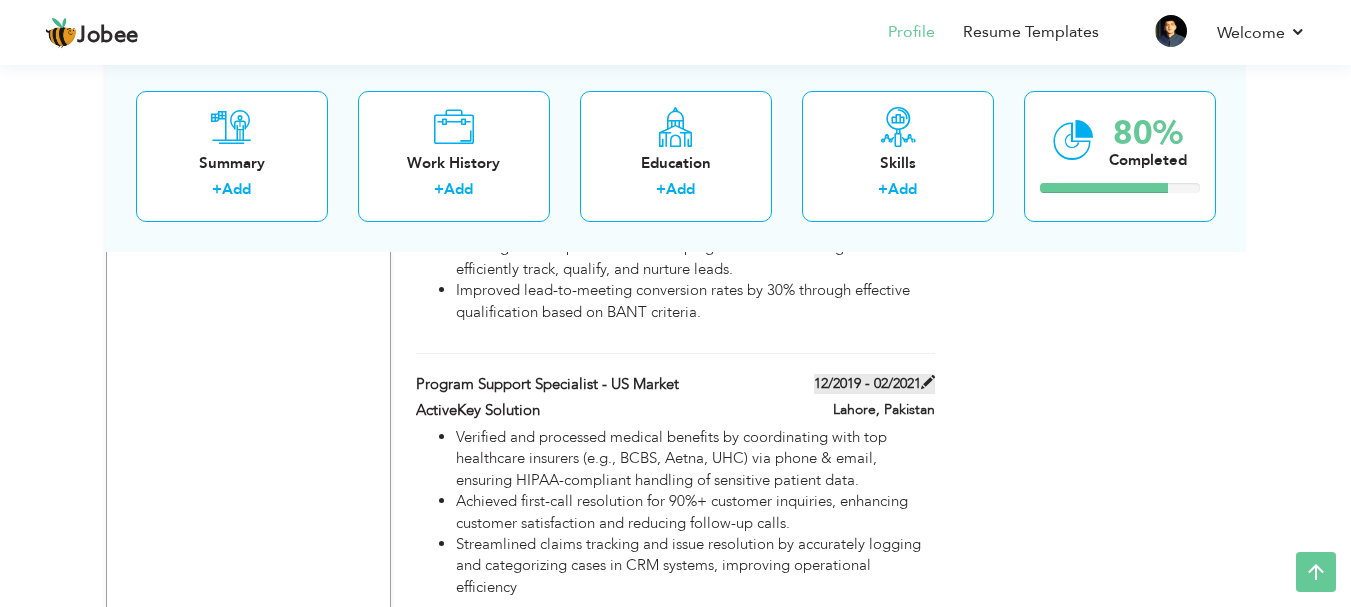 click on "12/2019 - 02/2021" at bounding box center (874, 384) 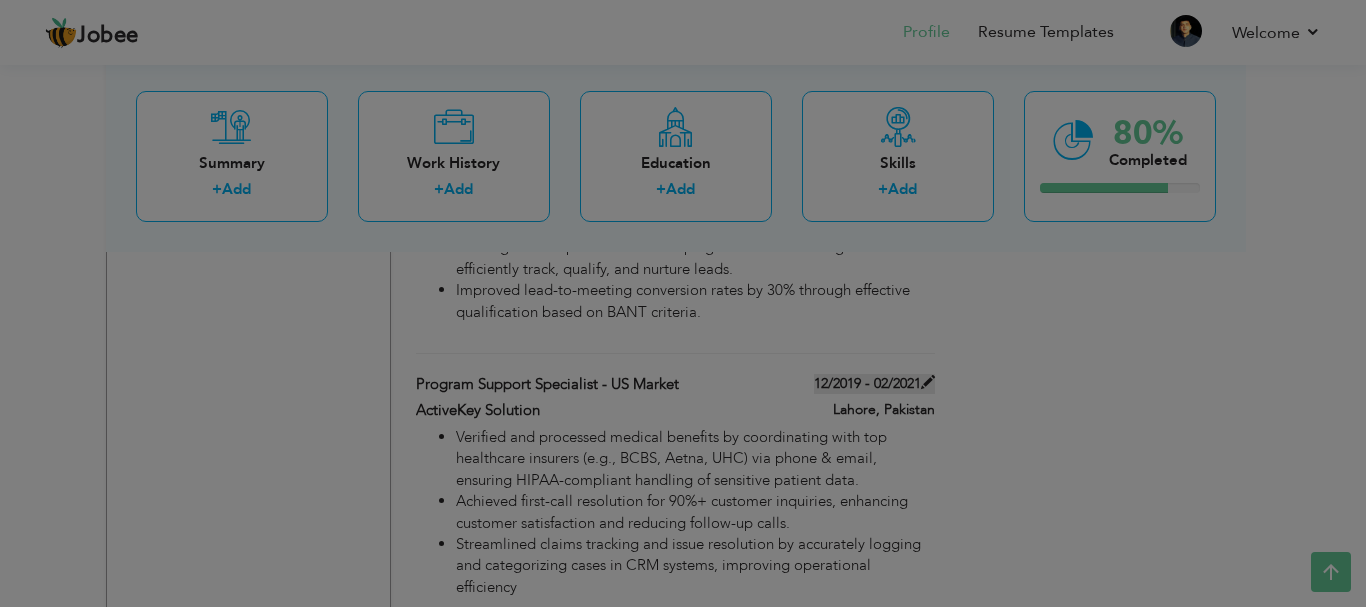 scroll, scrollTop: 0, scrollLeft: 0, axis: both 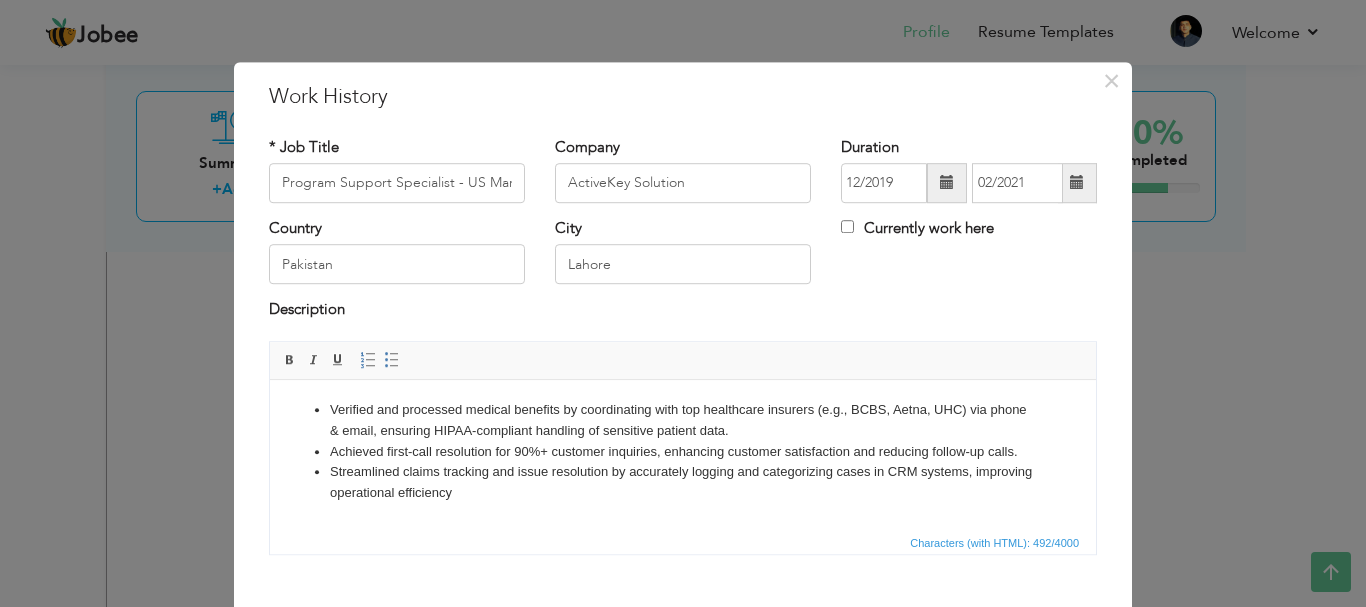 click at bounding box center [1077, 183] 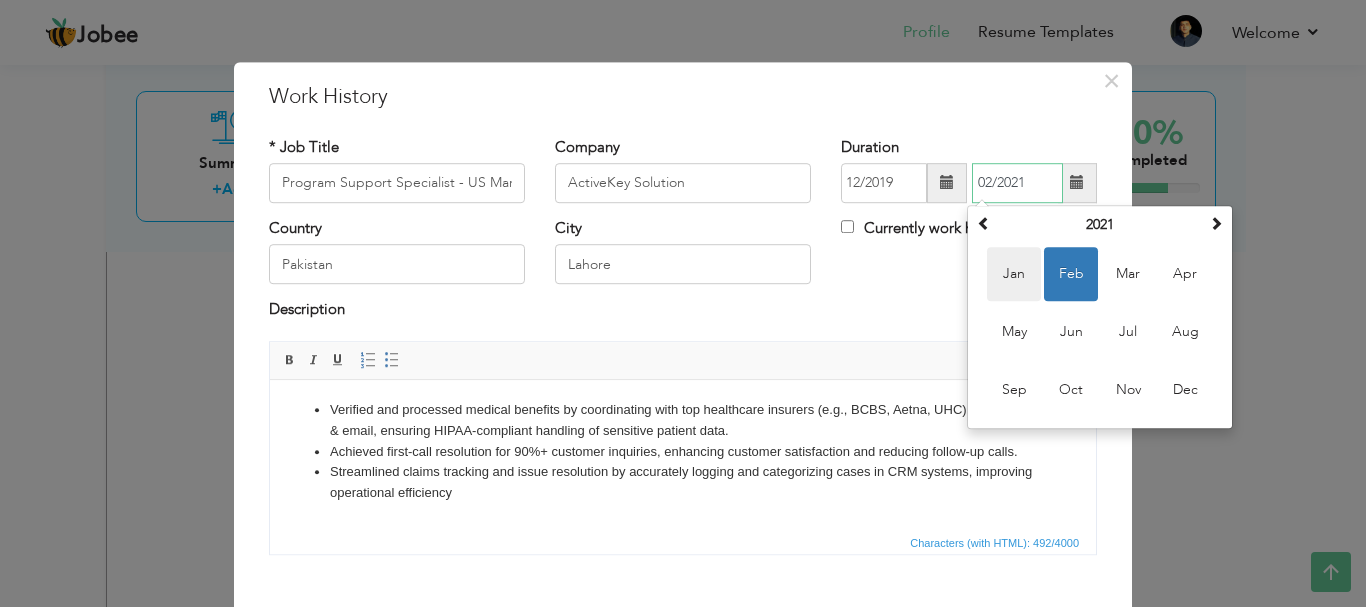 click on "Jan" at bounding box center [1014, 274] 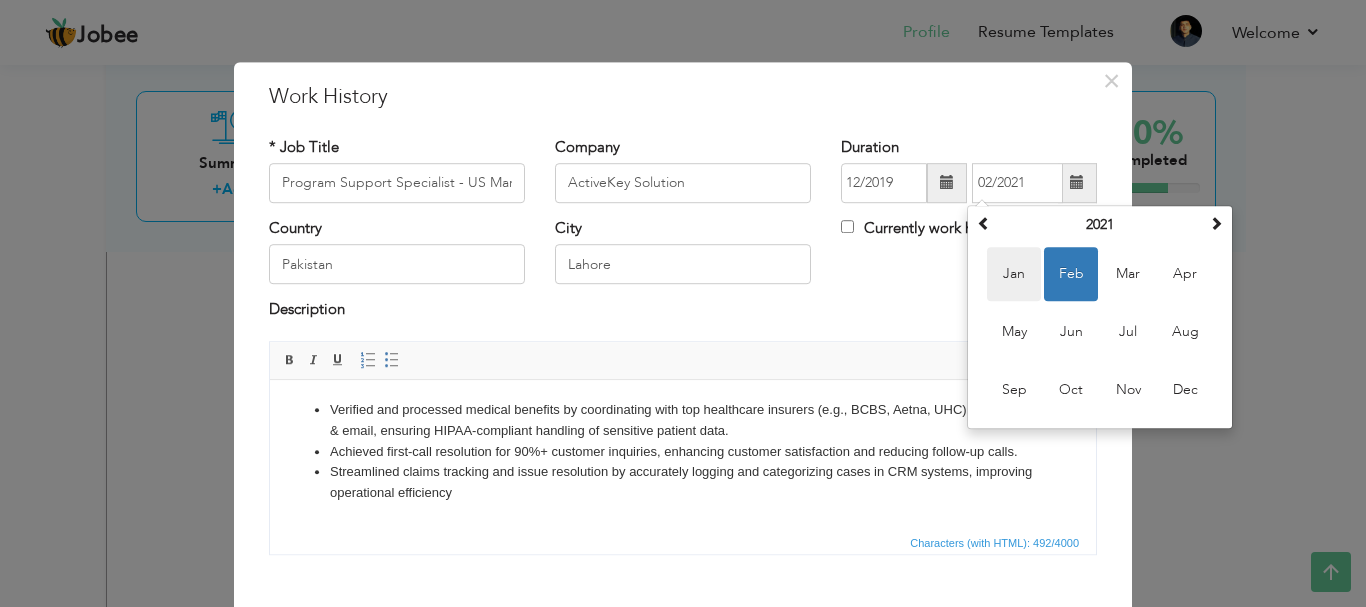 type on "01/2021" 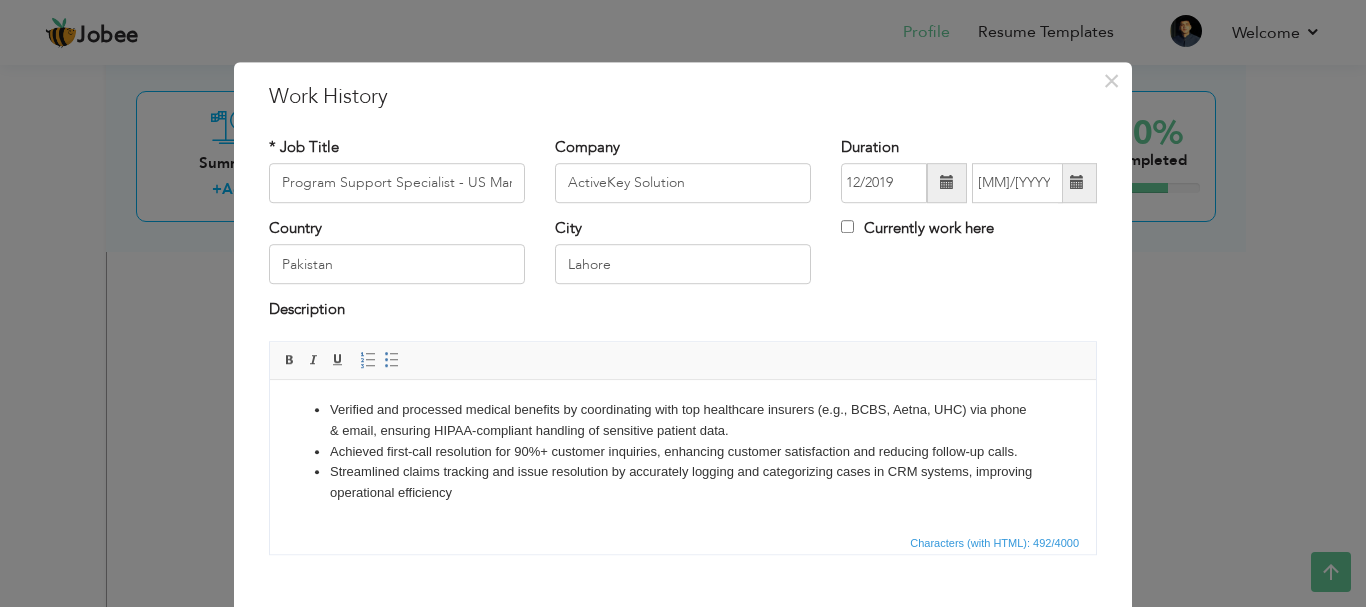 click at bounding box center (947, 183) 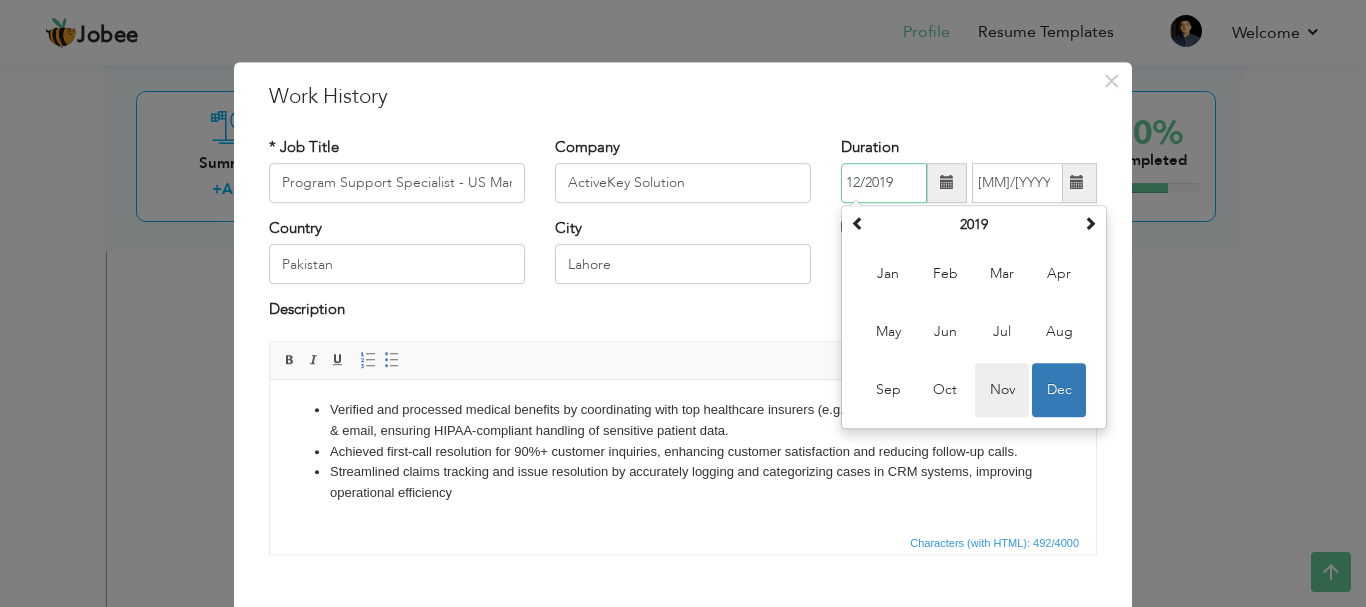 click on "Nov" at bounding box center [1002, 390] 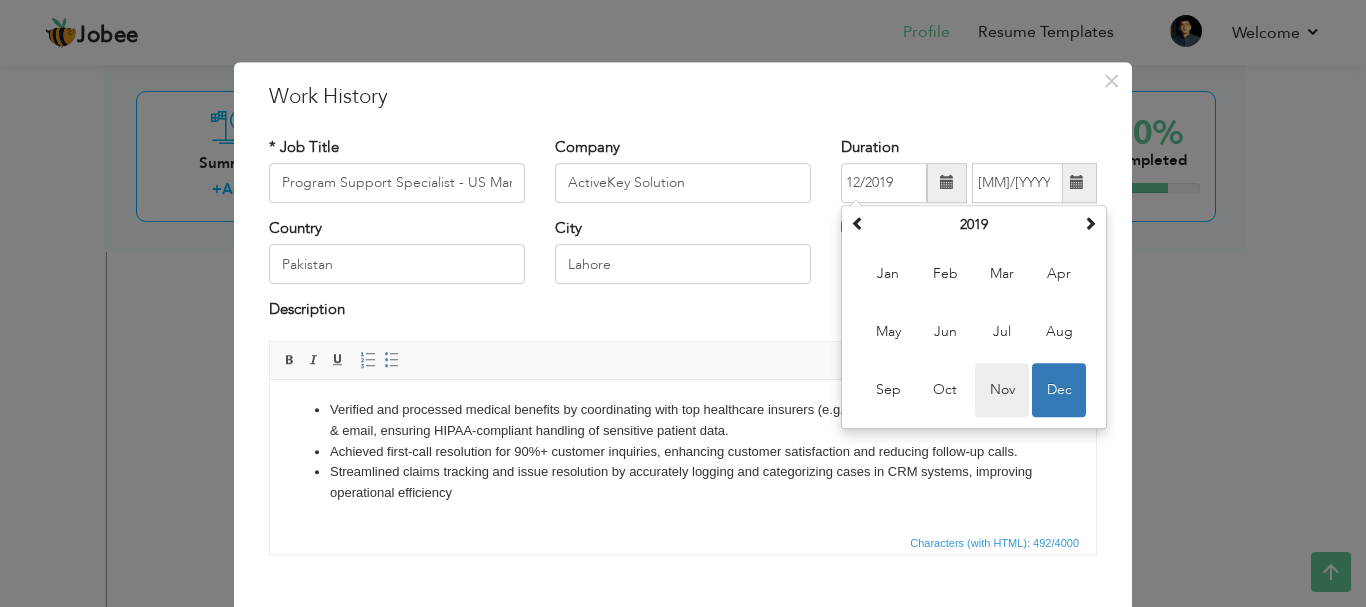 type on "11/2019" 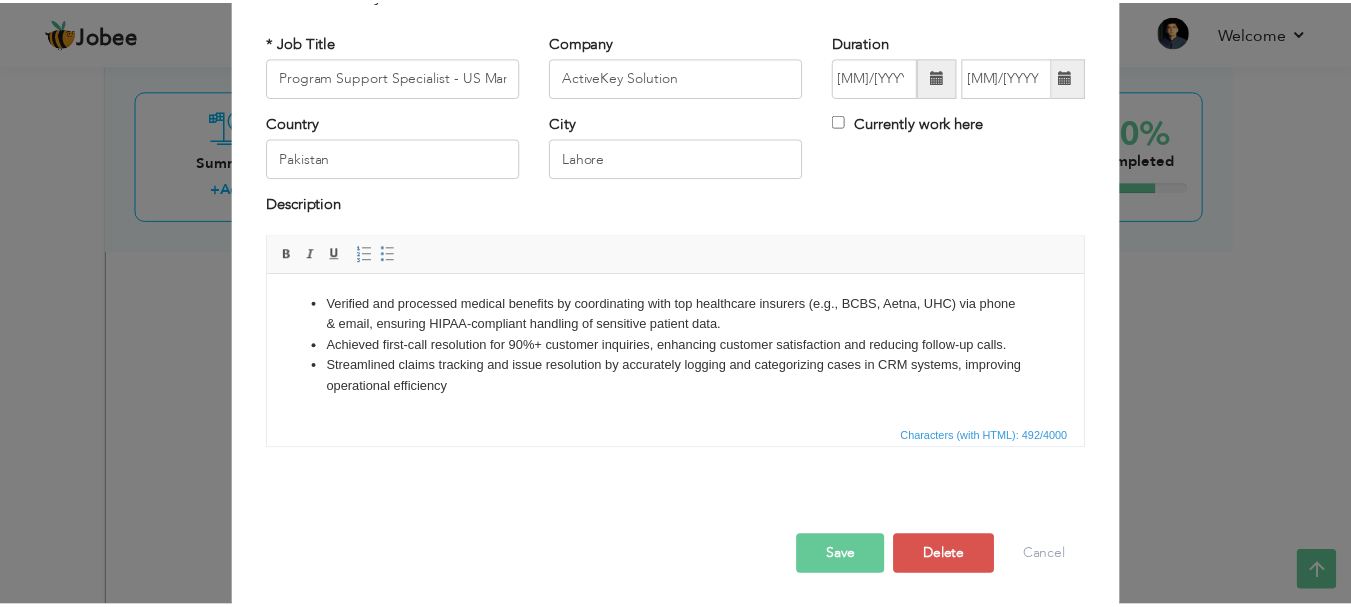 scroll, scrollTop: 108, scrollLeft: 0, axis: vertical 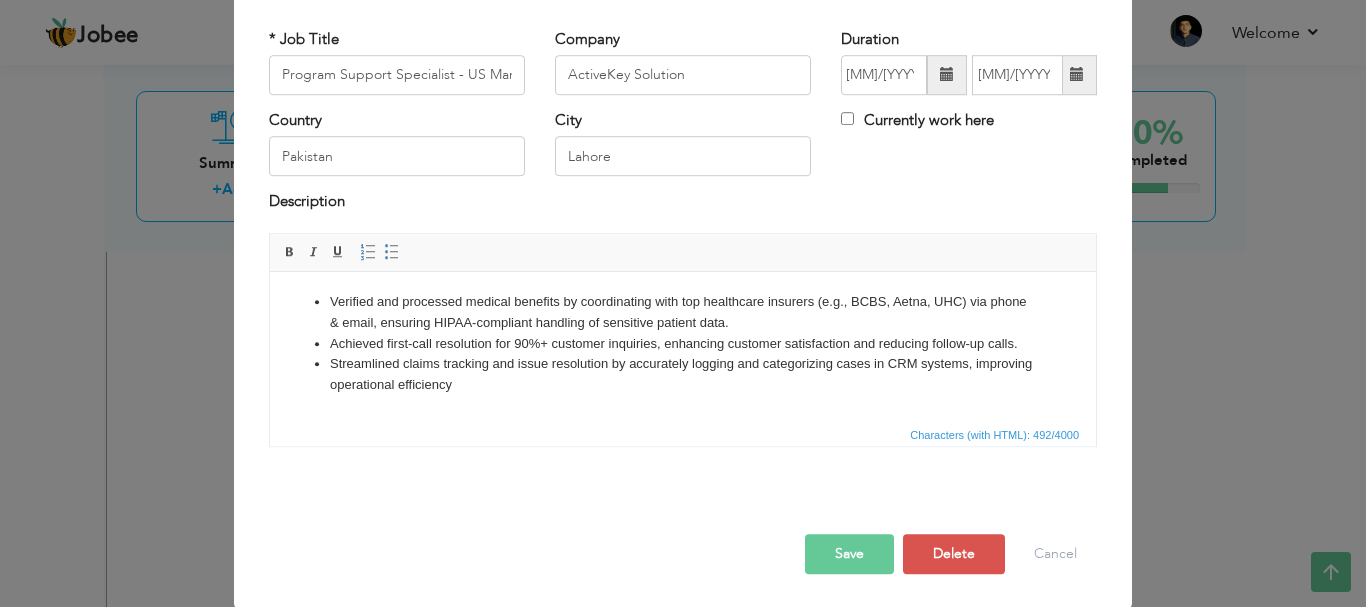 click on "Save" at bounding box center (849, 554) 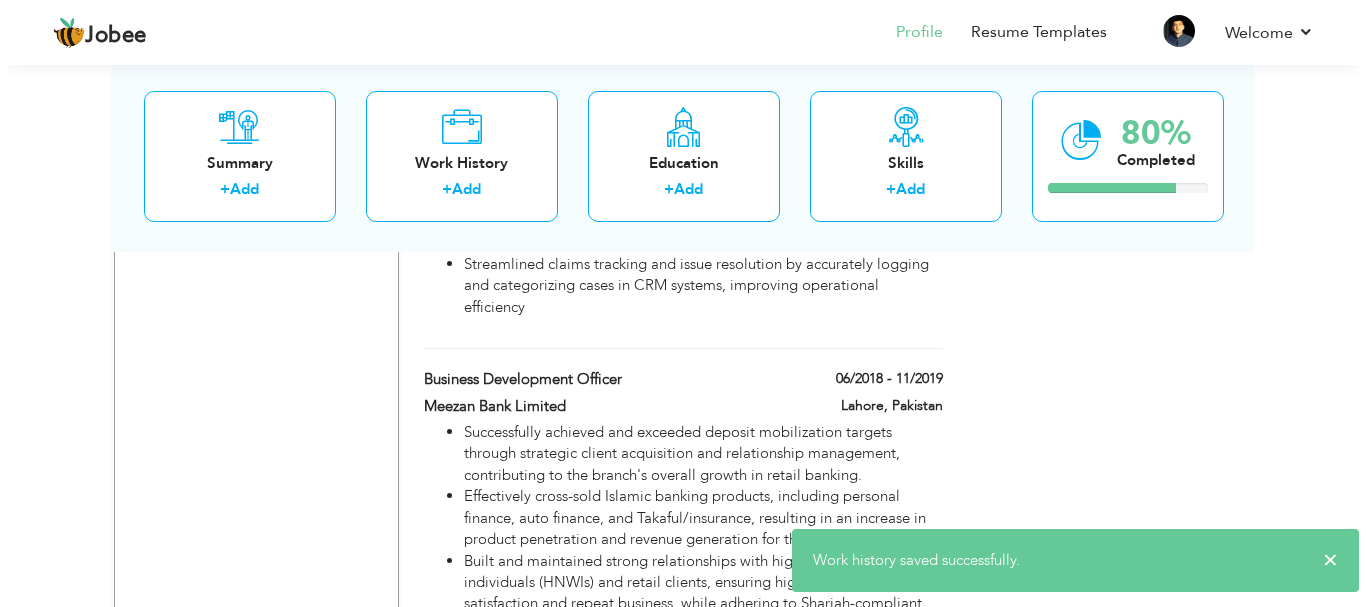 scroll, scrollTop: 2643, scrollLeft: 0, axis: vertical 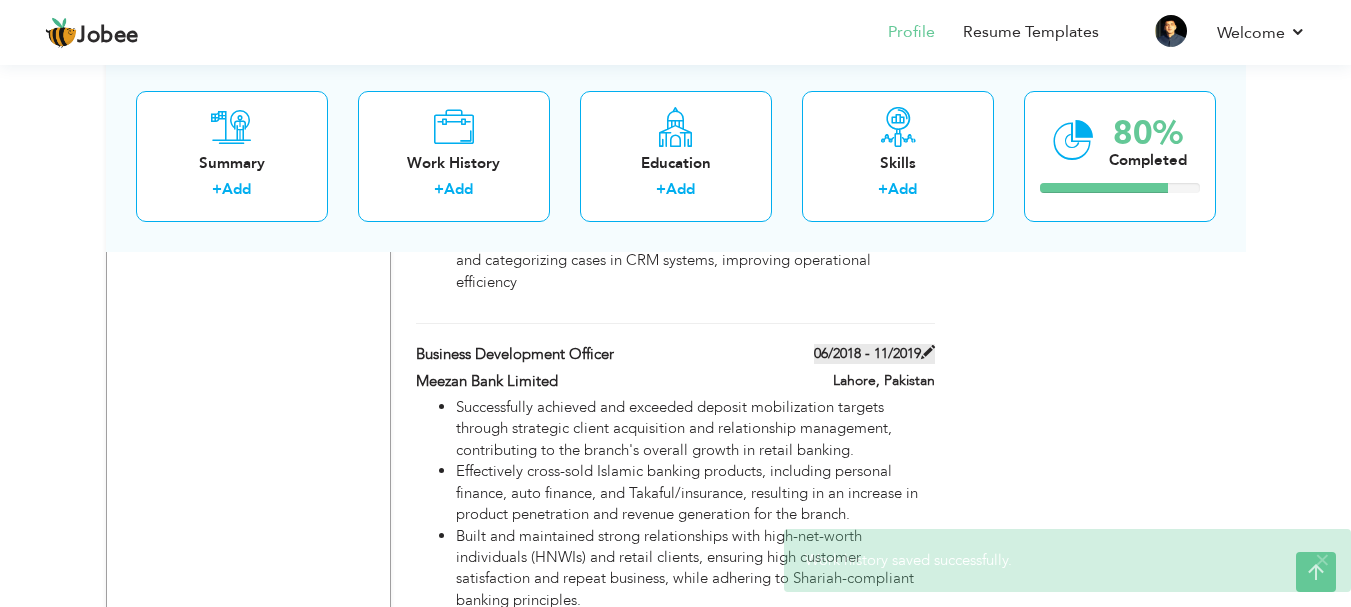 click on "06/2018 - 11/2019" at bounding box center (874, 354) 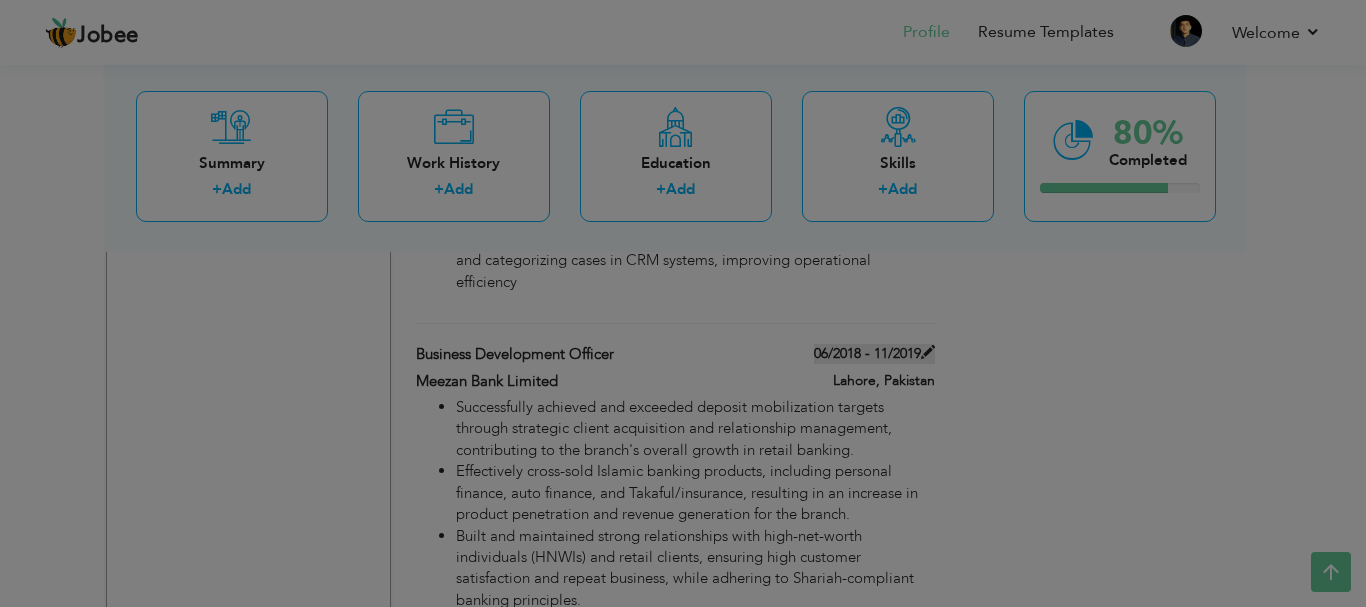 scroll, scrollTop: 0, scrollLeft: 0, axis: both 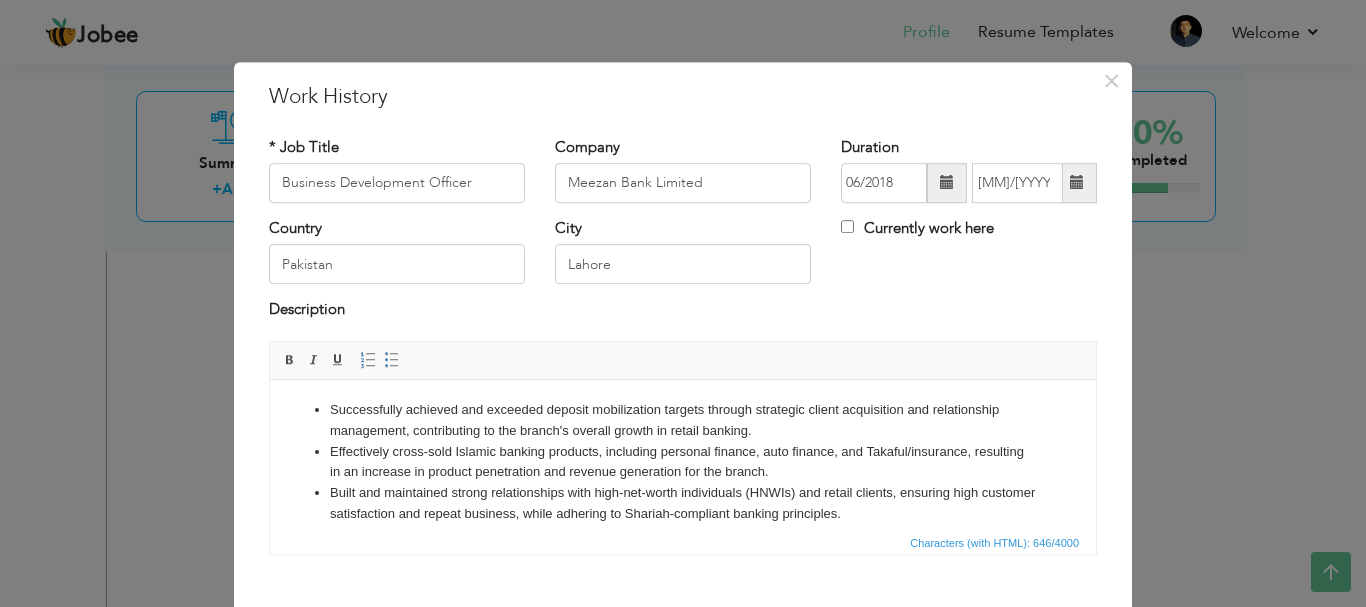 click at bounding box center [947, 183] 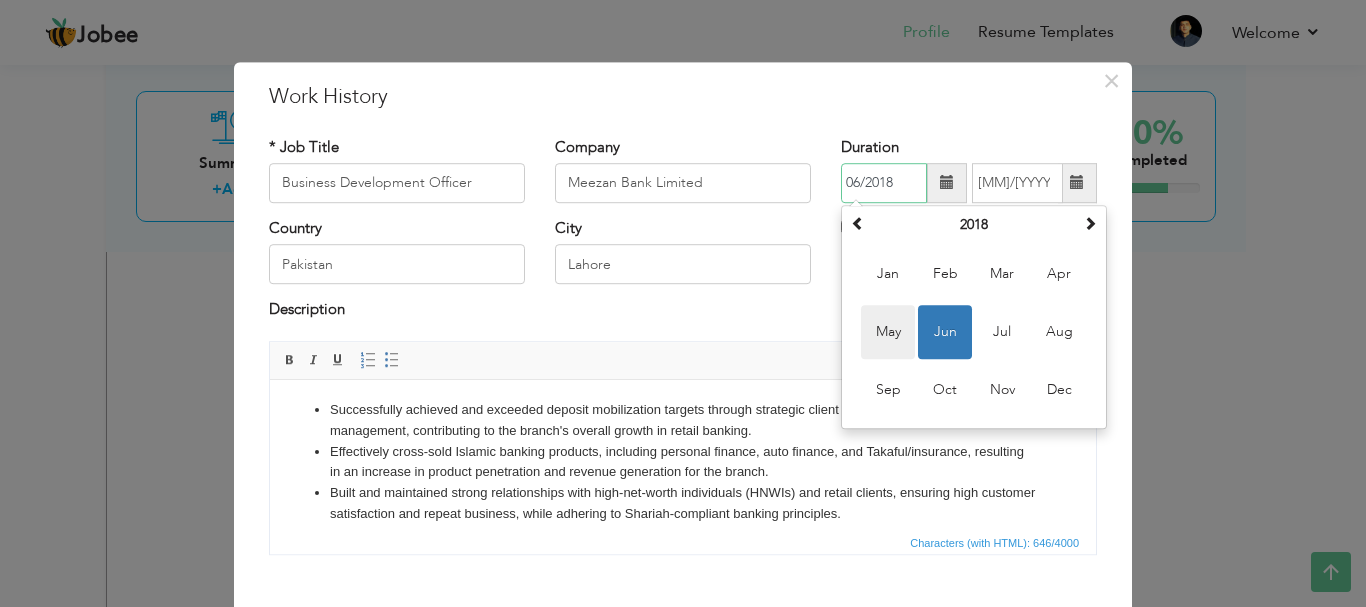 click on "May" at bounding box center [888, 332] 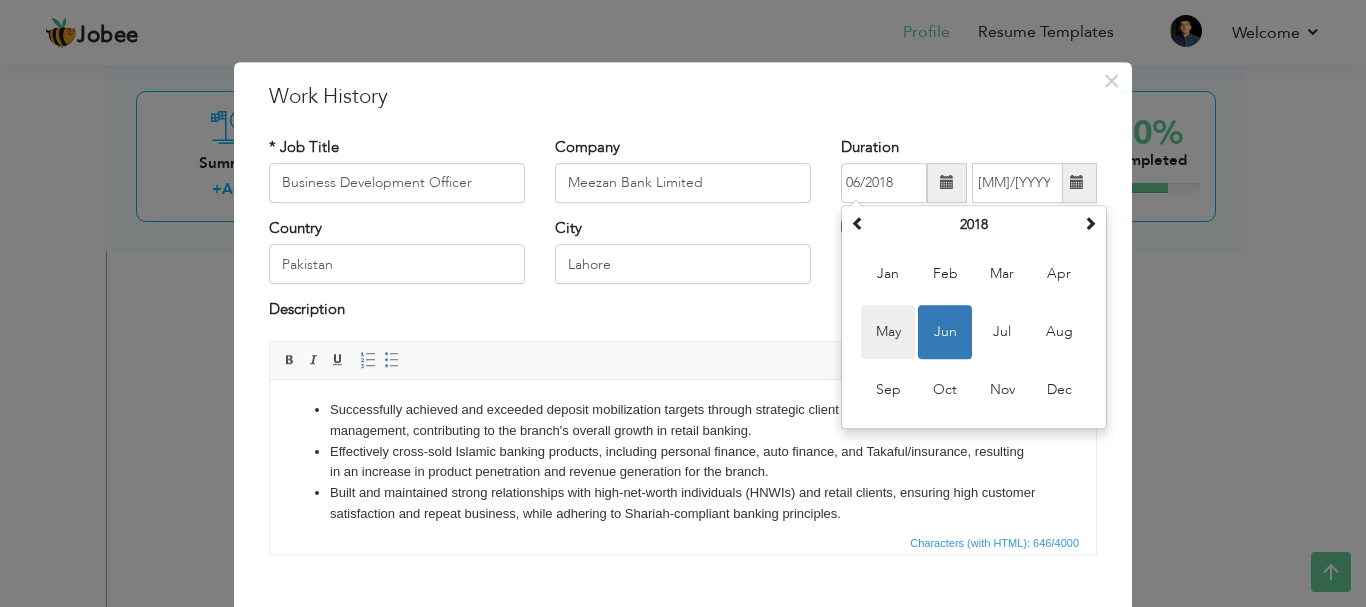 type on "05/2018" 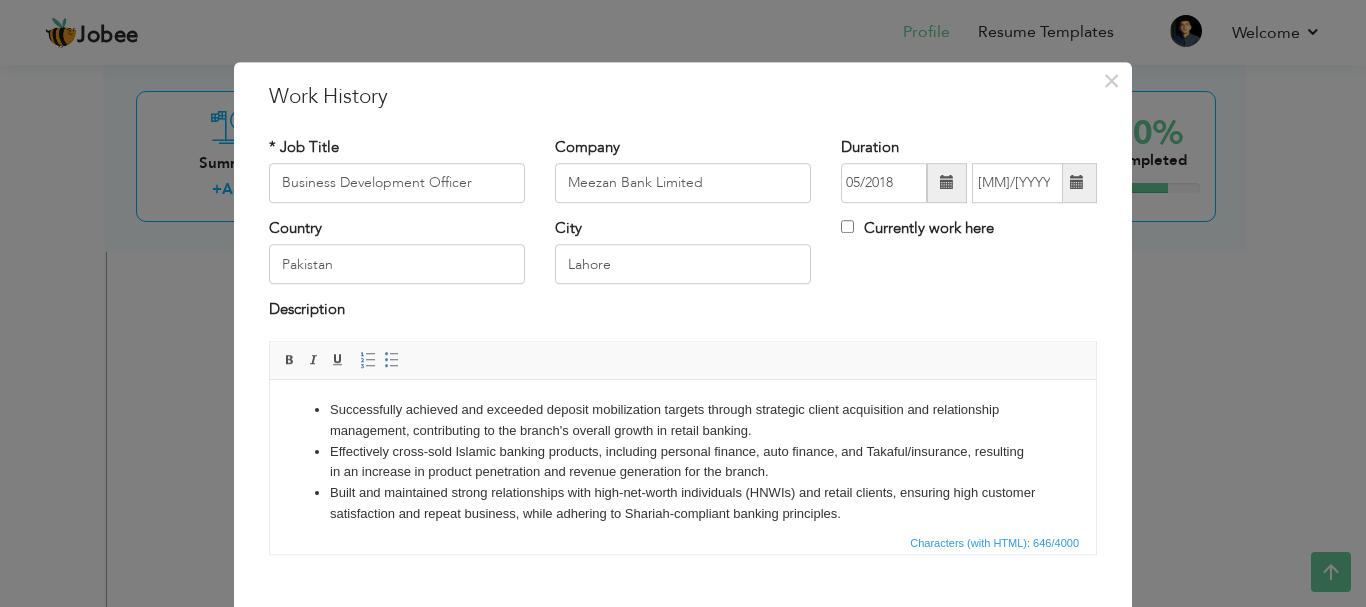 click at bounding box center [1077, 183] 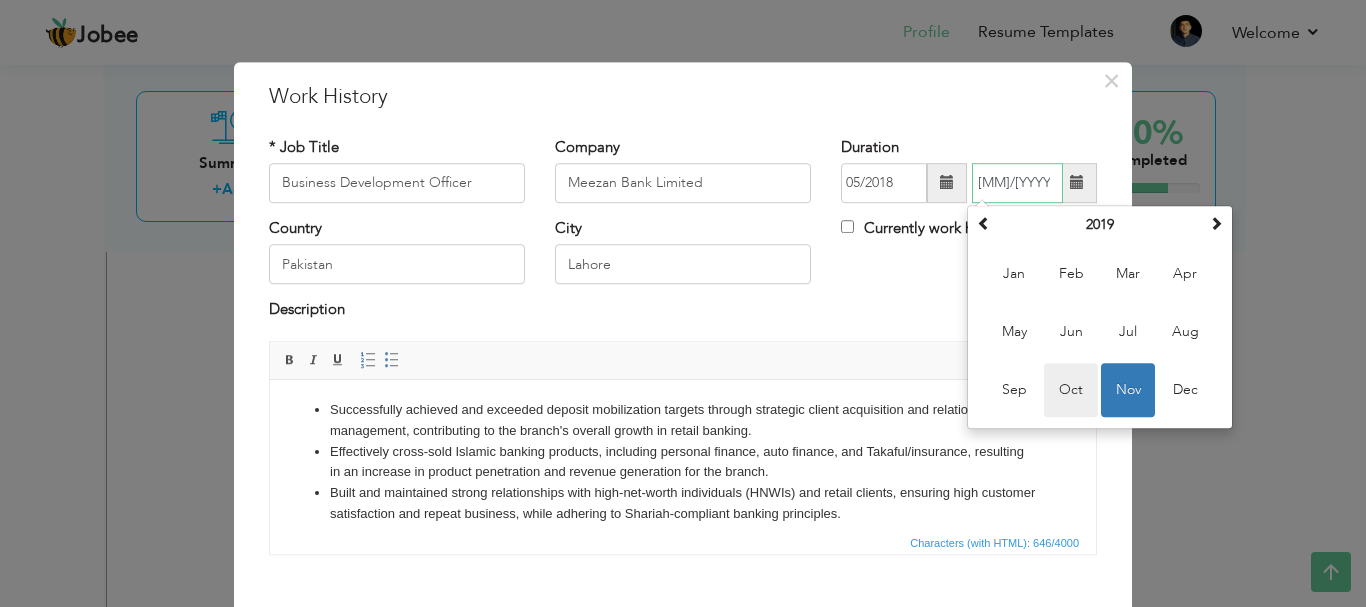 click on "Oct" at bounding box center (1071, 390) 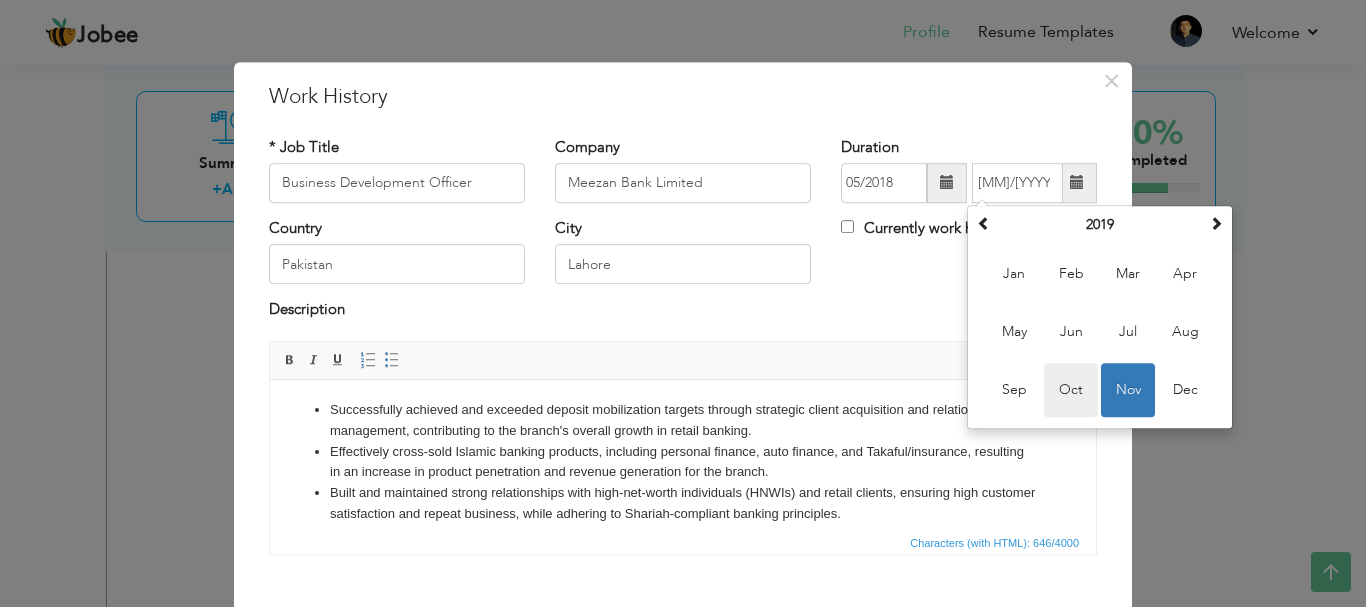 type on "10/2019" 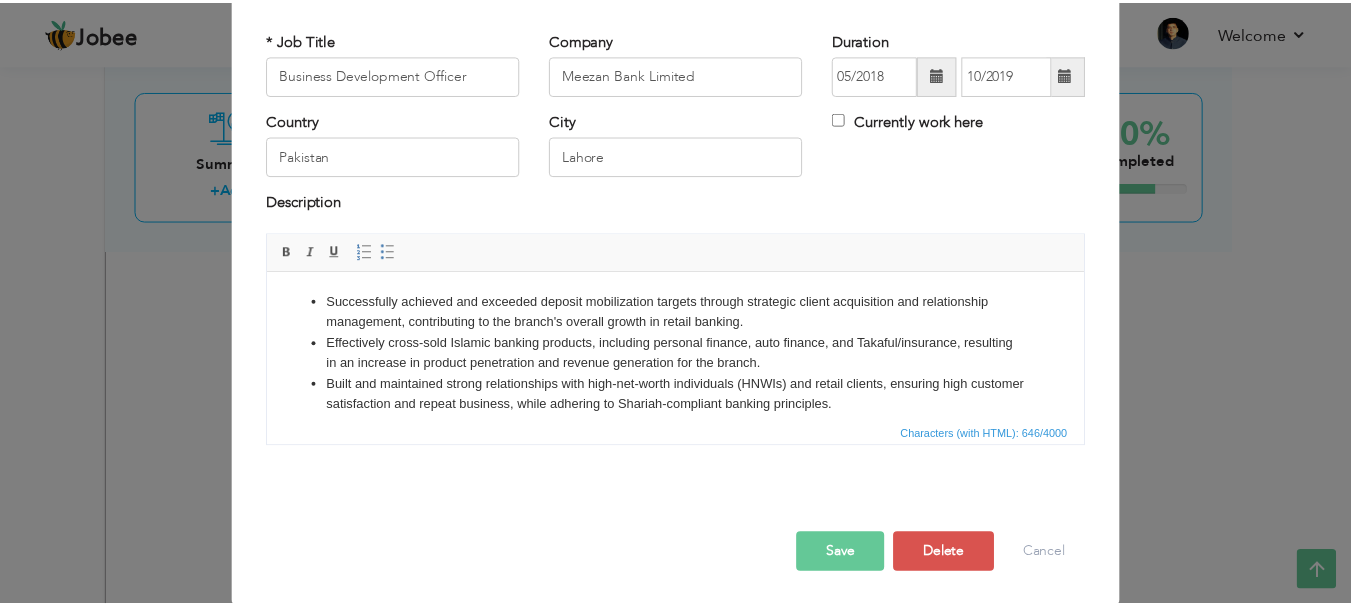 scroll, scrollTop: 110, scrollLeft: 0, axis: vertical 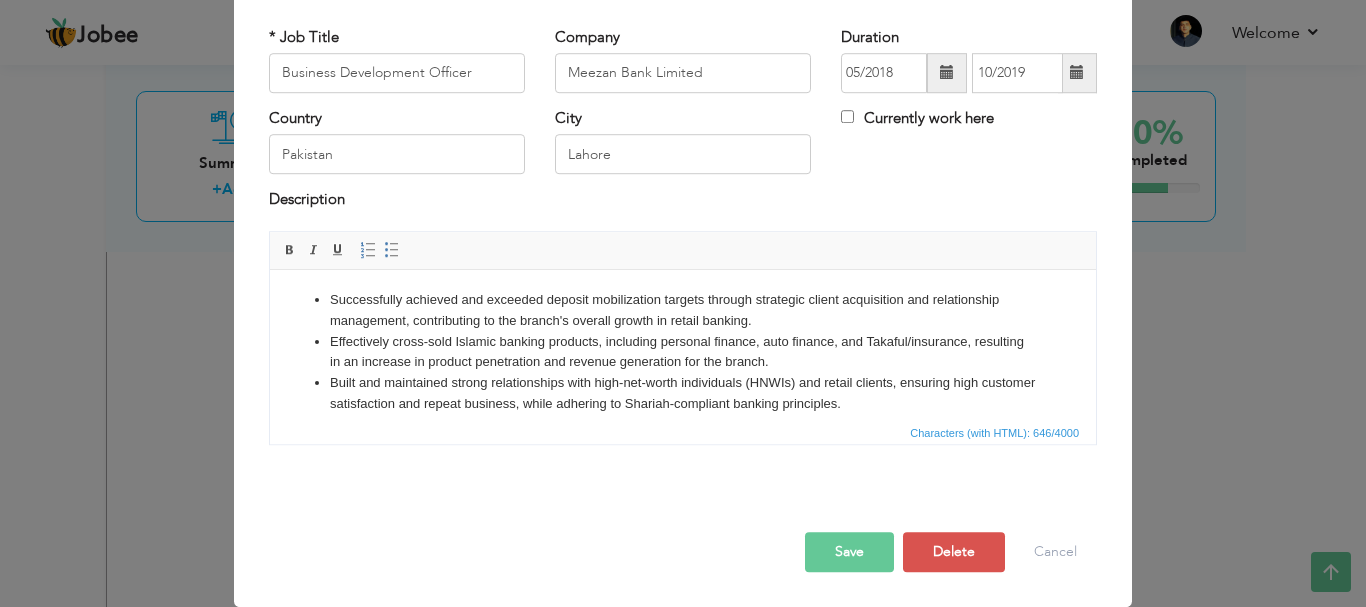 click on "Save" at bounding box center [849, 552] 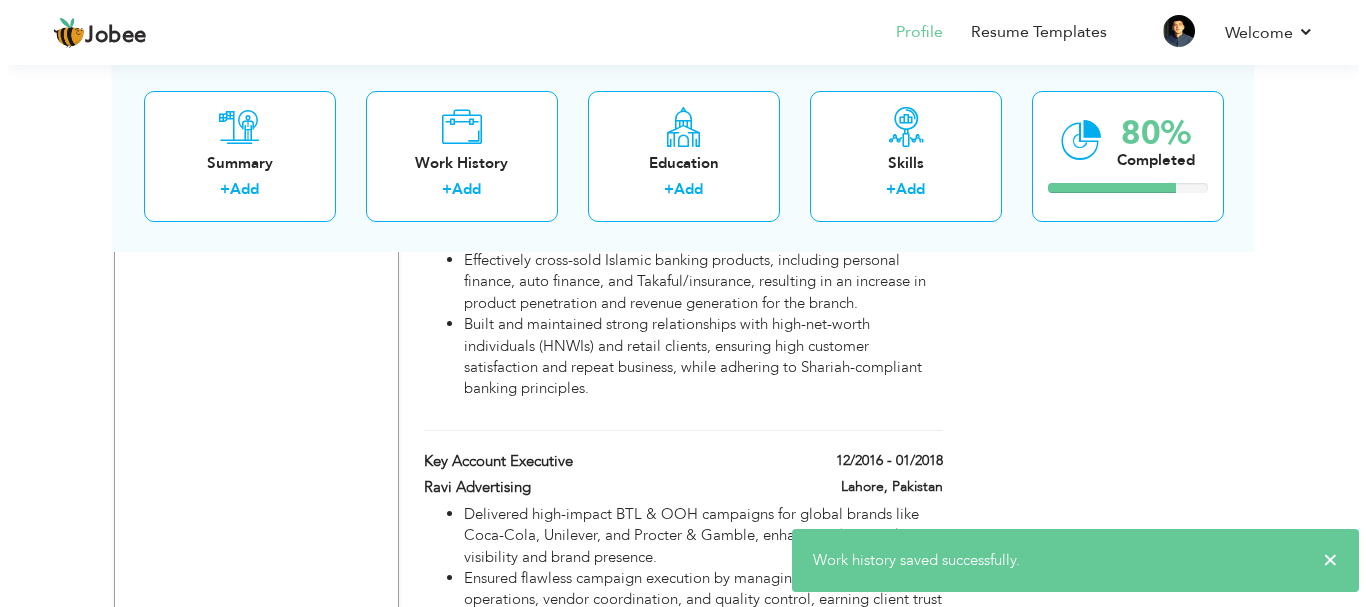 scroll, scrollTop: 2911, scrollLeft: 0, axis: vertical 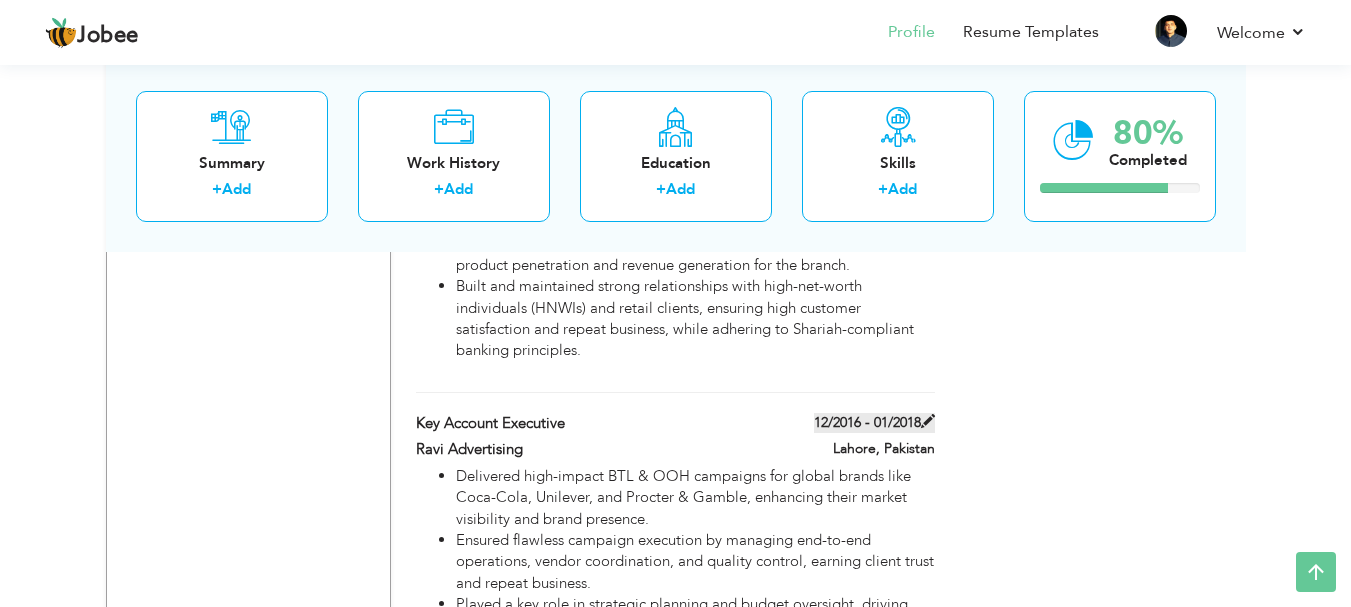 click on "12/2016 - 01/2018" at bounding box center (874, 423) 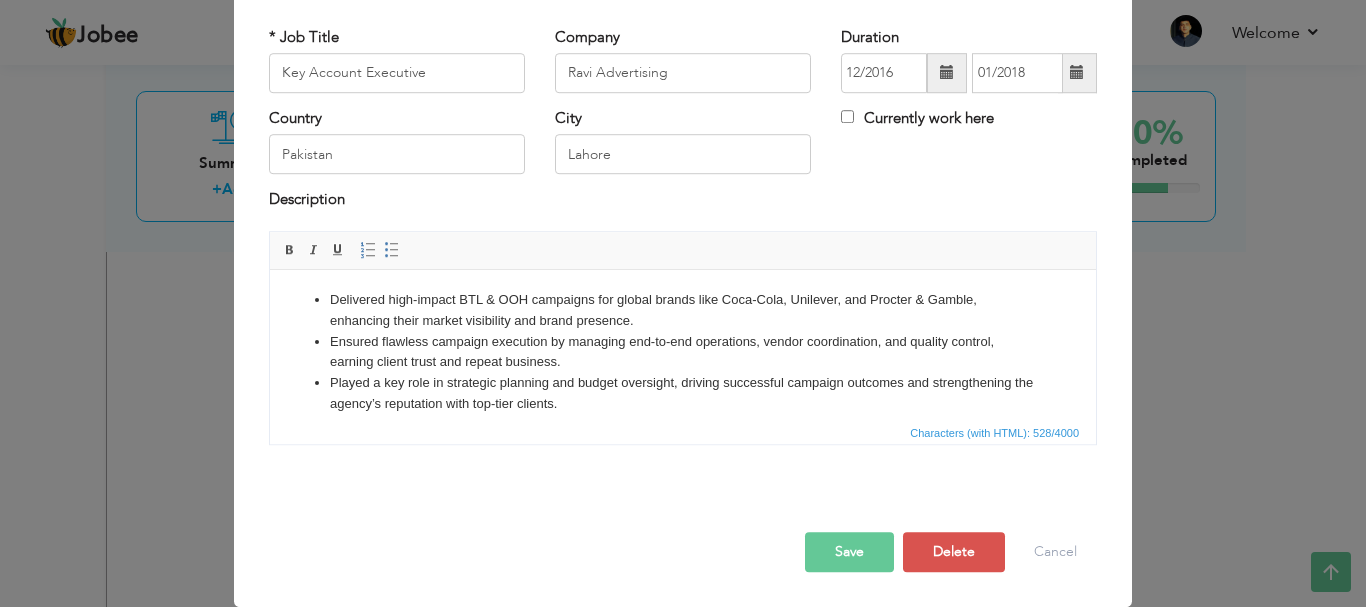 scroll, scrollTop: 0, scrollLeft: 0, axis: both 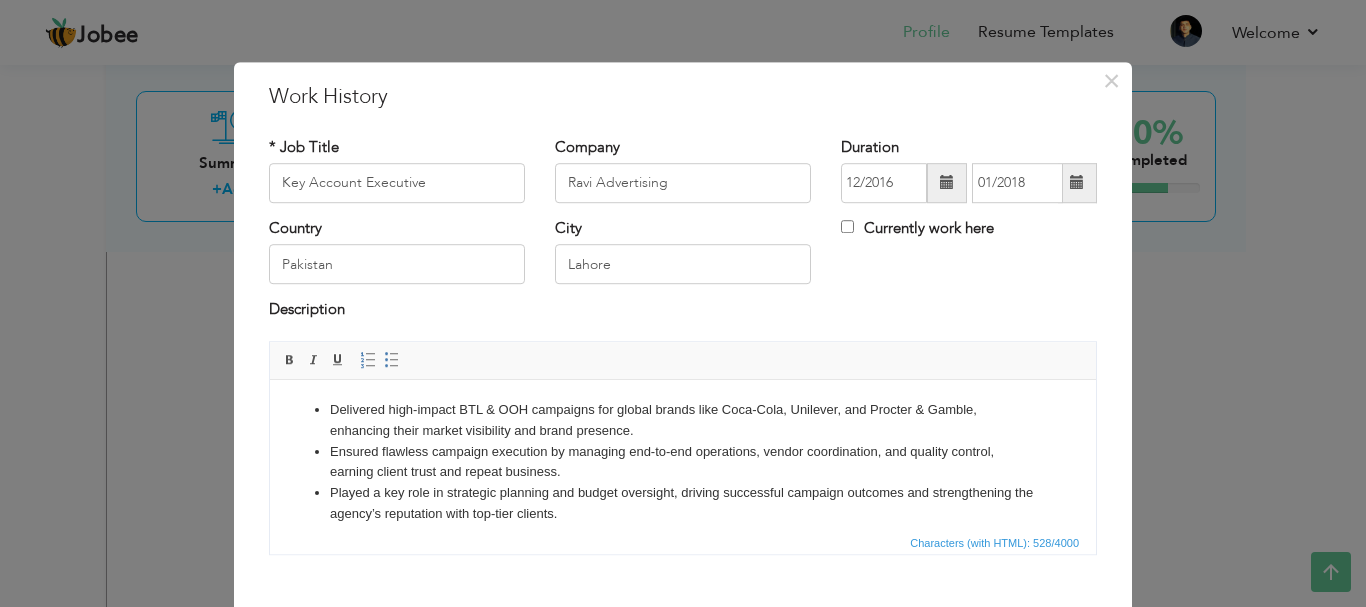 click at bounding box center (947, 183) 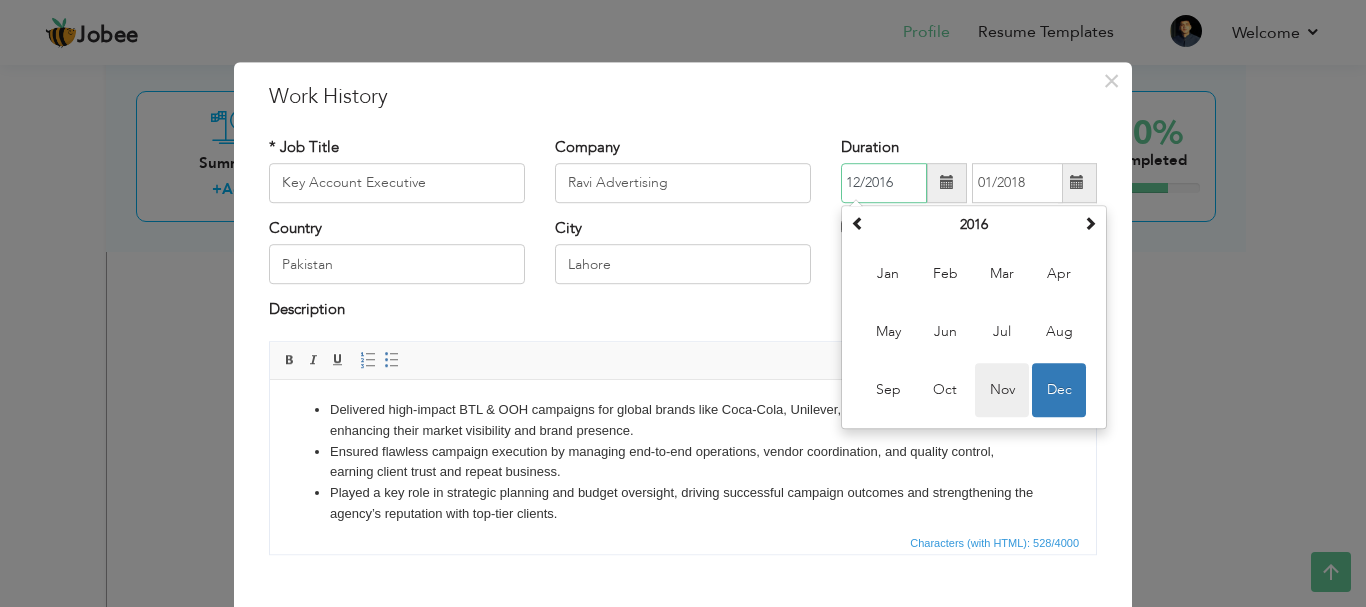 click on "Nov" at bounding box center (1002, 390) 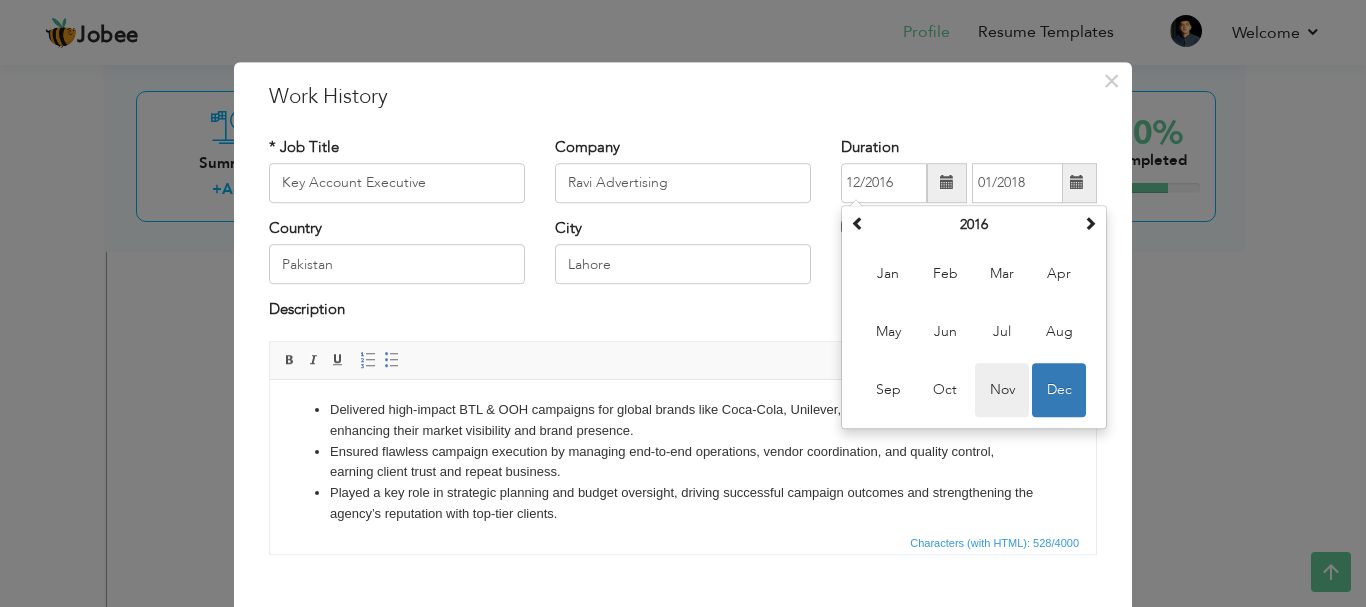 type on "11/2016" 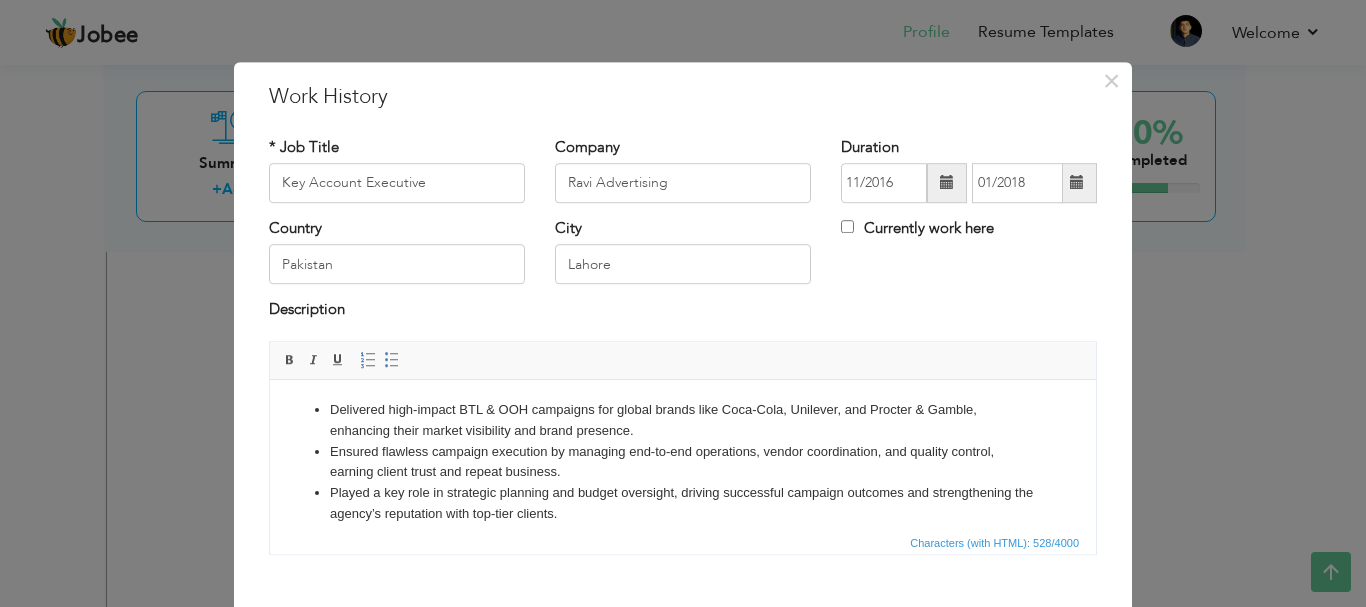 click at bounding box center [1077, 183] 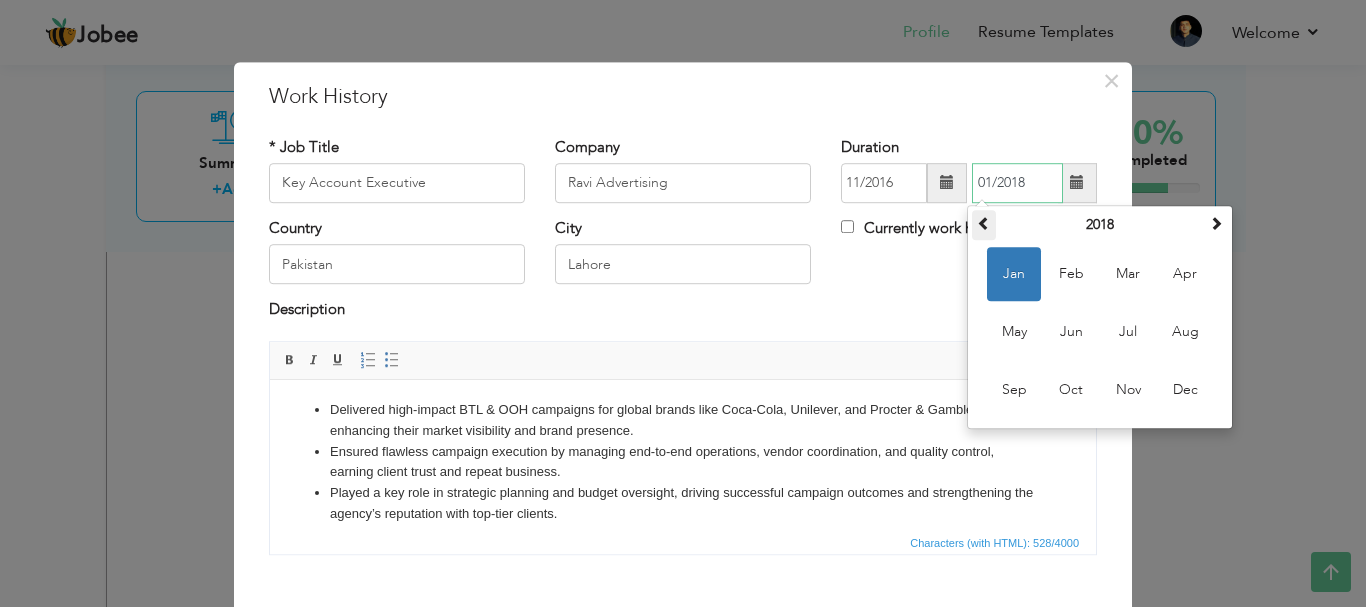 click at bounding box center (984, 223) 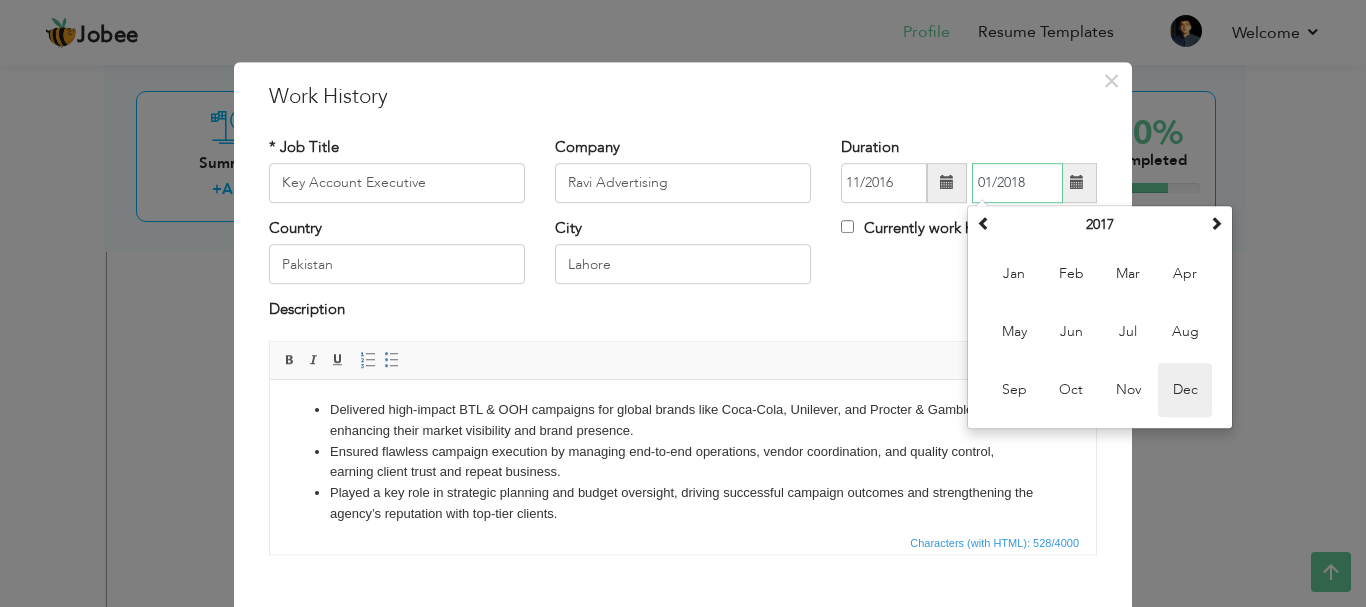 click on "Dec" at bounding box center [1185, 390] 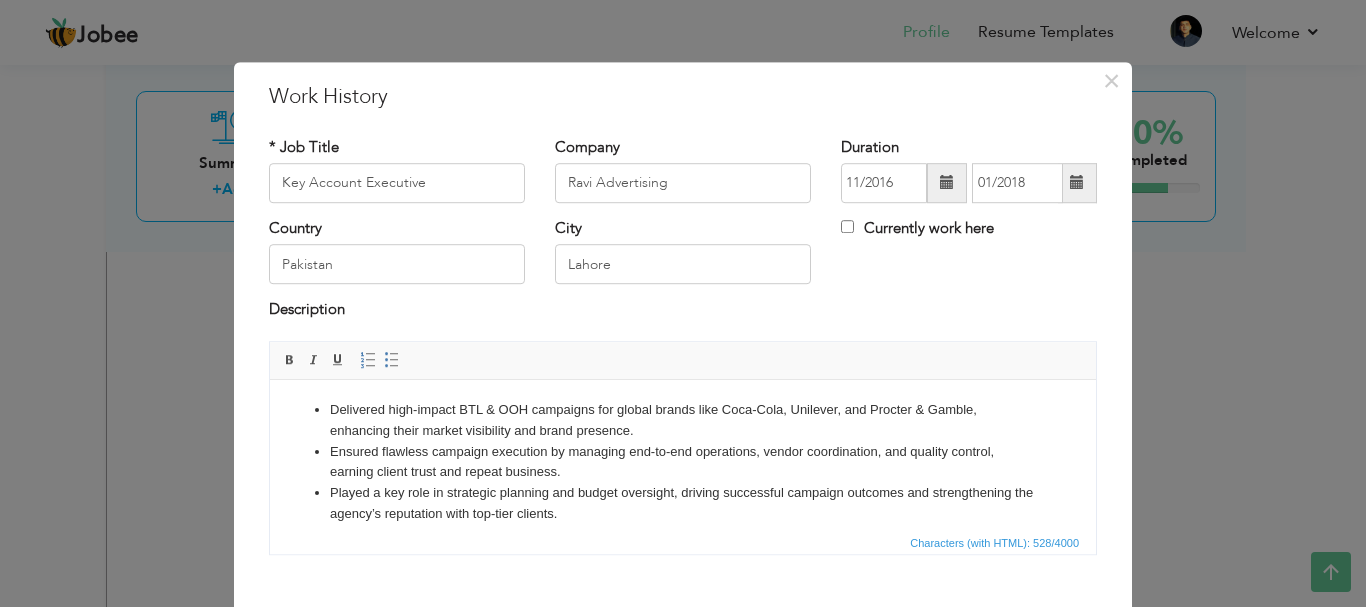 type on "12/2017" 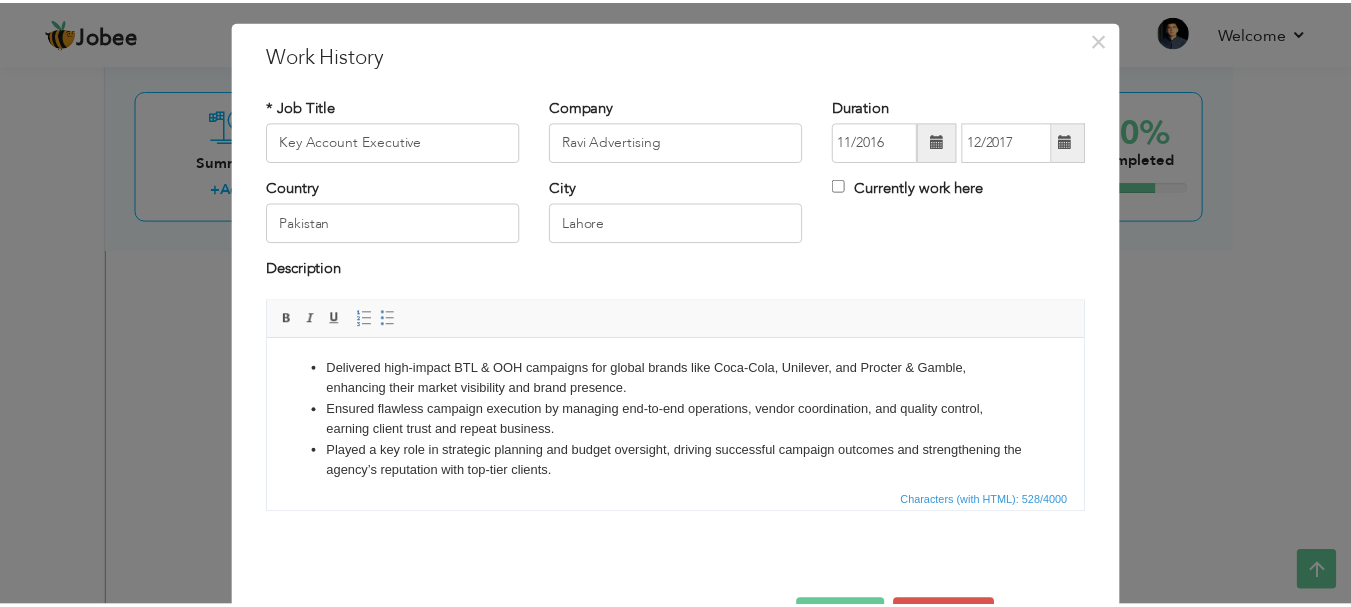 scroll, scrollTop: 110, scrollLeft: 0, axis: vertical 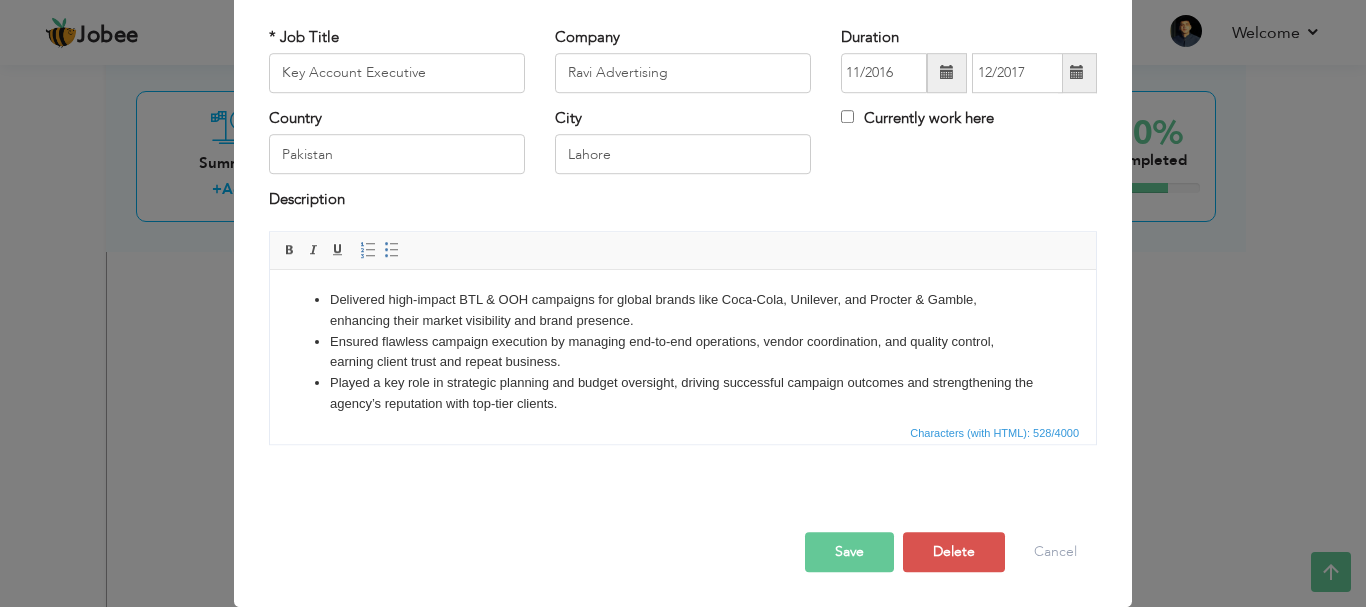 click on "Save" at bounding box center (849, 552) 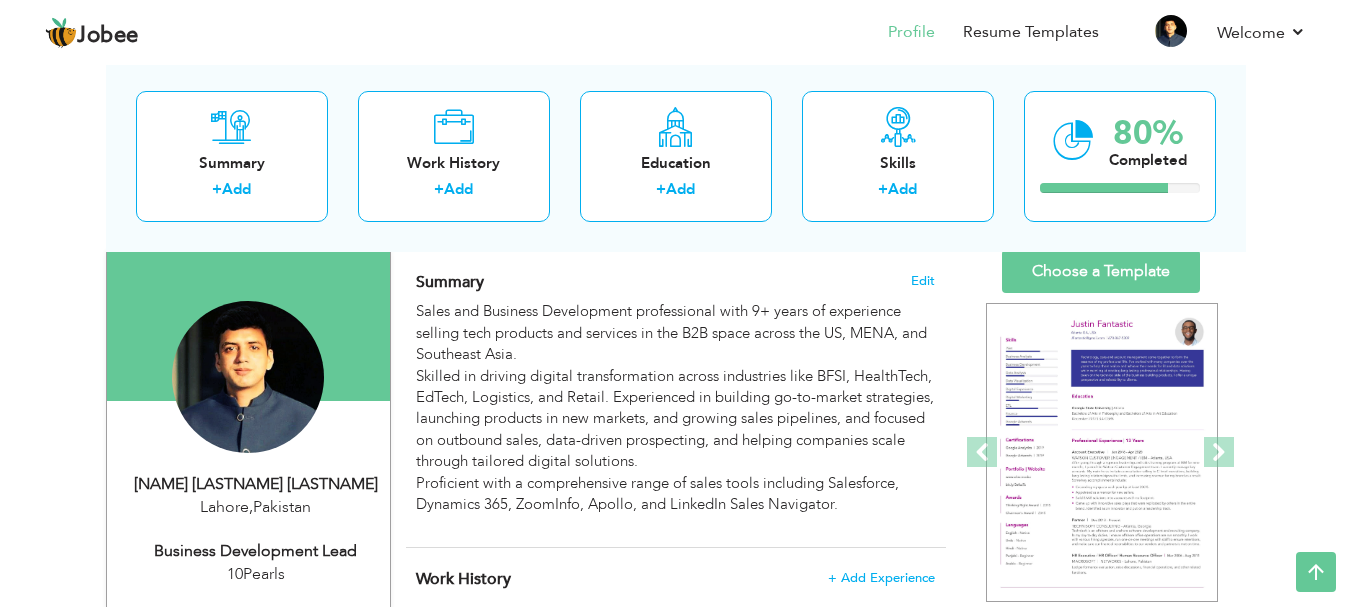 scroll, scrollTop: 96, scrollLeft: 0, axis: vertical 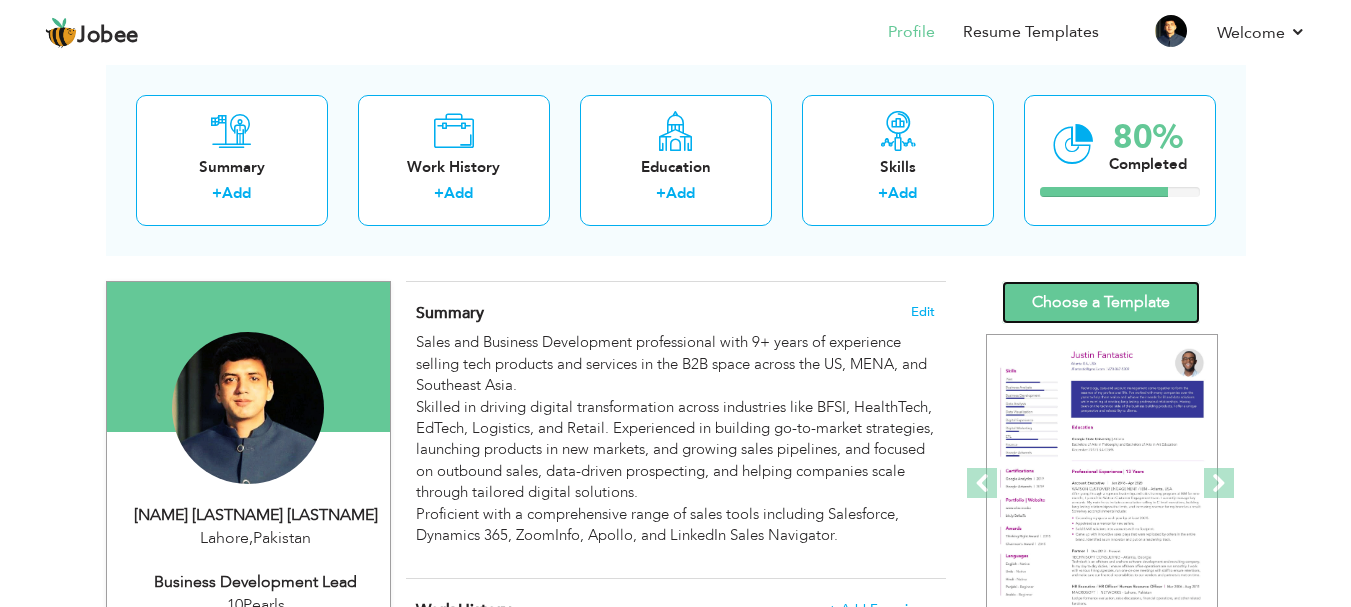 click on "Choose a Template" at bounding box center [1101, 302] 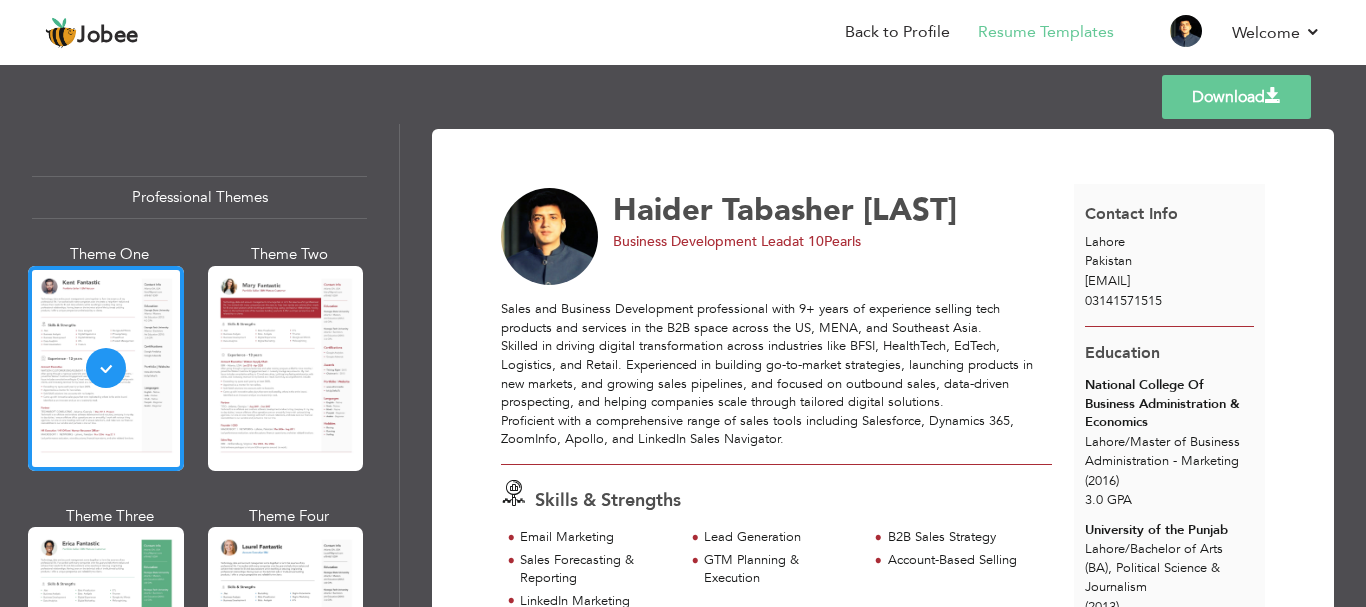 scroll, scrollTop: 0, scrollLeft: 0, axis: both 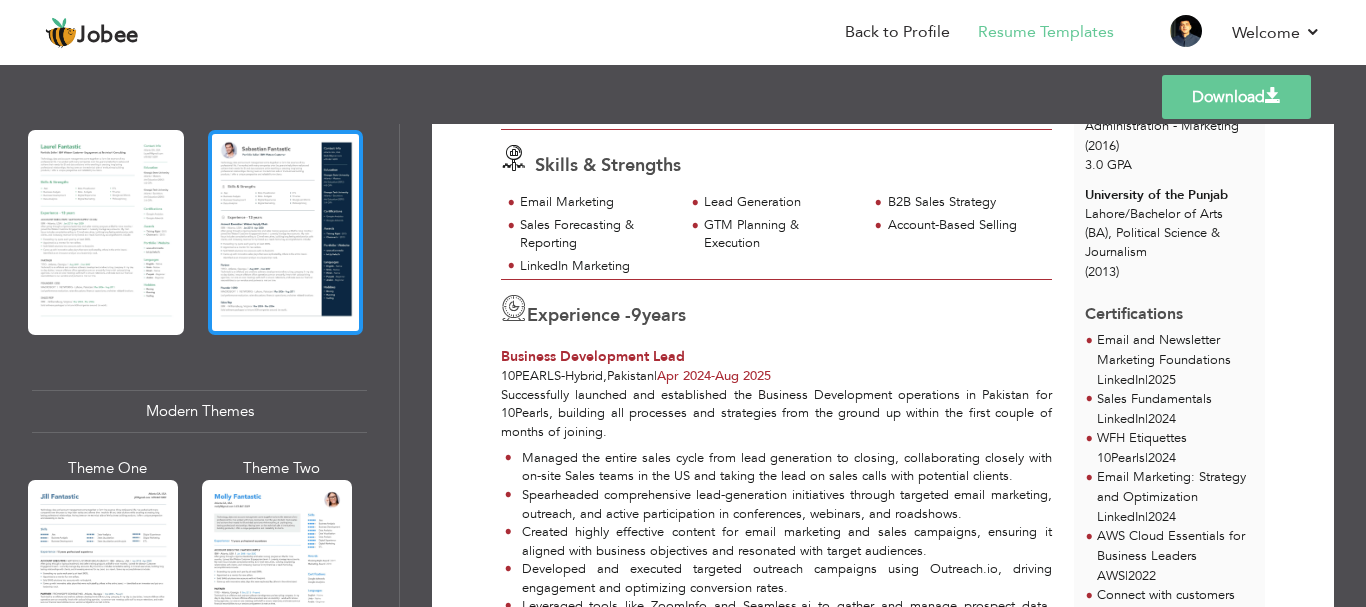 click at bounding box center (286, 232) 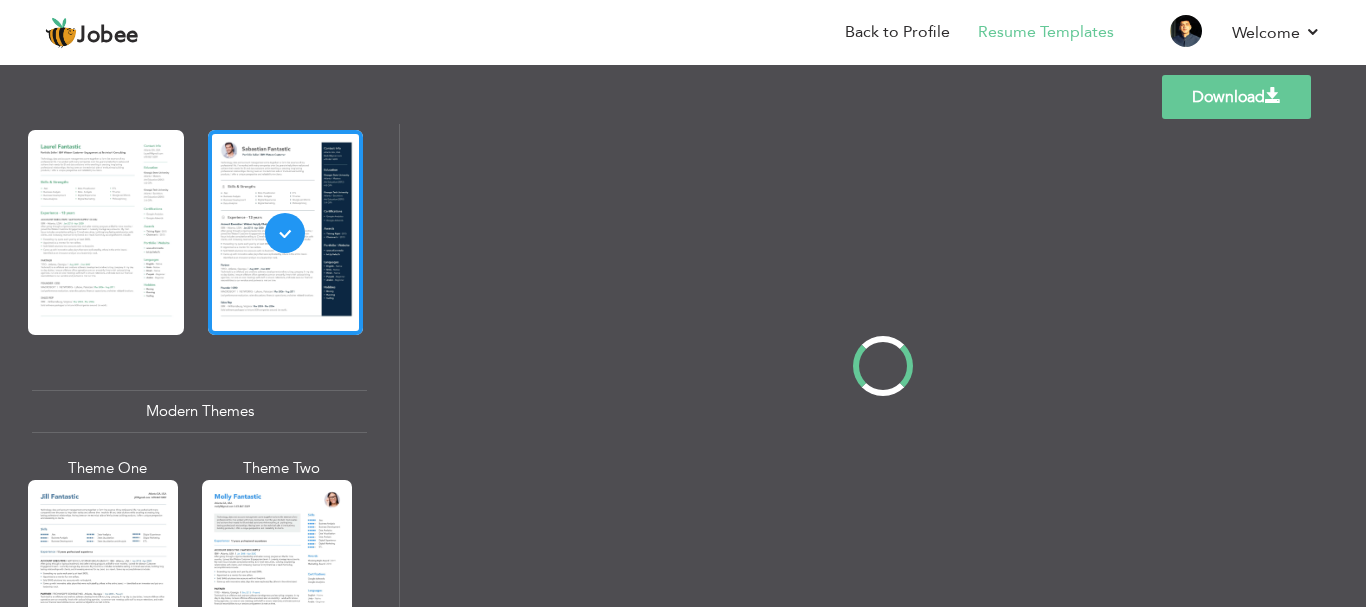 scroll, scrollTop: 0, scrollLeft: 0, axis: both 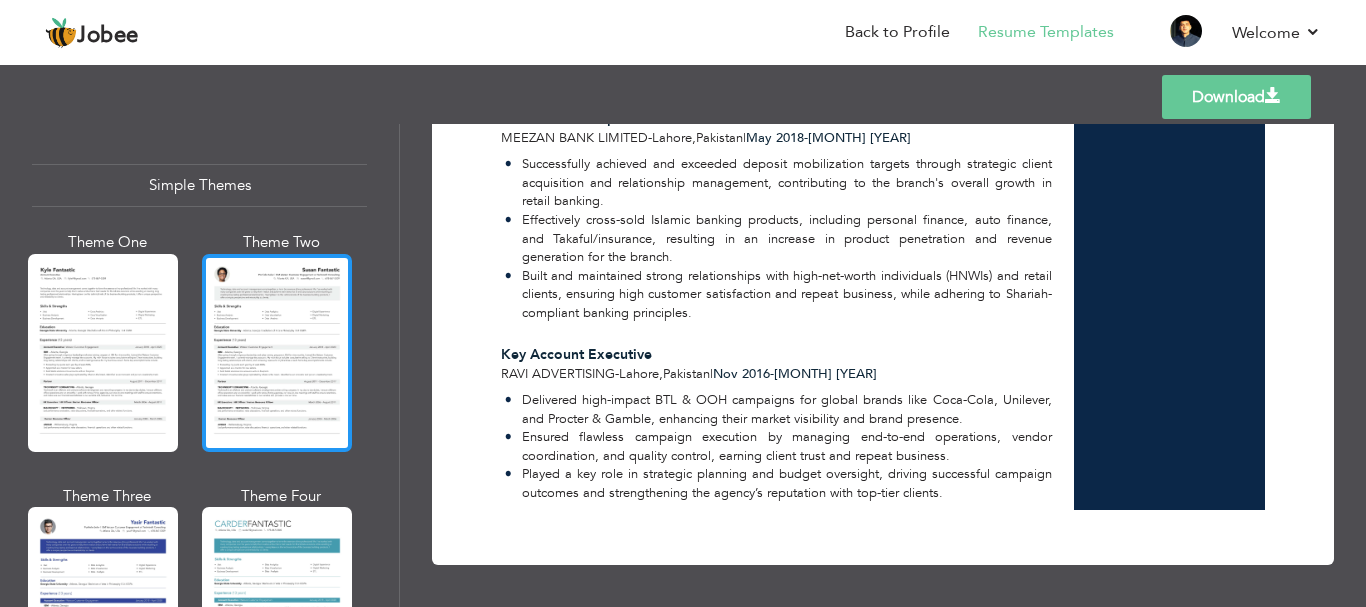 click at bounding box center (277, 353) 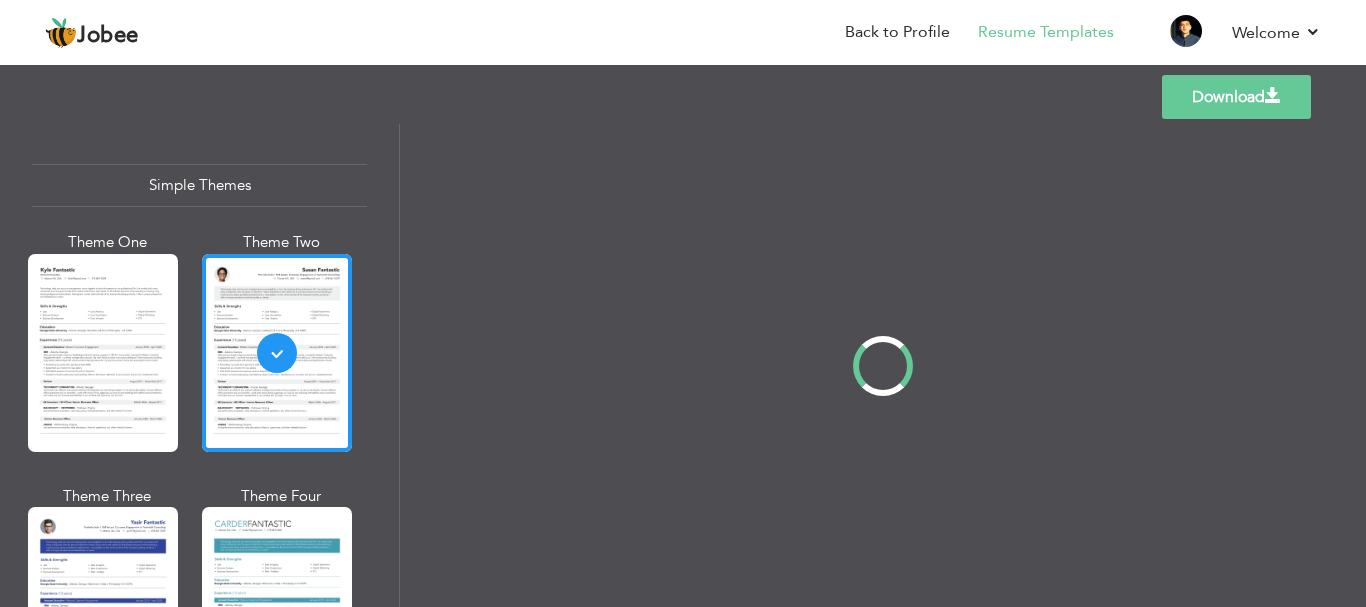 scroll, scrollTop: 0, scrollLeft: 0, axis: both 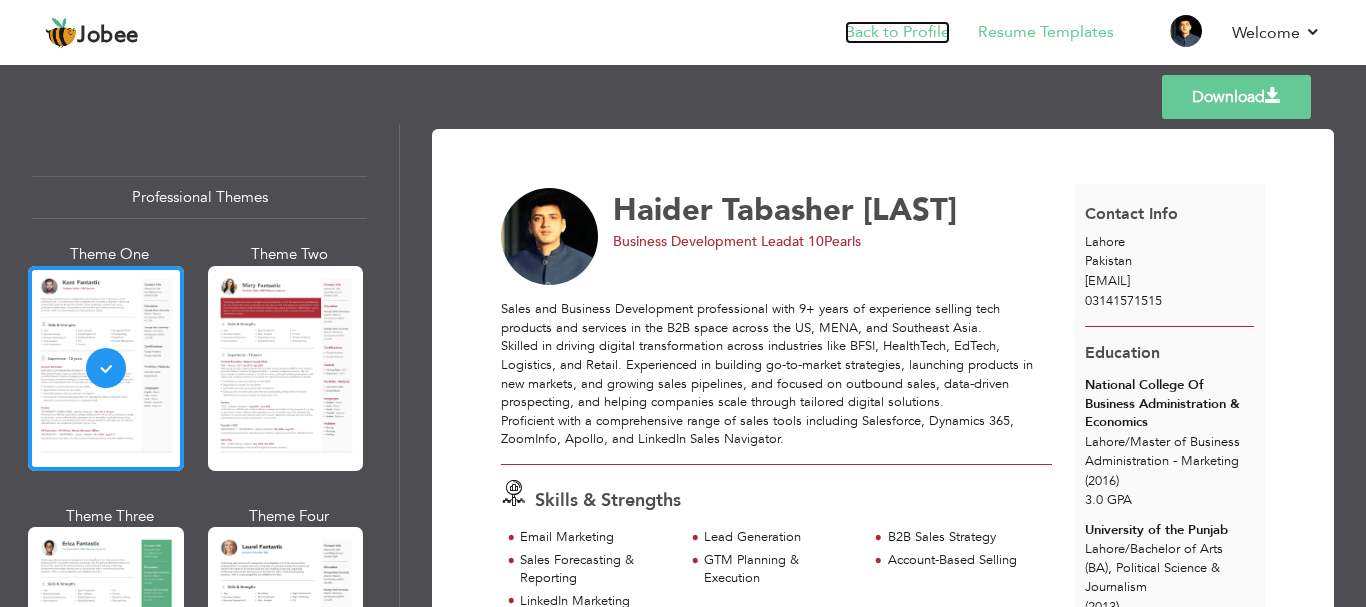 click on "Back to Profile" at bounding box center (897, 32) 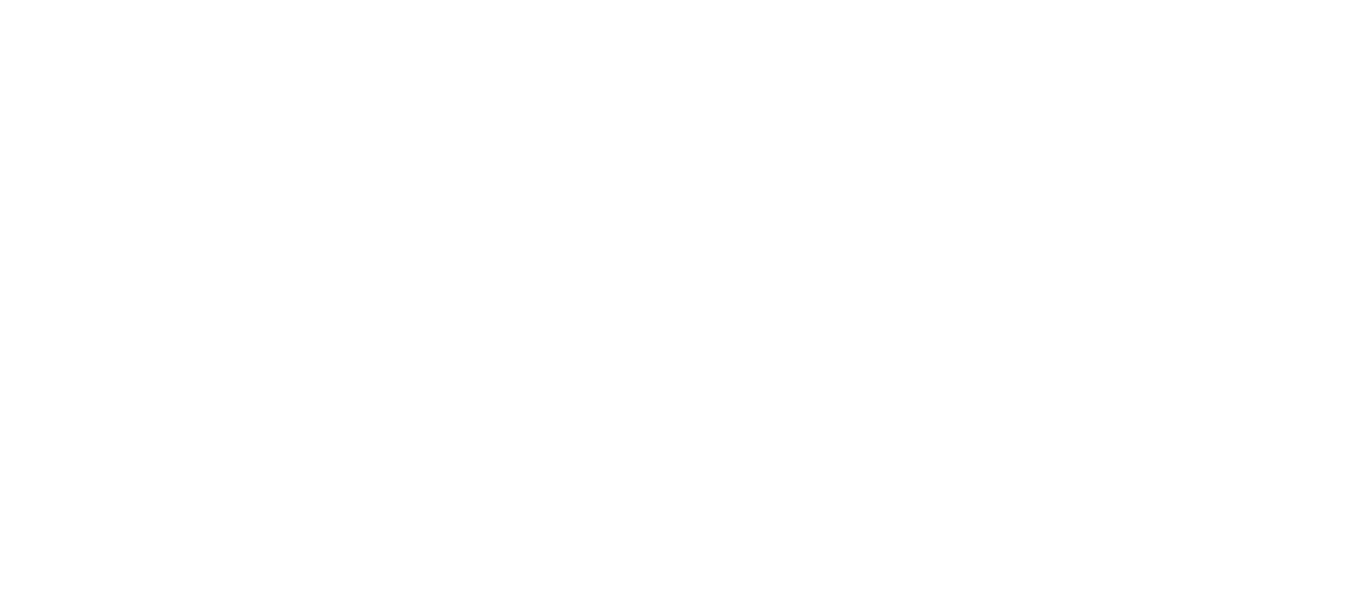 scroll, scrollTop: 0, scrollLeft: 0, axis: both 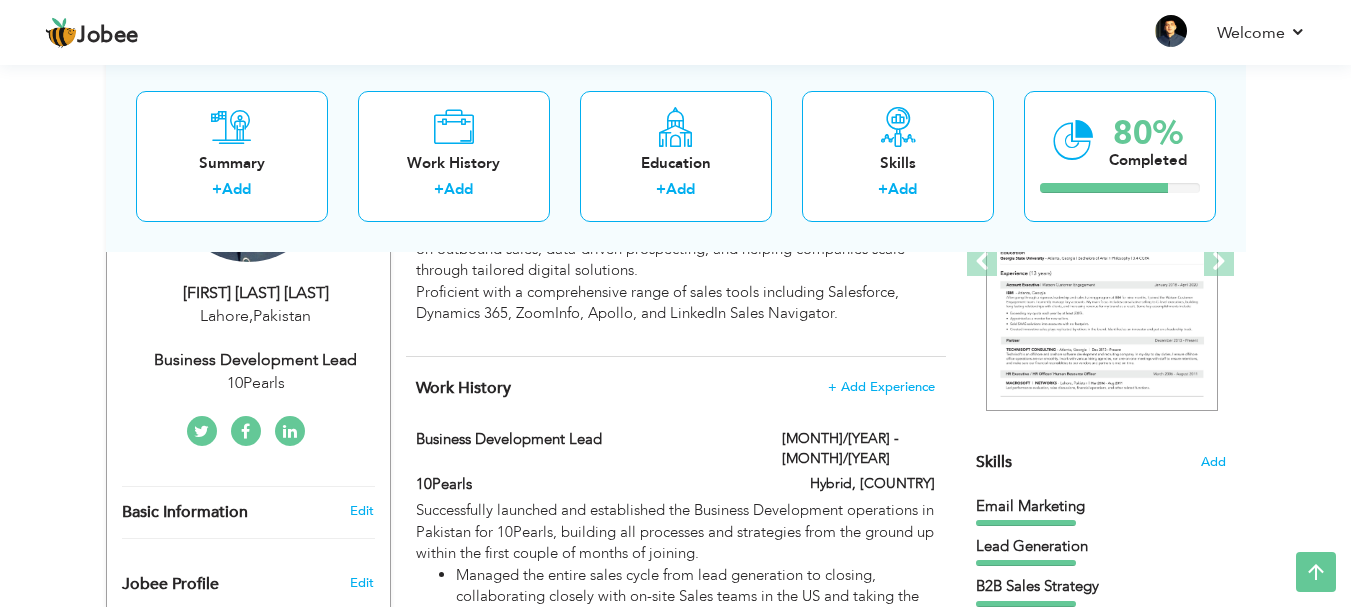 click on "Business Development Lead" at bounding box center [256, 360] 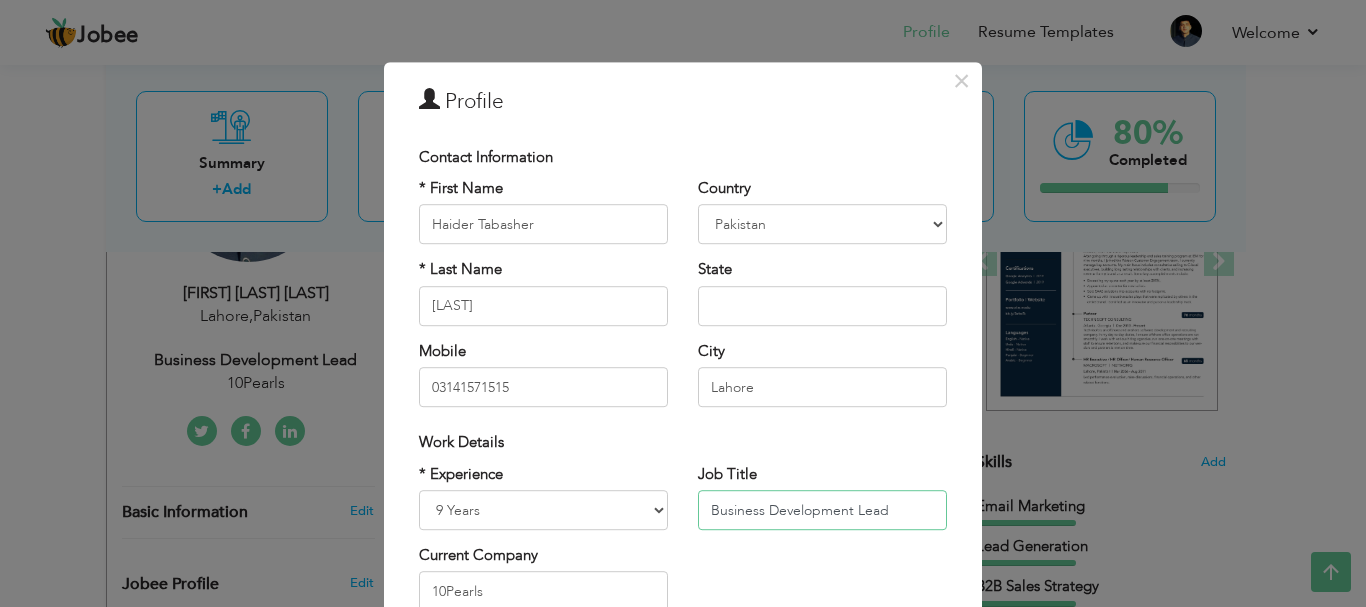 click on "Business Development Lead" at bounding box center [822, 510] 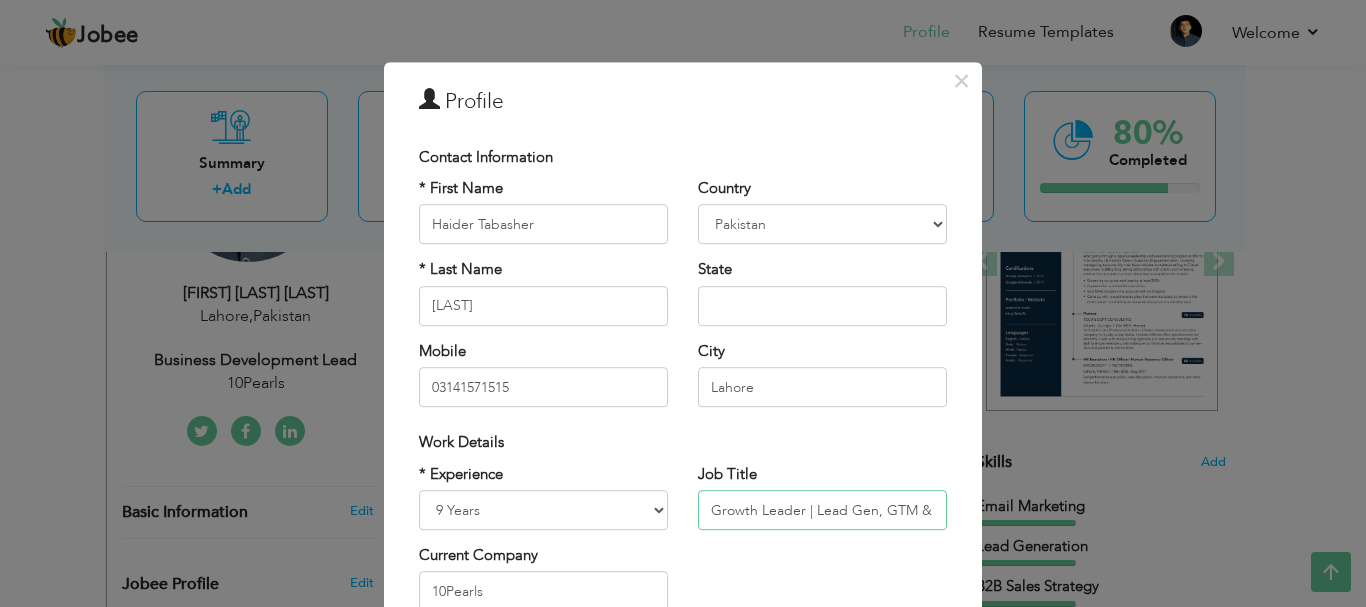 scroll, scrollTop: 0, scrollLeft: 96, axis: horizontal 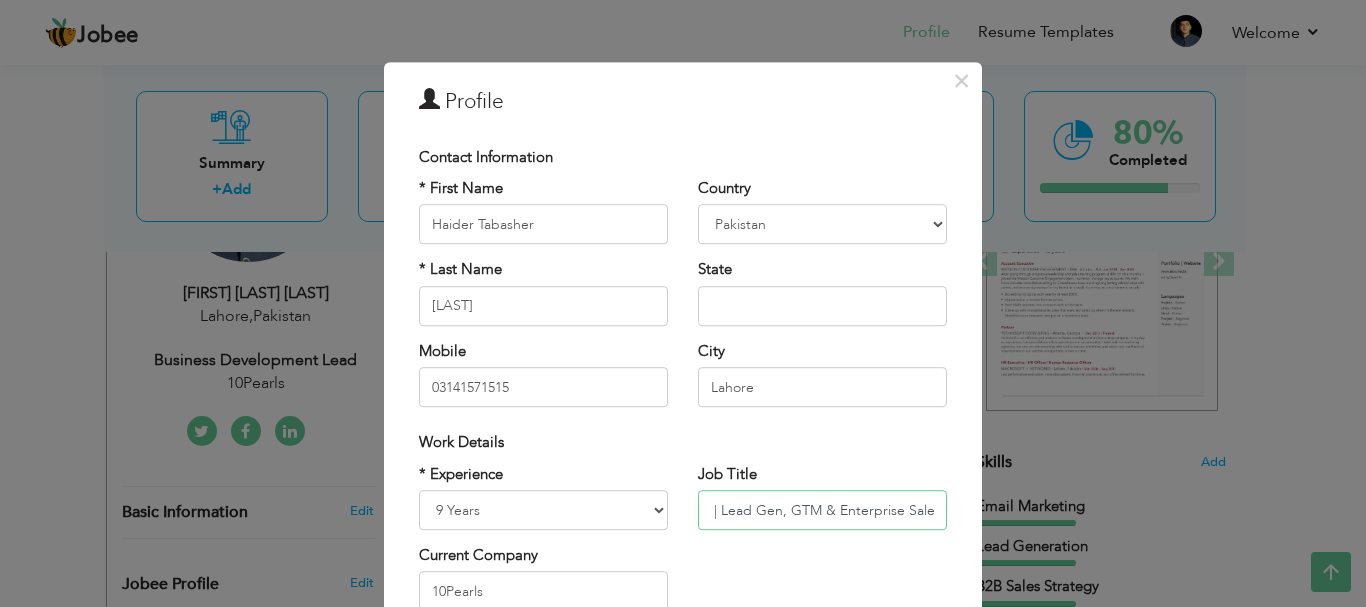type on "Growth Leader | Lead Gen, GTM & Enterprise Sales" 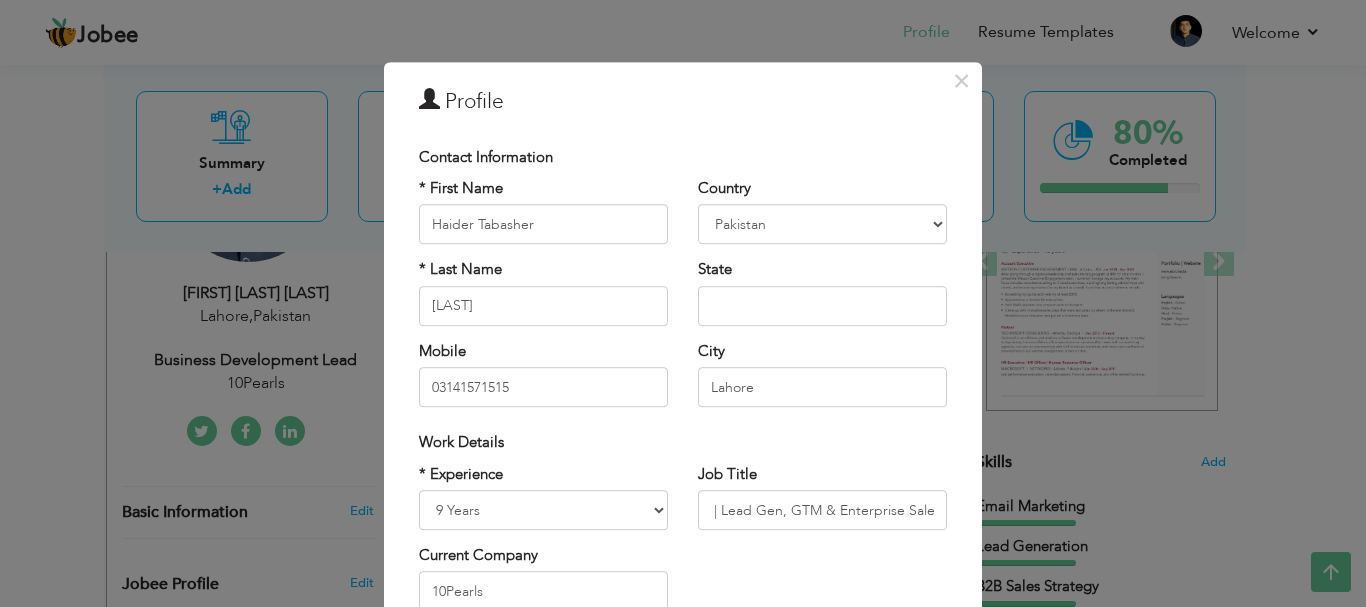 scroll, scrollTop: 0, scrollLeft: 0, axis: both 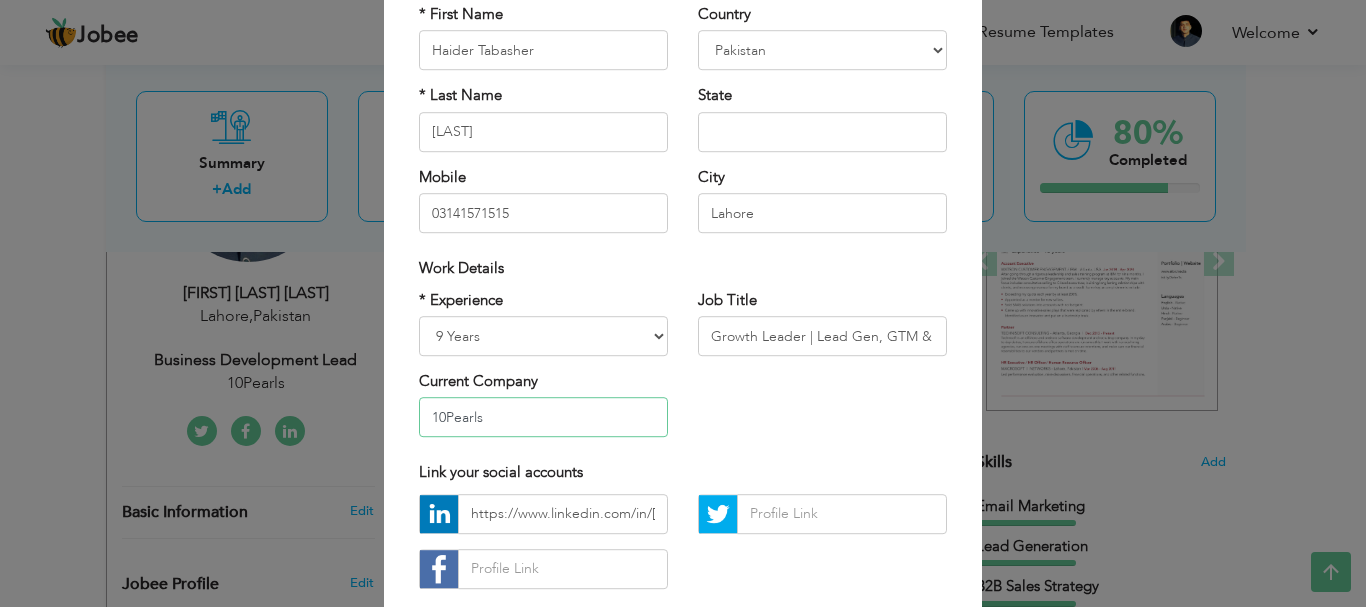 click on "10Pearls" at bounding box center (543, 418) 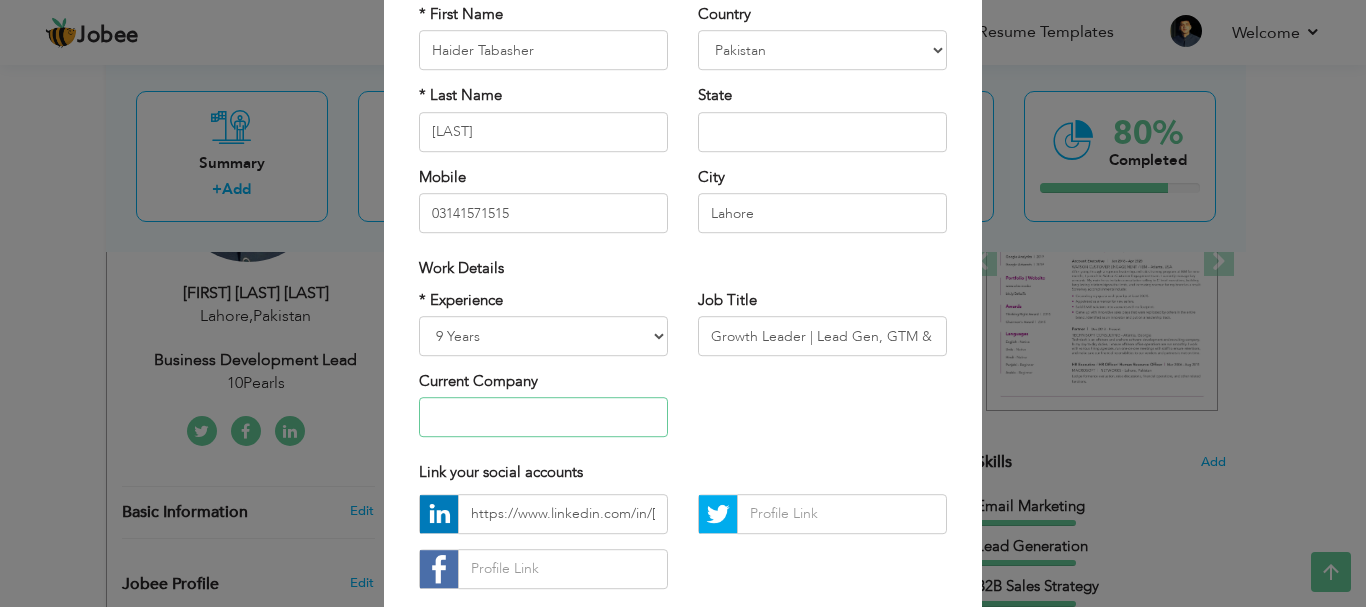 type 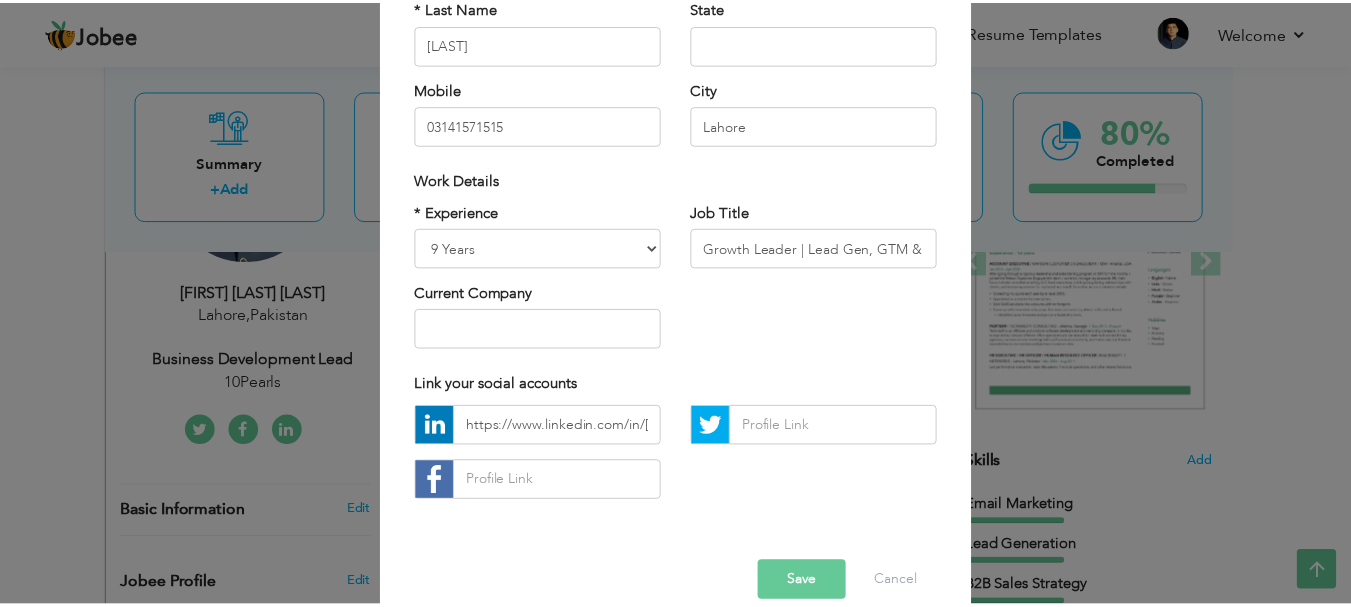 scroll, scrollTop: 292, scrollLeft: 0, axis: vertical 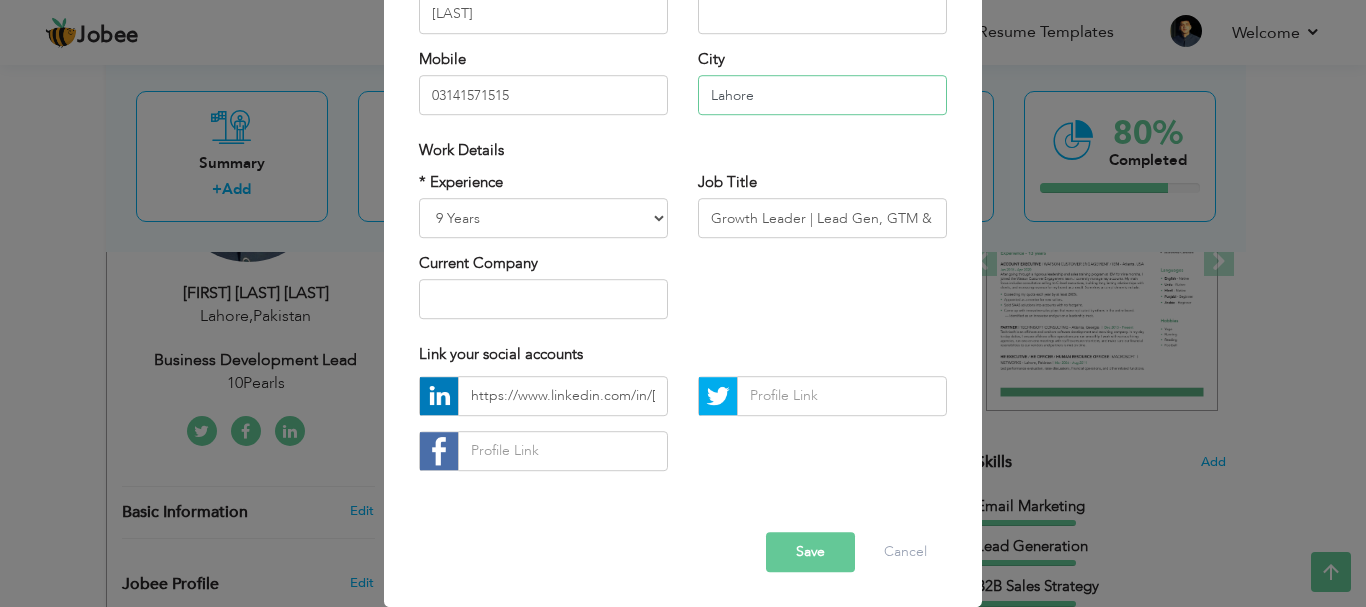 click on "Lahore" at bounding box center [822, 95] 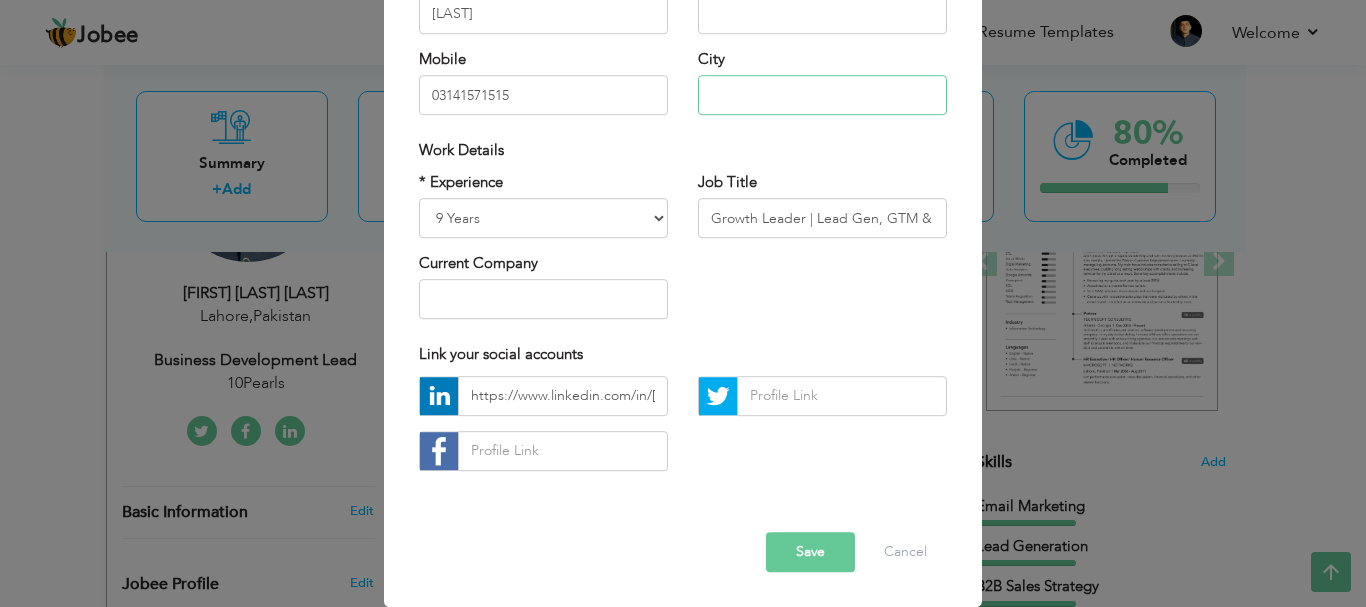 type 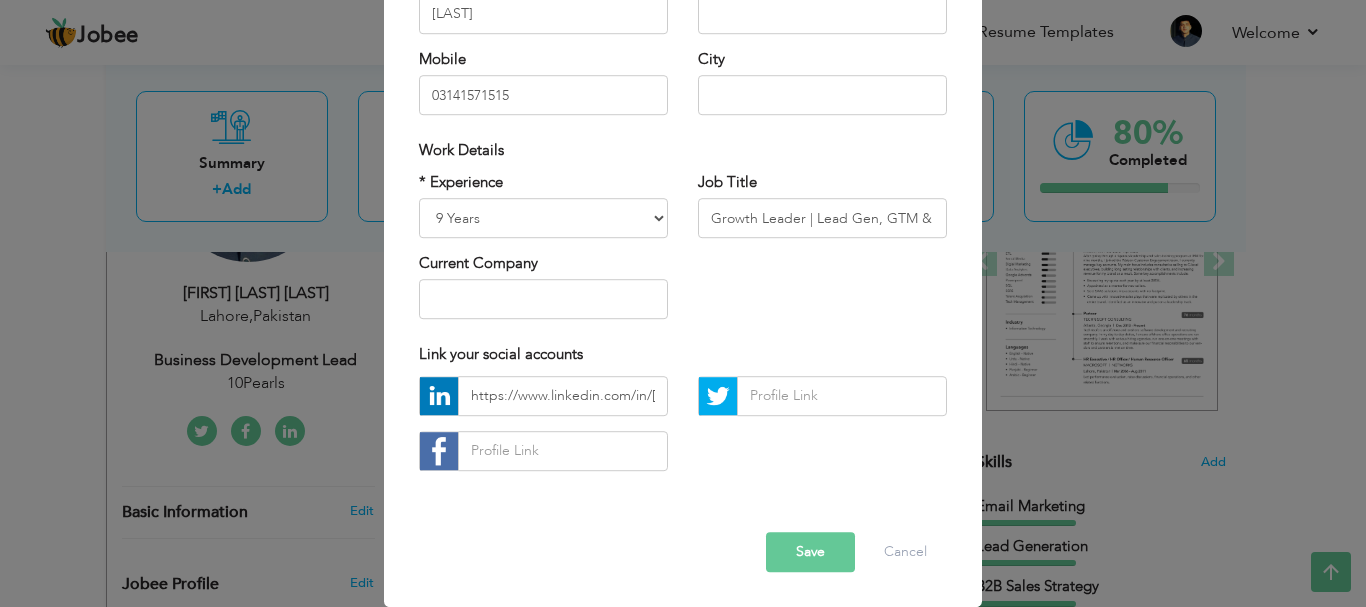 click on "Save" at bounding box center [810, 552] 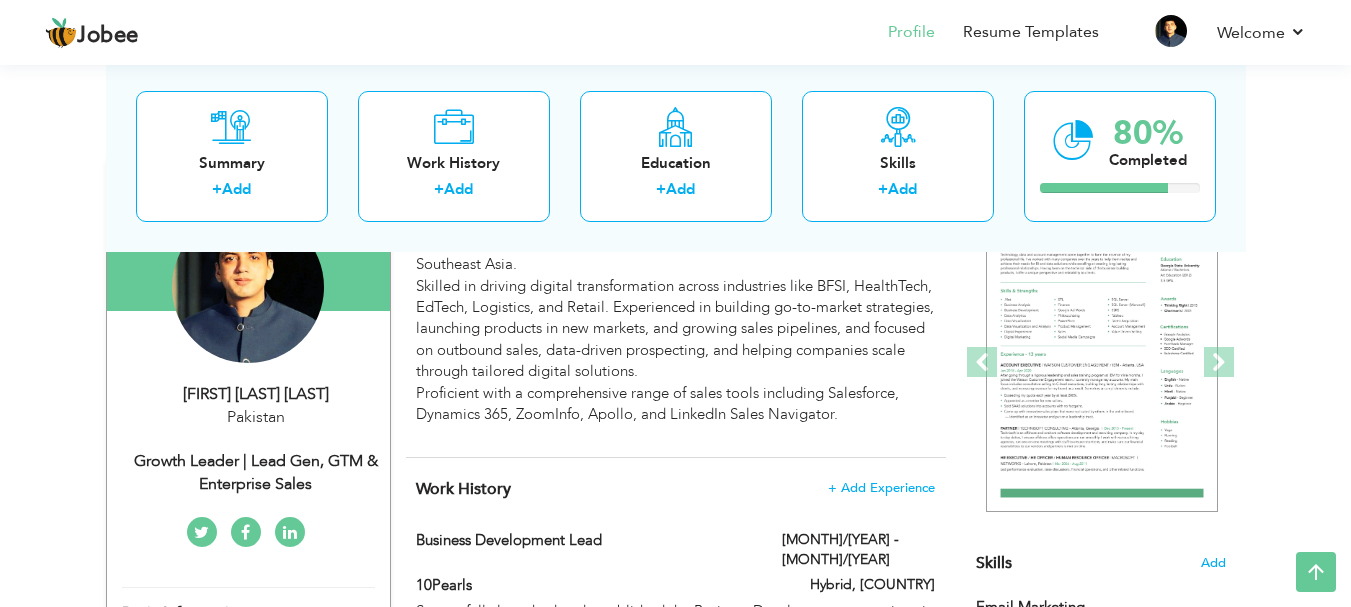 scroll, scrollTop: 191, scrollLeft: 0, axis: vertical 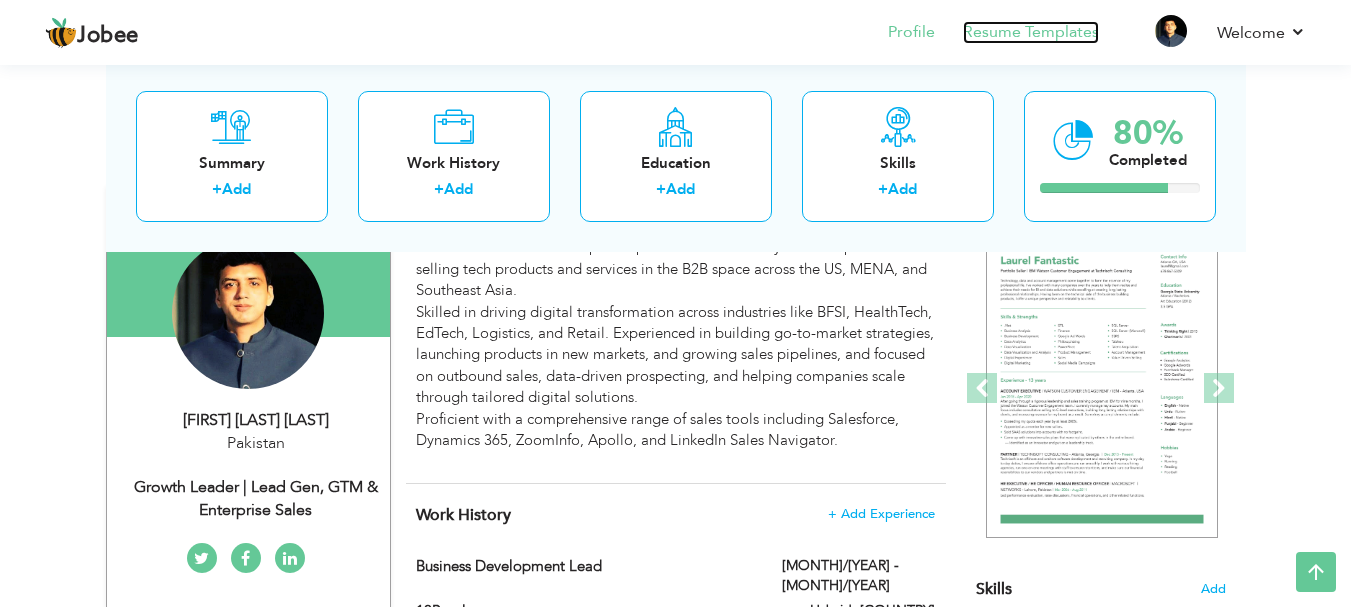 click on "Resume Templates" at bounding box center [1031, 32] 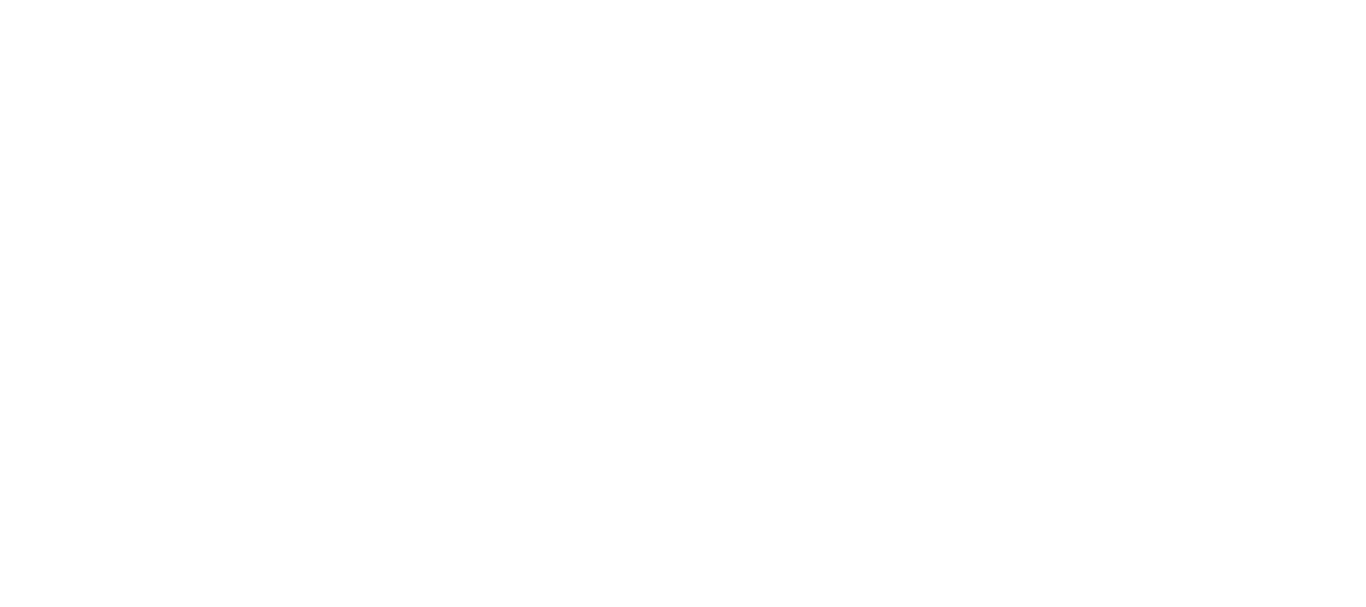 scroll, scrollTop: 0, scrollLeft: 0, axis: both 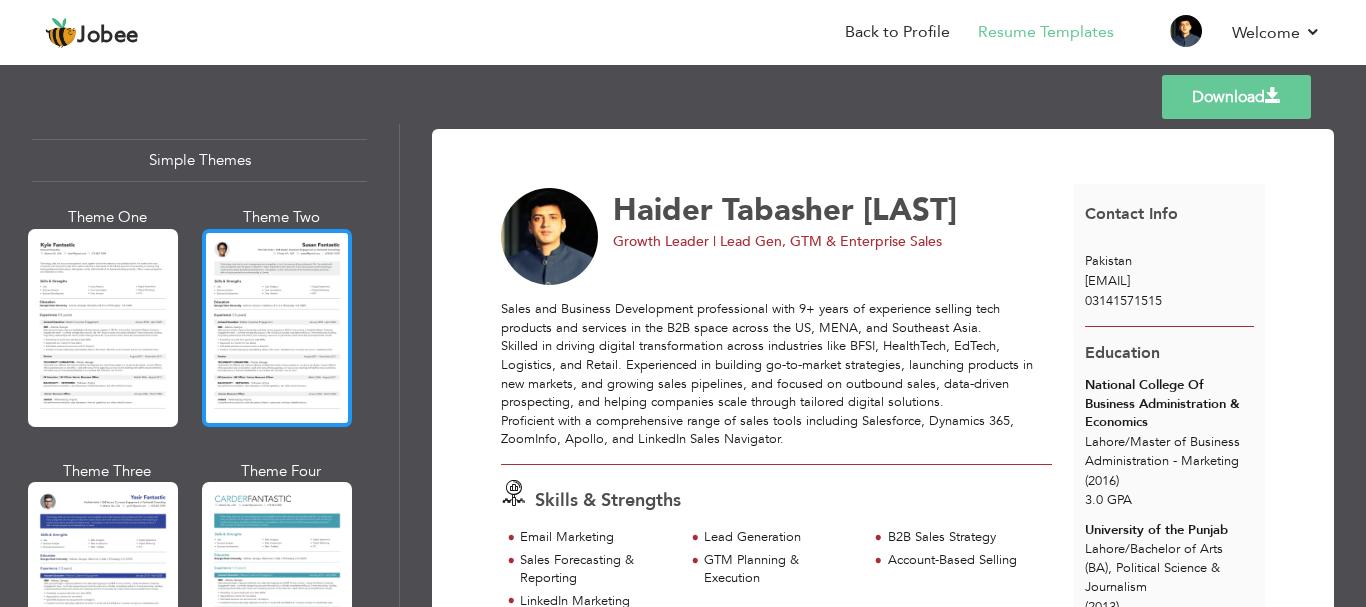 click at bounding box center (277, 328) 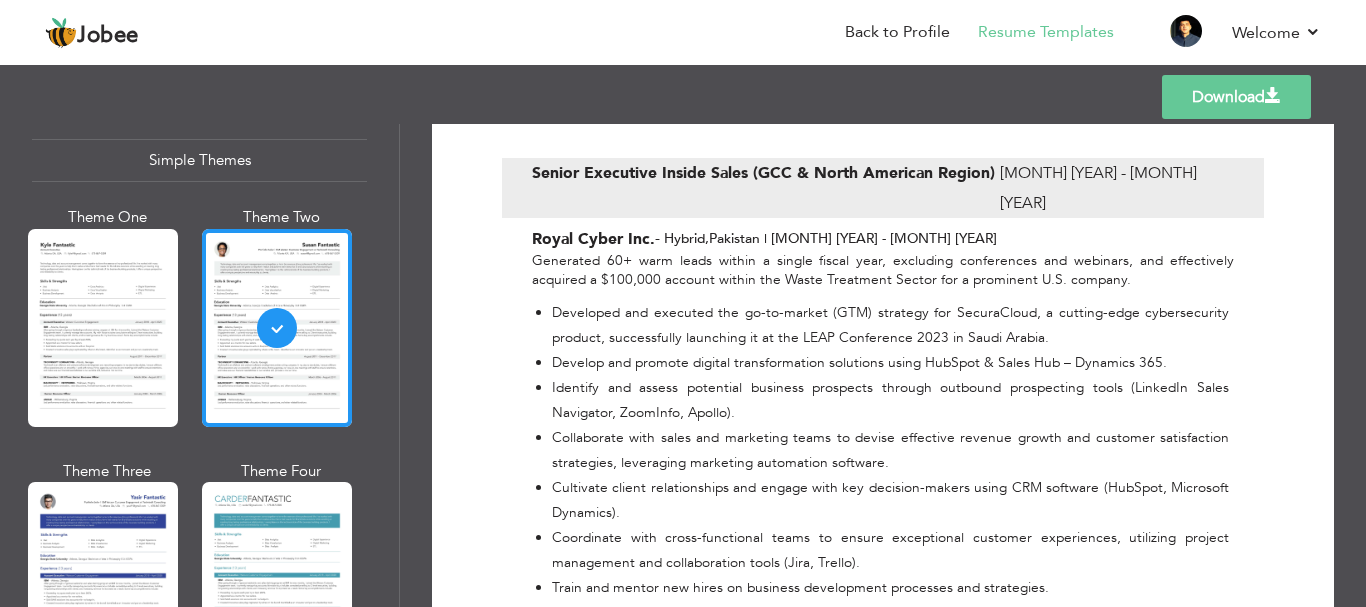scroll, scrollTop: 1250, scrollLeft: 0, axis: vertical 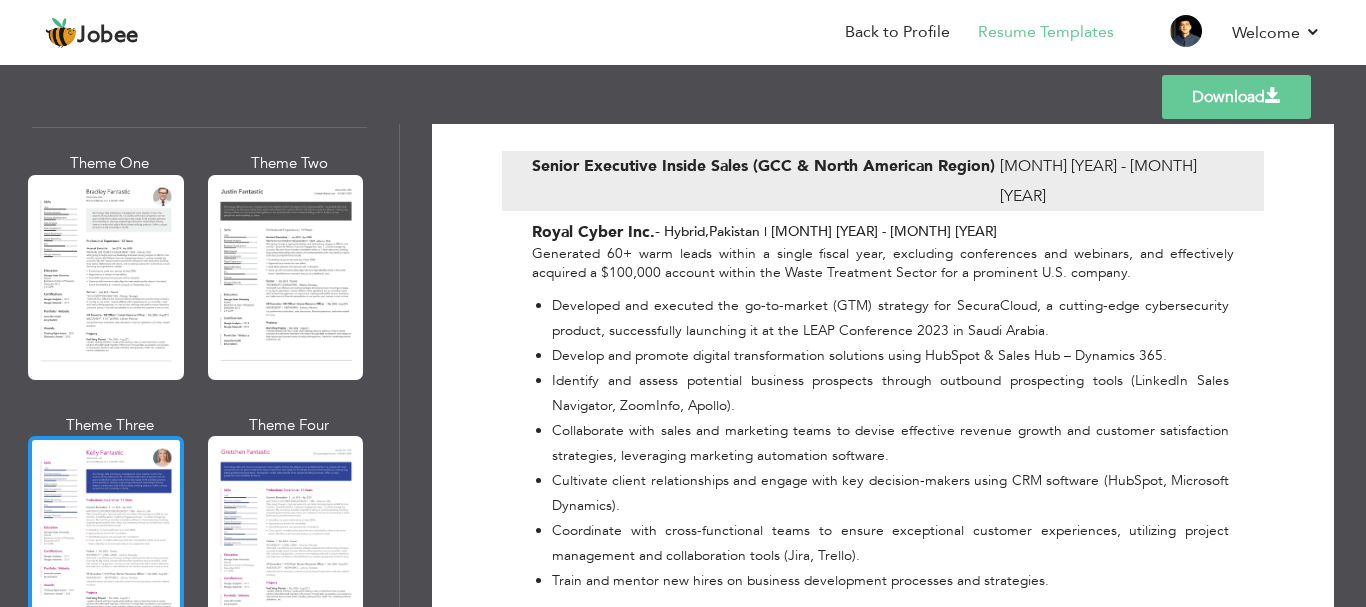 click at bounding box center [106, 538] 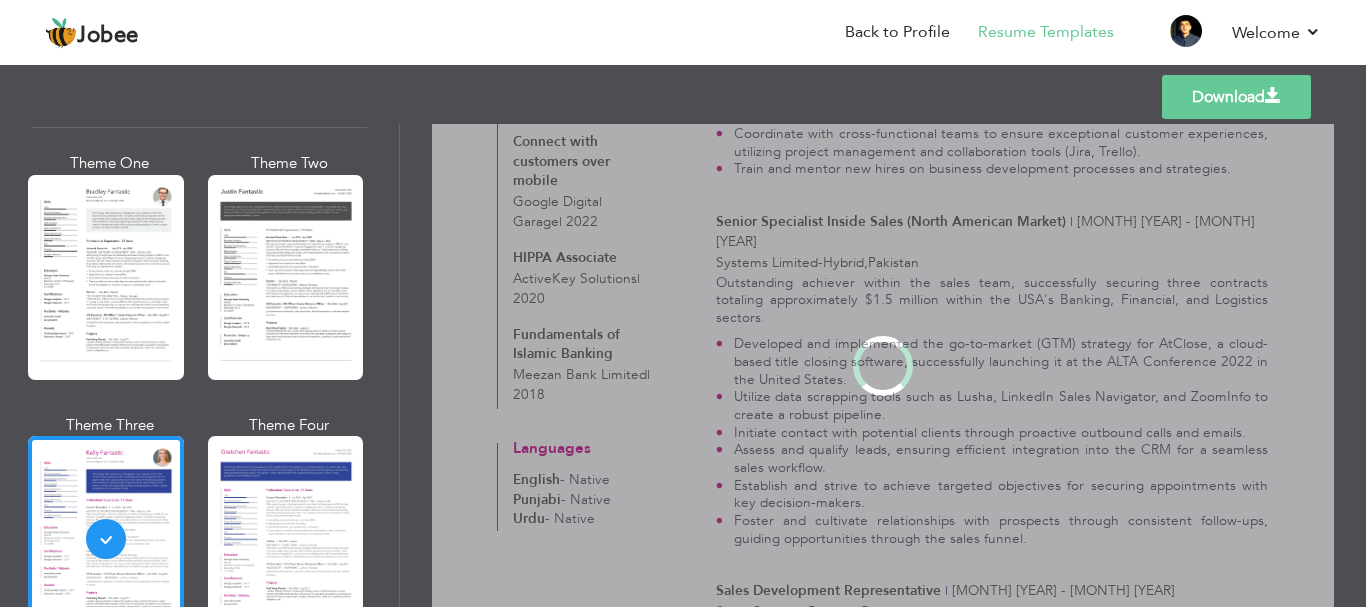 scroll, scrollTop: 0, scrollLeft: 0, axis: both 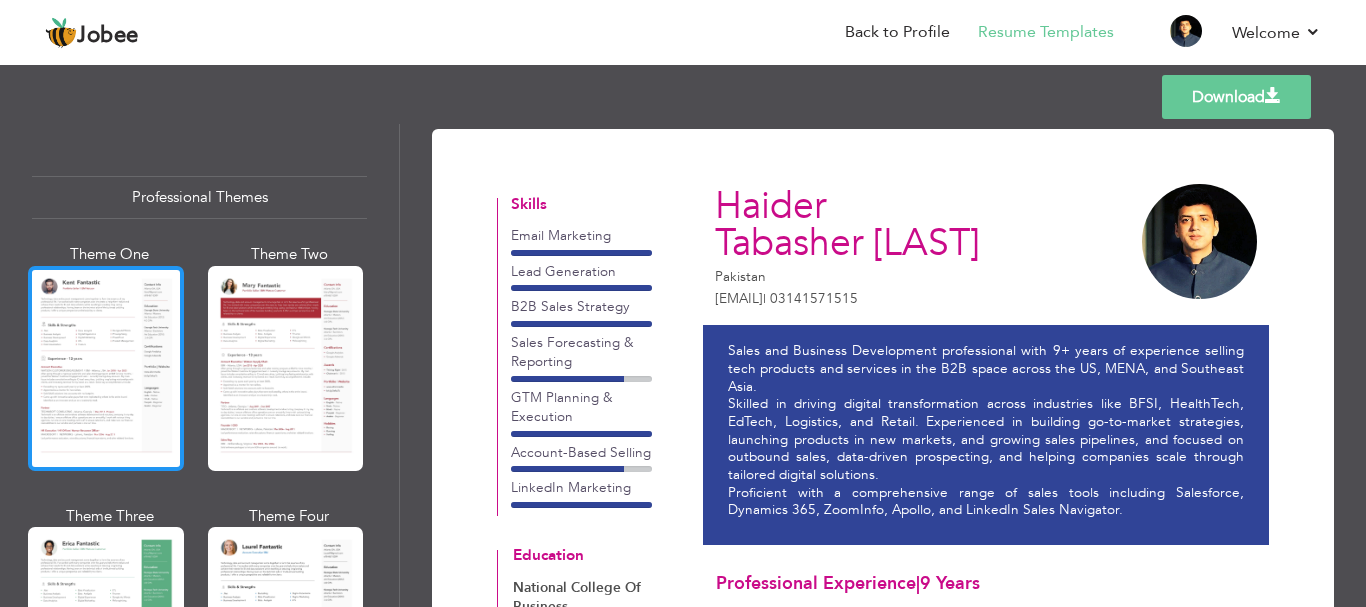 click at bounding box center [106, 368] 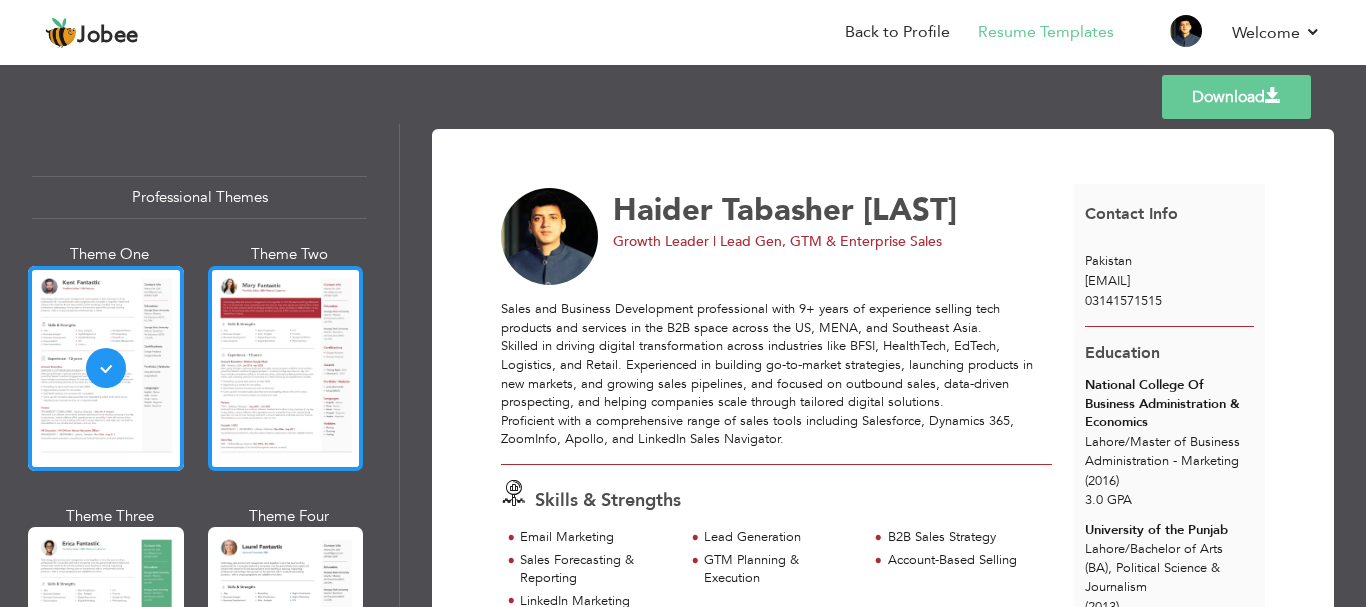 click at bounding box center [286, 368] 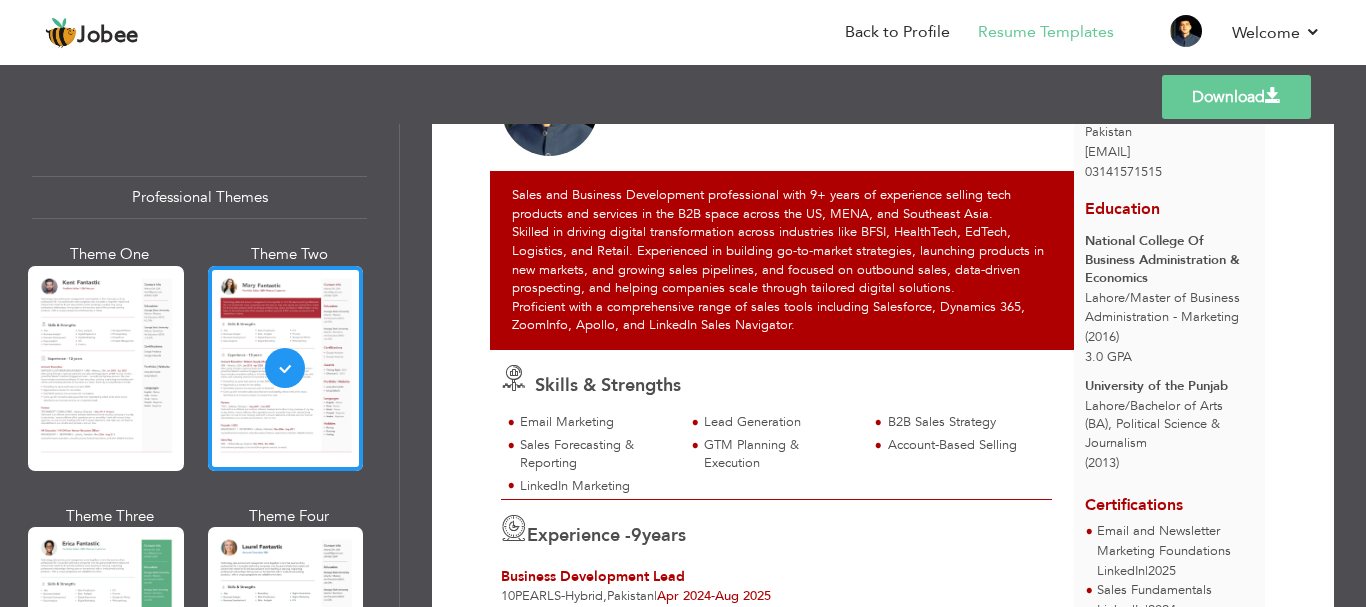 scroll, scrollTop: 0, scrollLeft: 0, axis: both 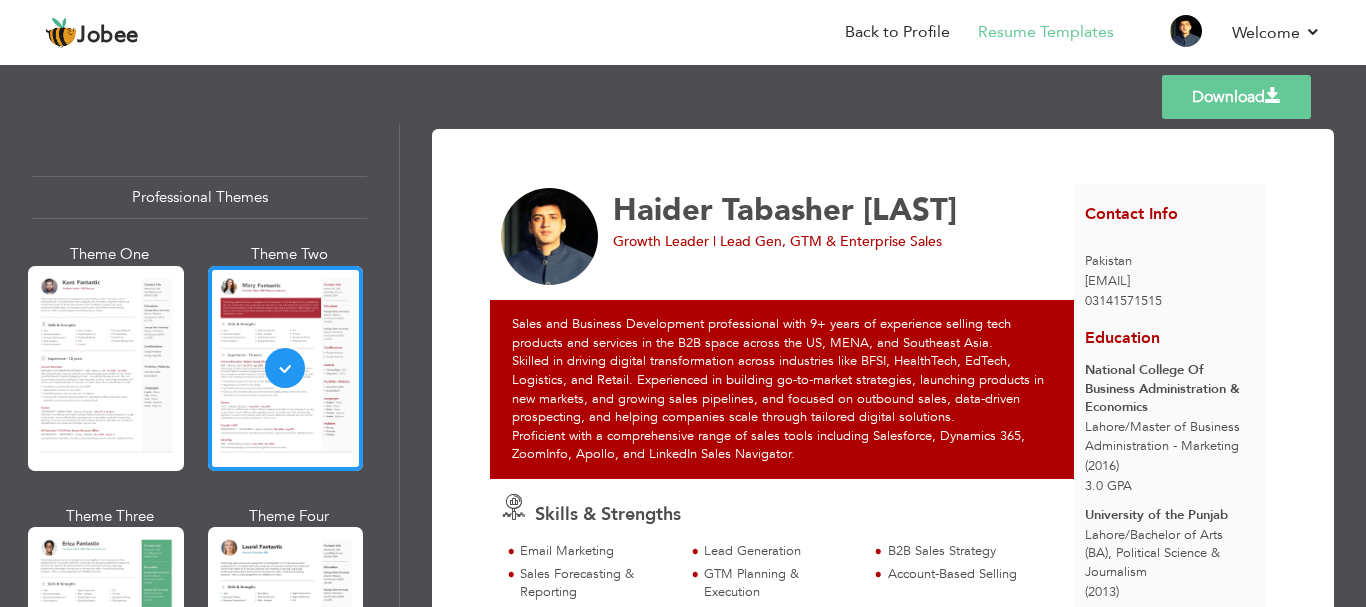click on "Download" at bounding box center (1236, 97) 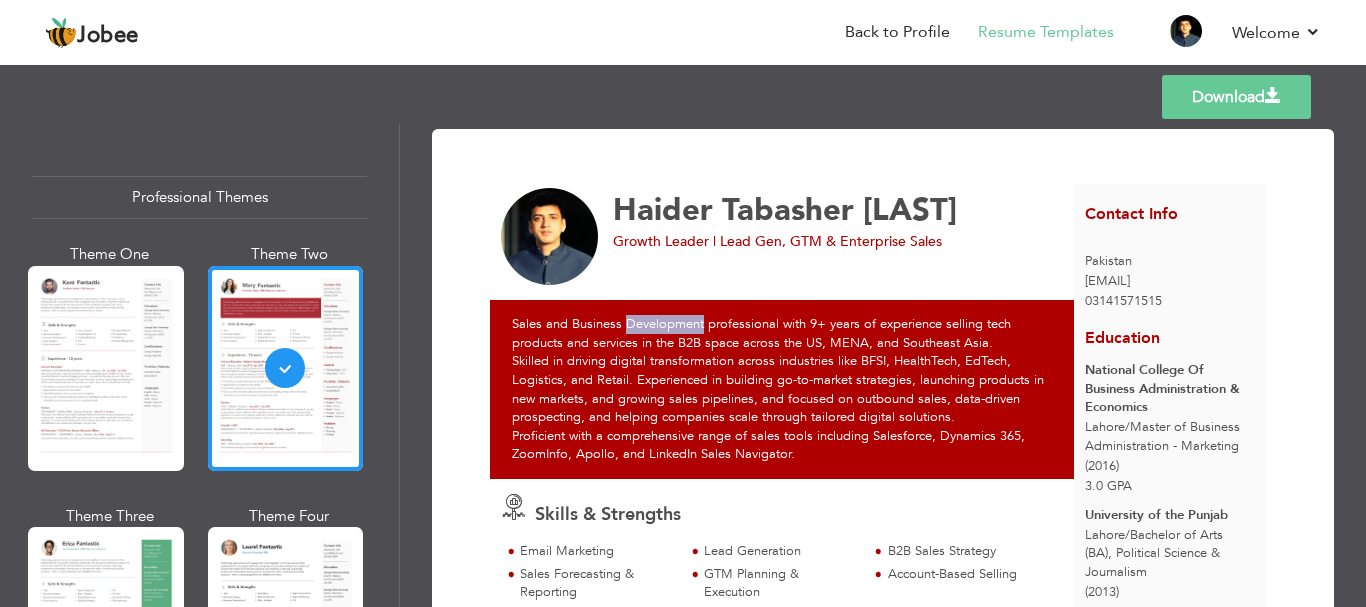 drag, startPoint x: 702, startPoint y: 322, endPoint x: 626, endPoint y: 322, distance: 76 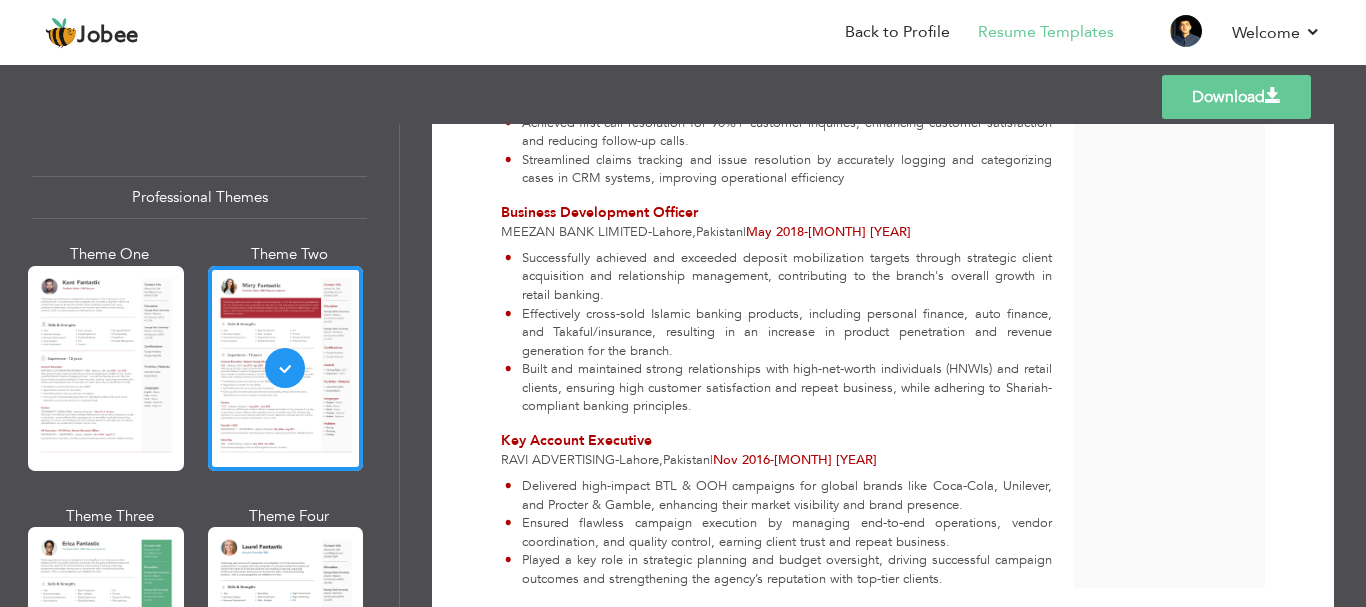 scroll, scrollTop: 2009, scrollLeft: 0, axis: vertical 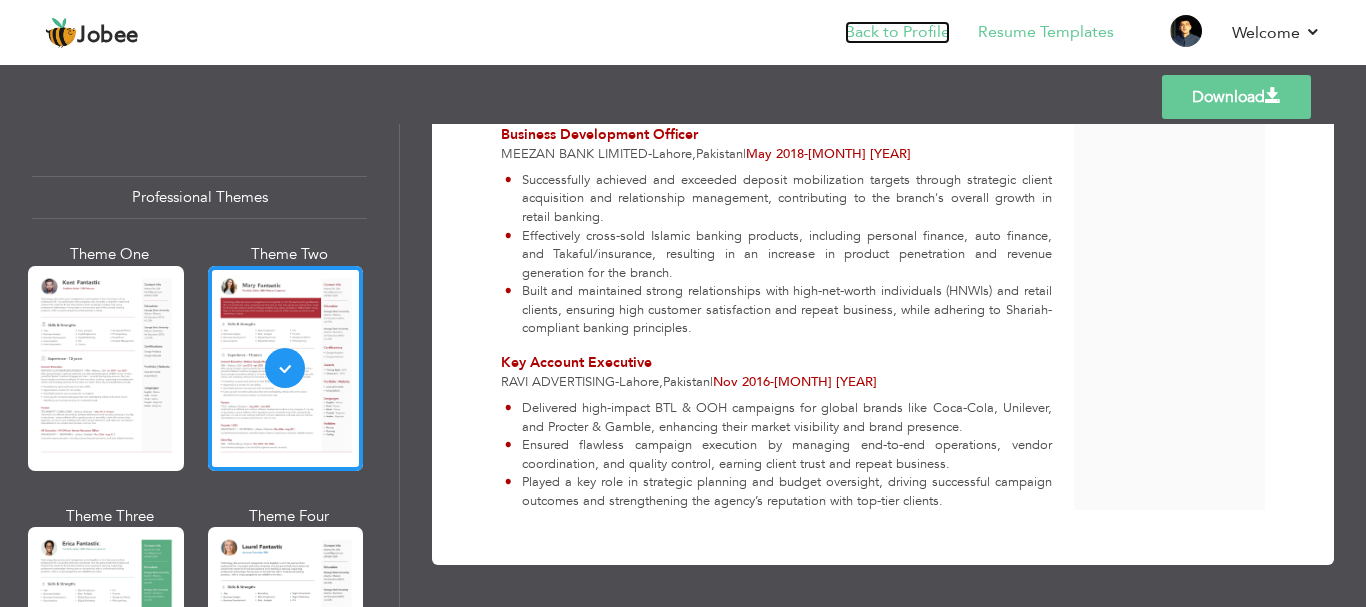 click on "Back to Profile" at bounding box center (897, 32) 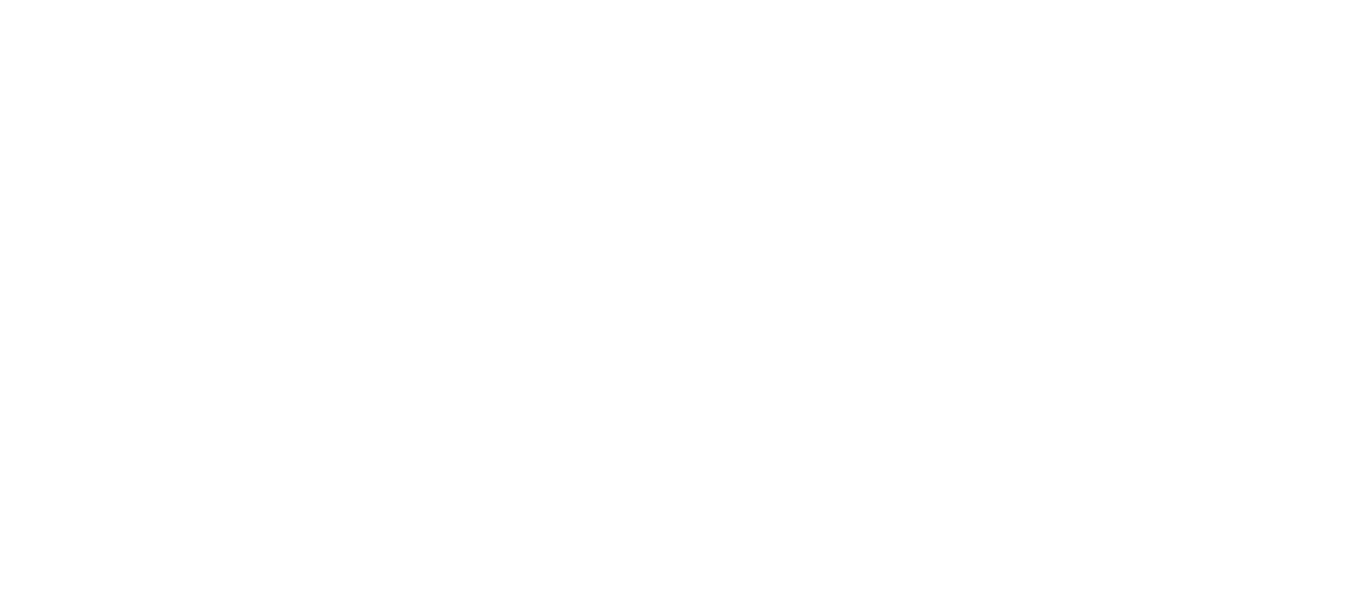 scroll, scrollTop: 0, scrollLeft: 0, axis: both 